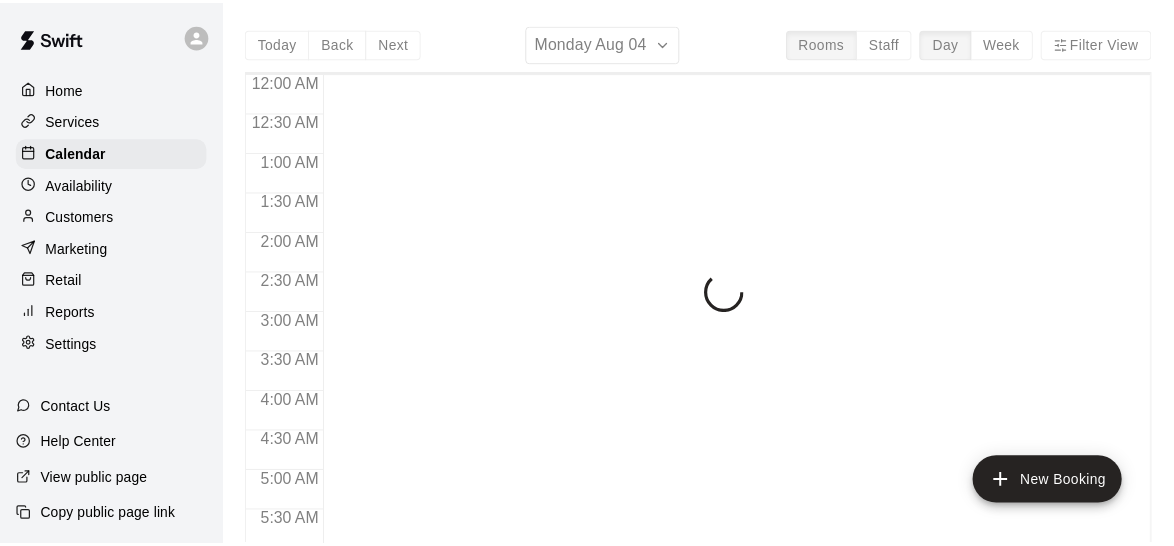 scroll, scrollTop: 0, scrollLeft: 0, axis: both 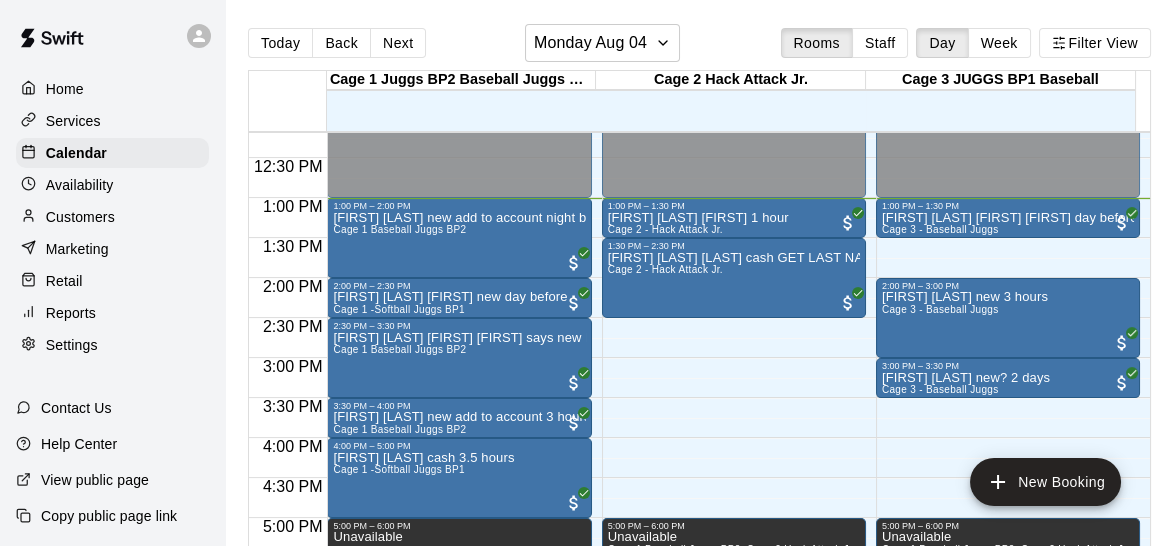 drag, startPoint x: 121, startPoint y: 228, endPoint x: 133, endPoint y: 275, distance: 48.507732 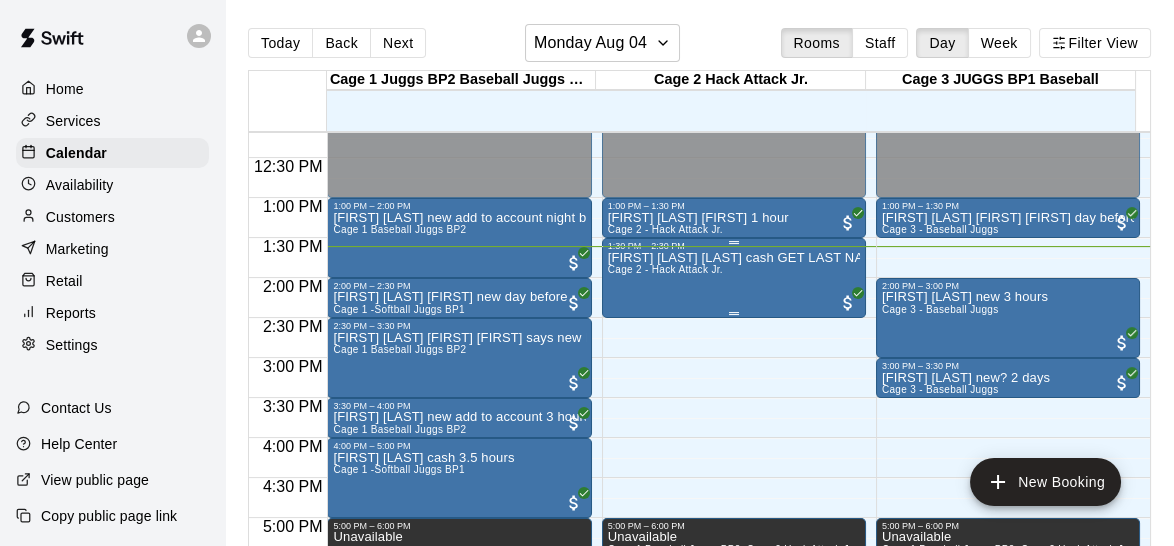 click on "Joe A Nek Bella cash GET LAST NAME!!!!! 1 hour Cage 2 - Hack Attack Jr." at bounding box center [734, 524] 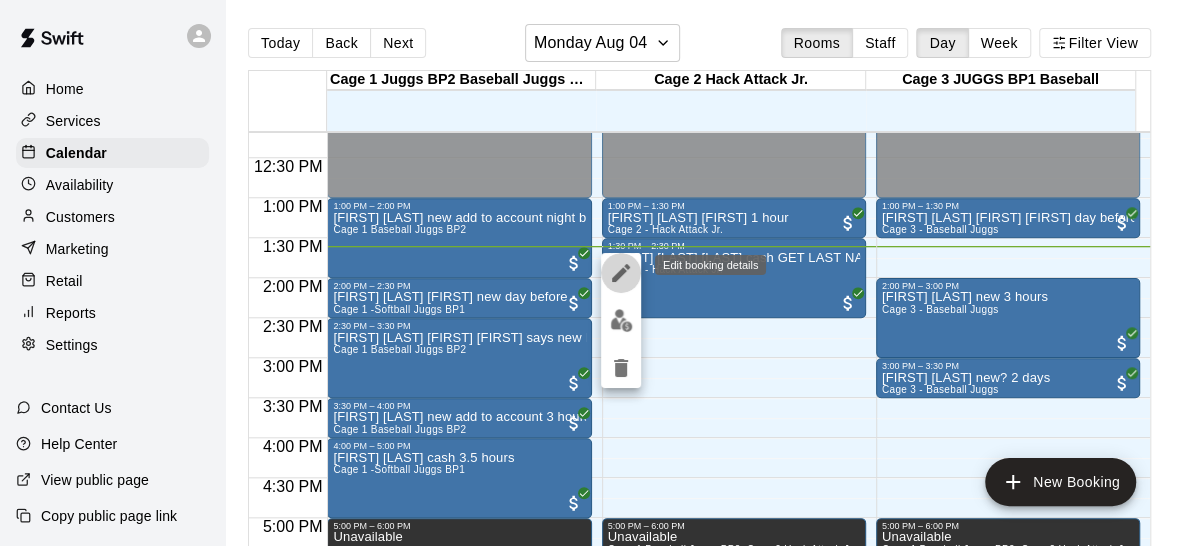 click 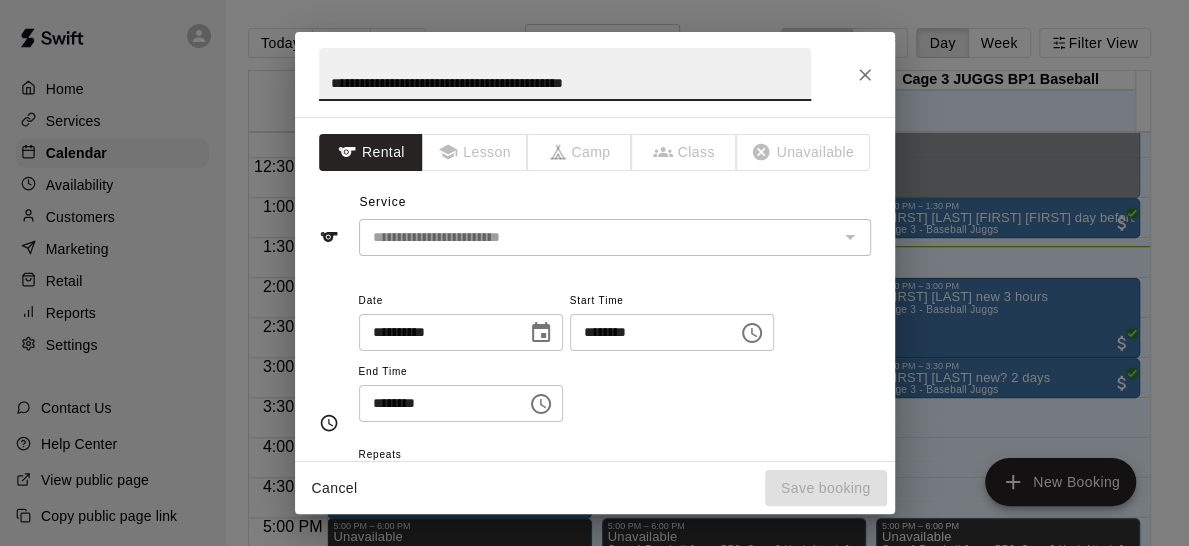 type on "**********" 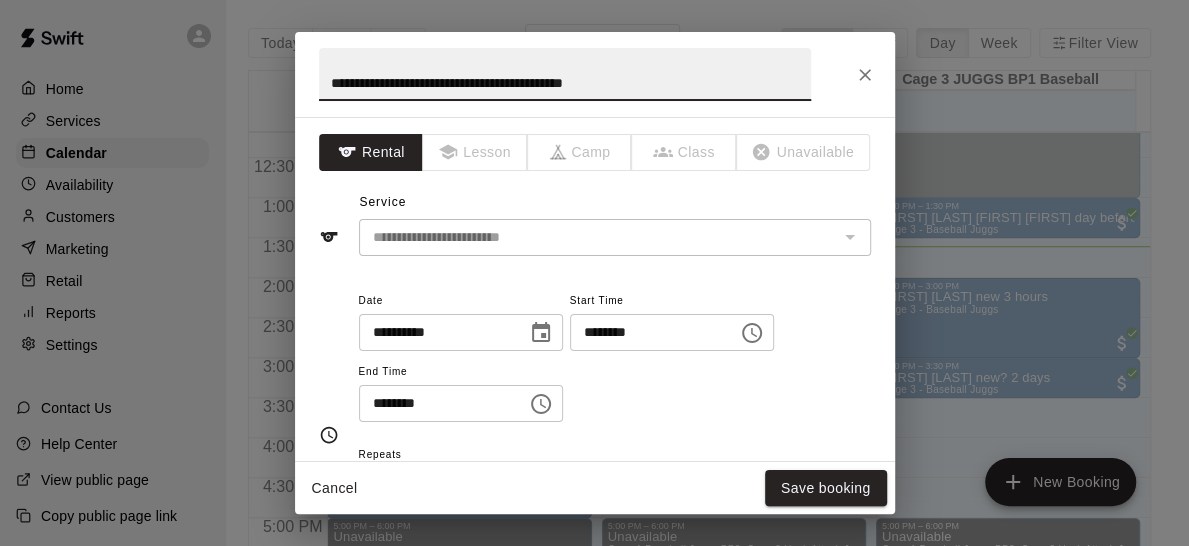 click on "**********" at bounding box center (565, 74) 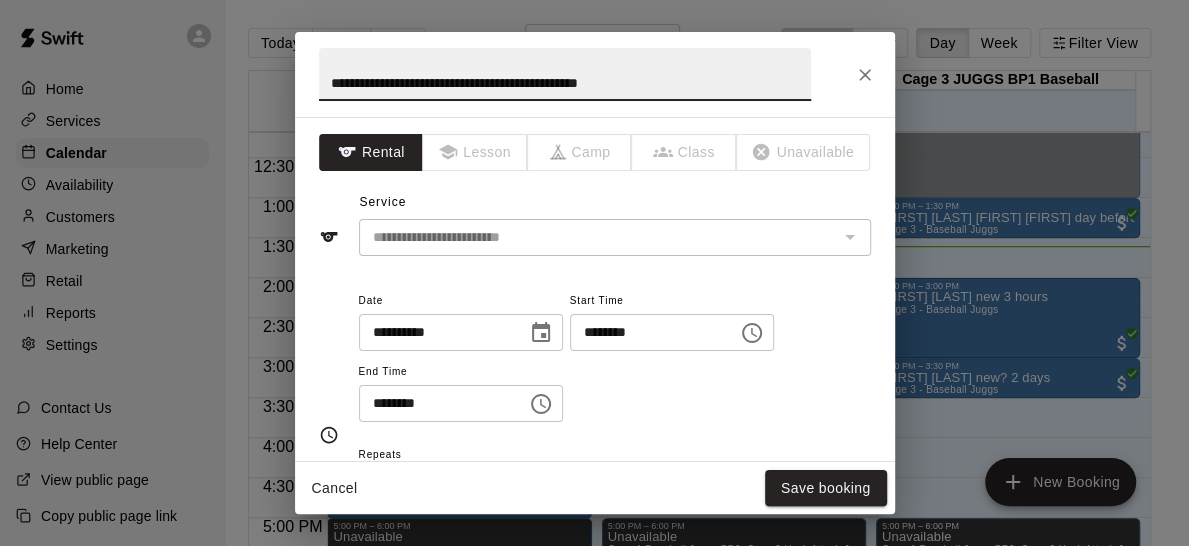 click on "**********" at bounding box center [565, 74] 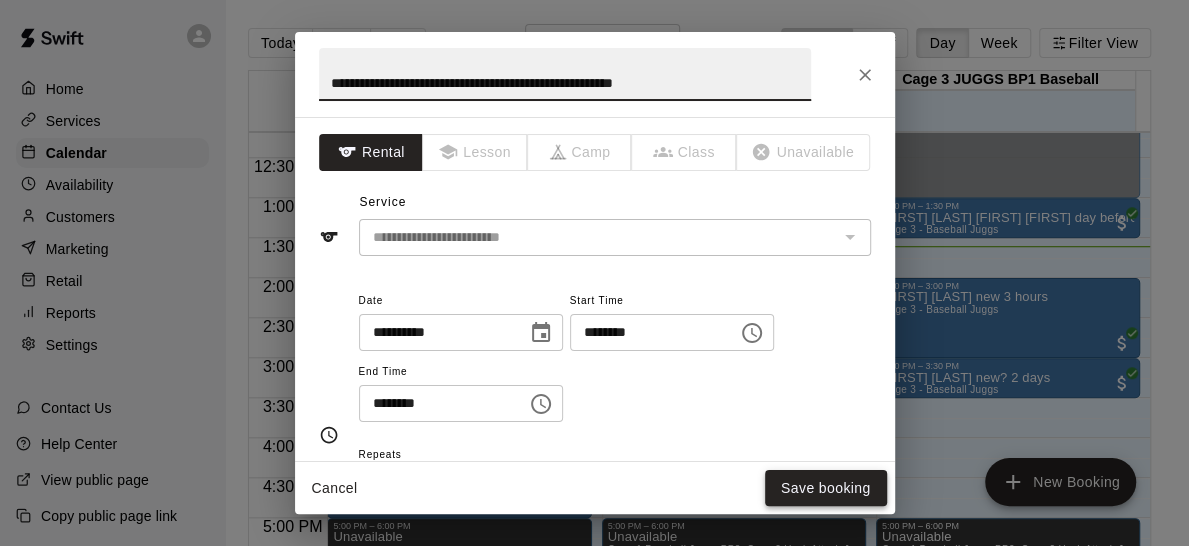 type on "**********" 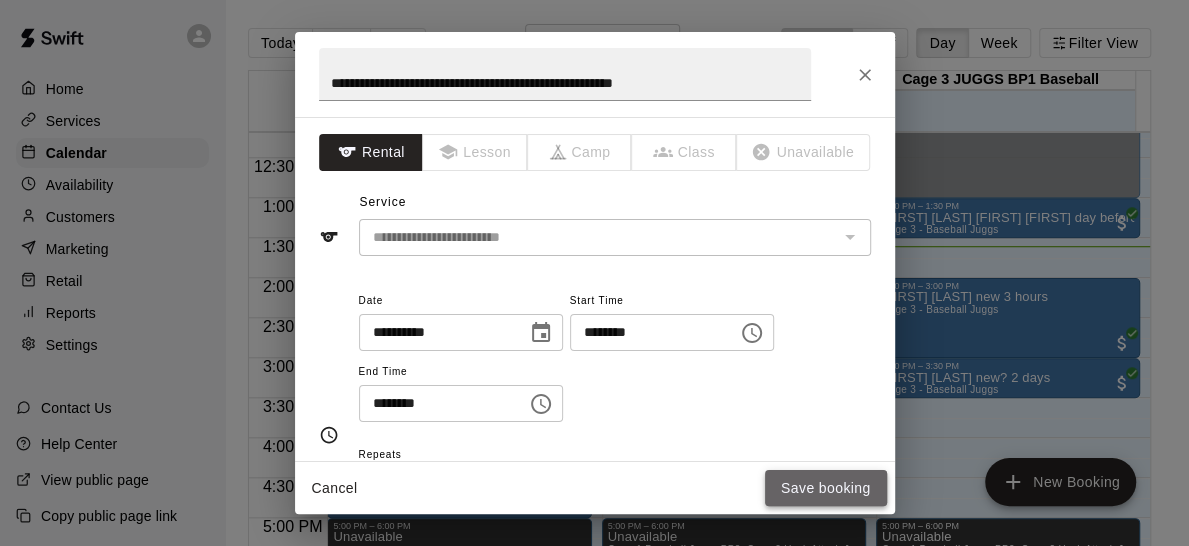 click on "Save booking" at bounding box center [826, 488] 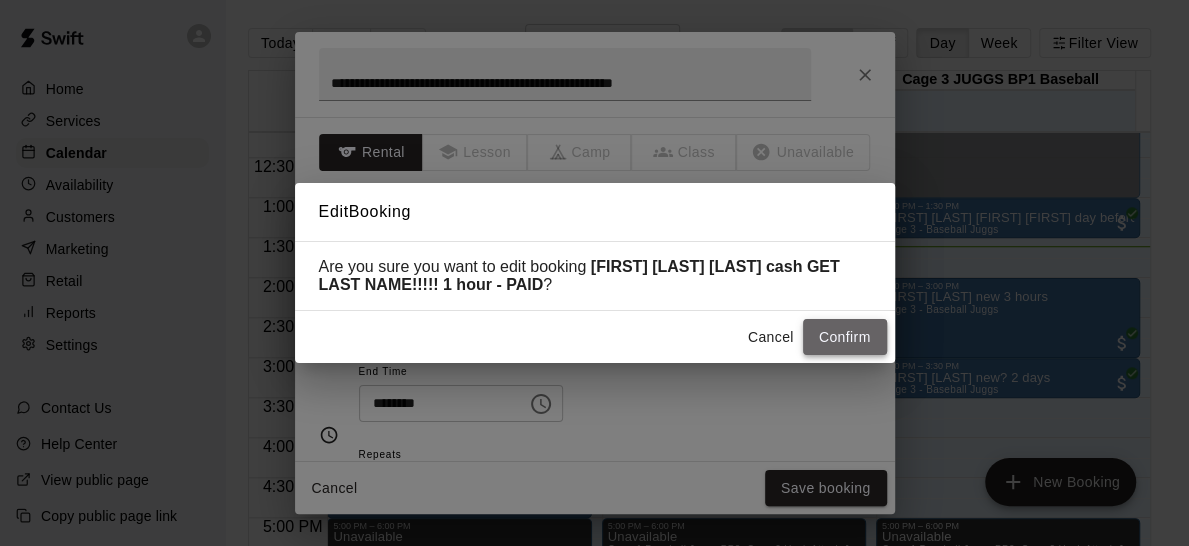 click on "Confirm" at bounding box center [845, 337] 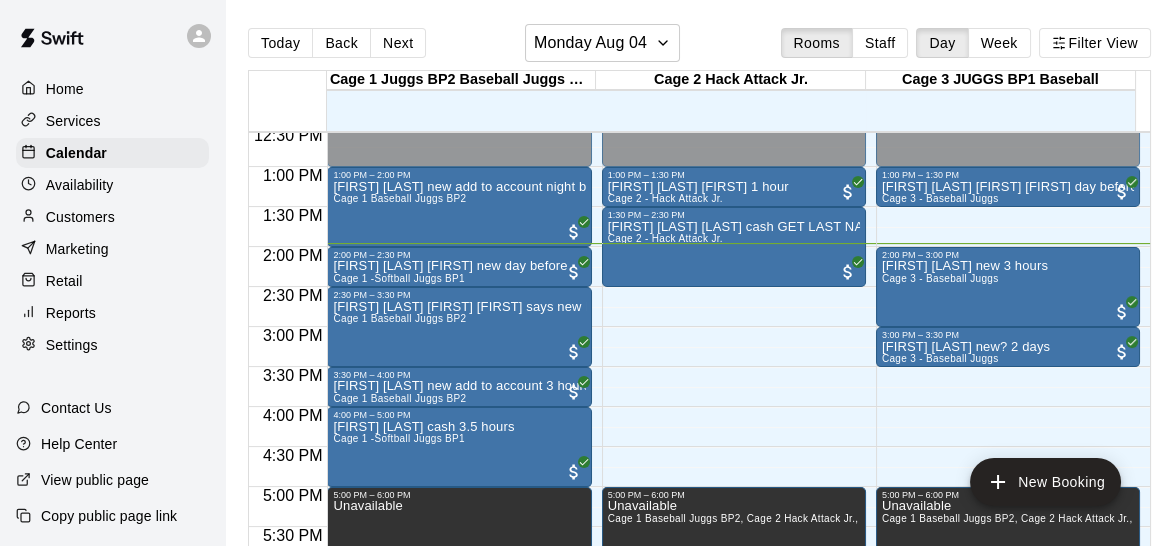 scroll, scrollTop: 1010, scrollLeft: 0, axis: vertical 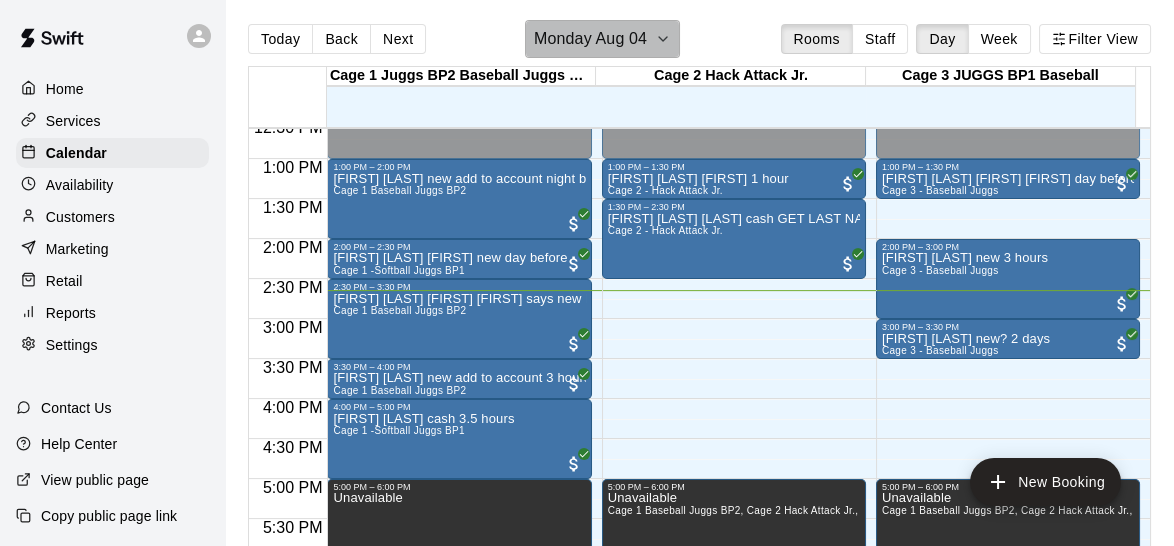 click on "Monday Aug 04" at bounding box center [590, 39] 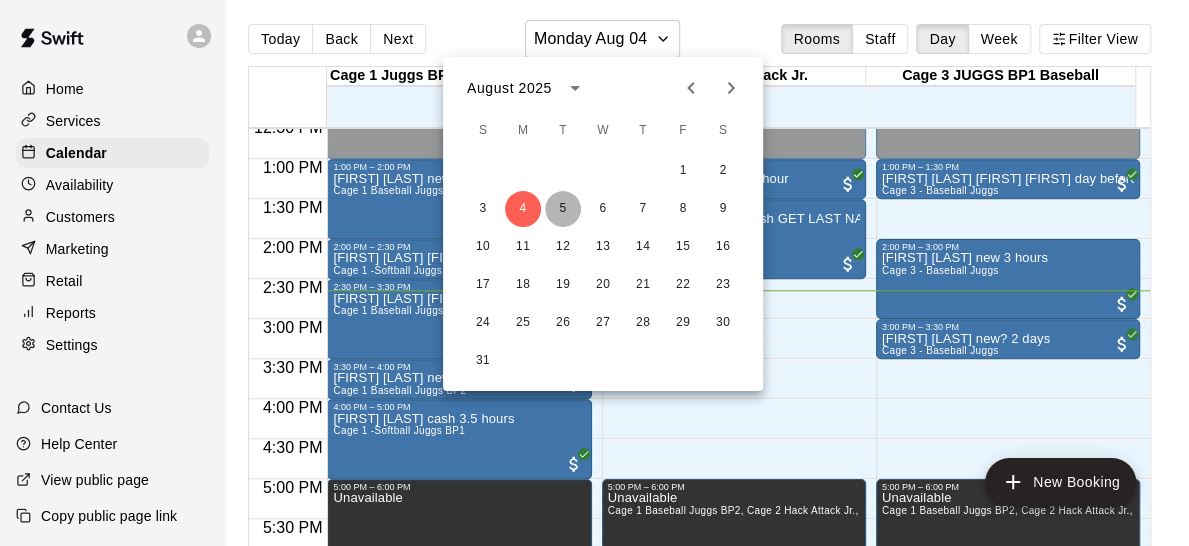 click on "5" at bounding box center [563, 209] 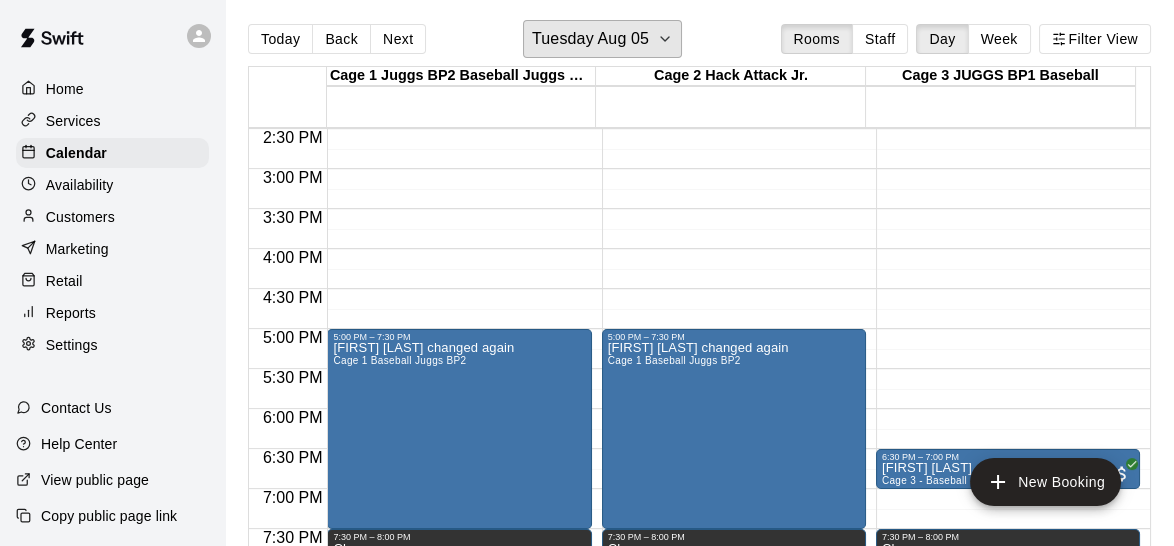 scroll, scrollTop: 1156, scrollLeft: 0, axis: vertical 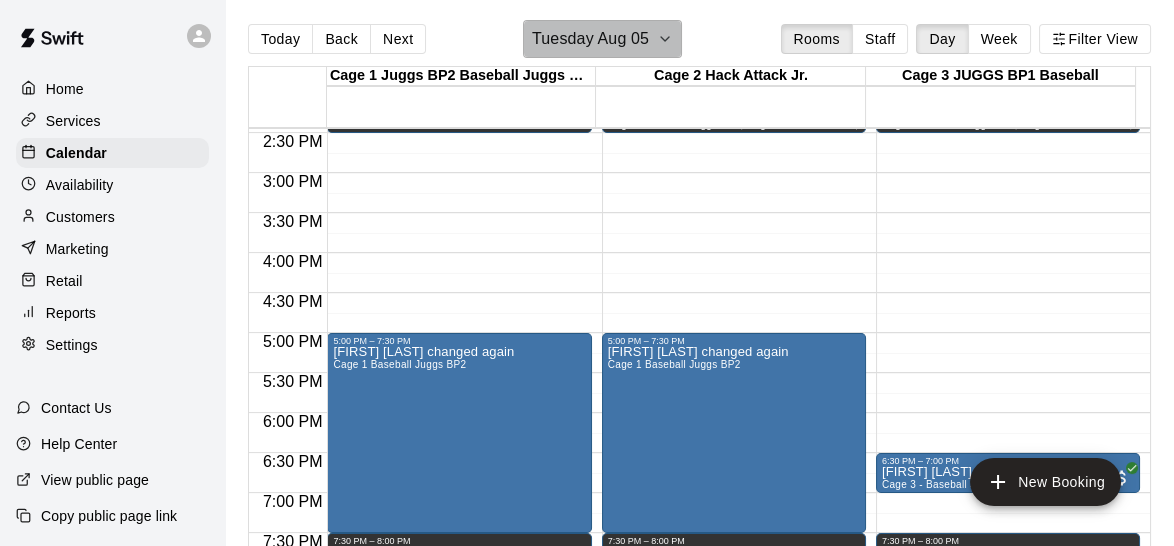 click 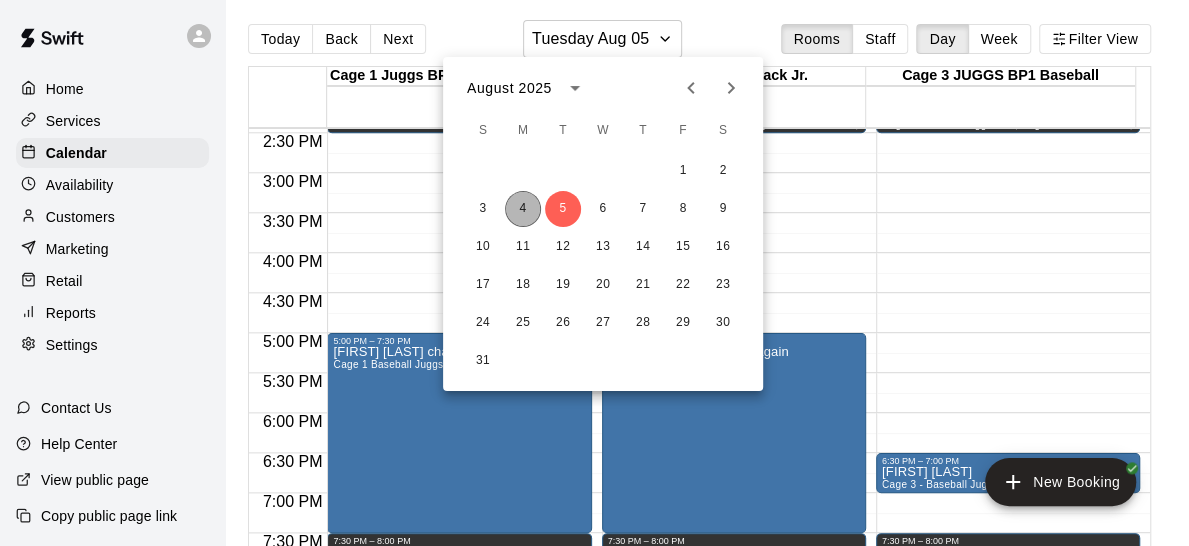 click on "4" at bounding box center (523, 209) 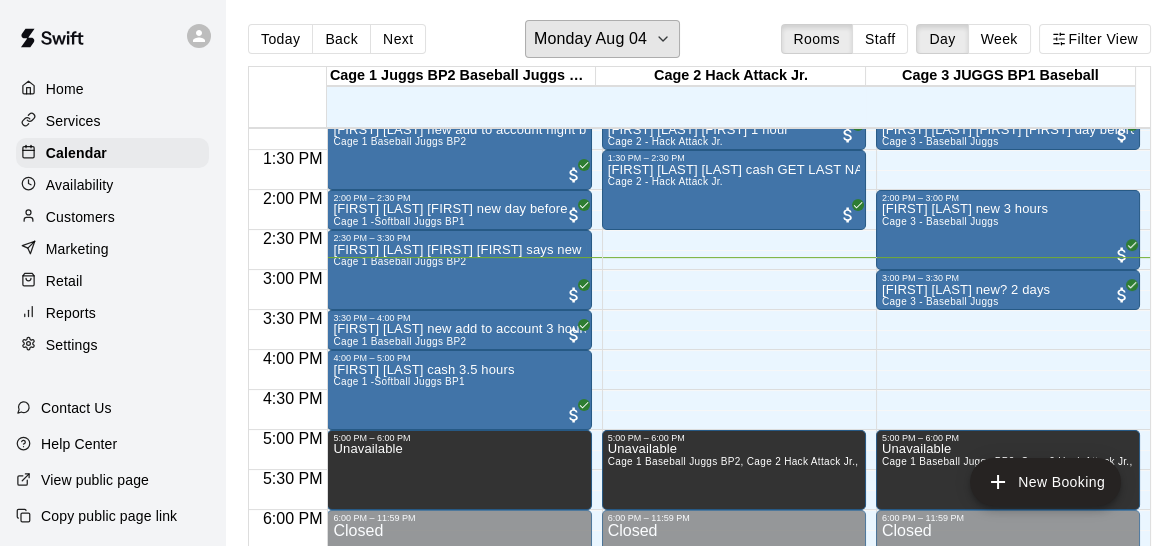 scroll, scrollTop: 1054, scrollLeft: 0, axis: vertical 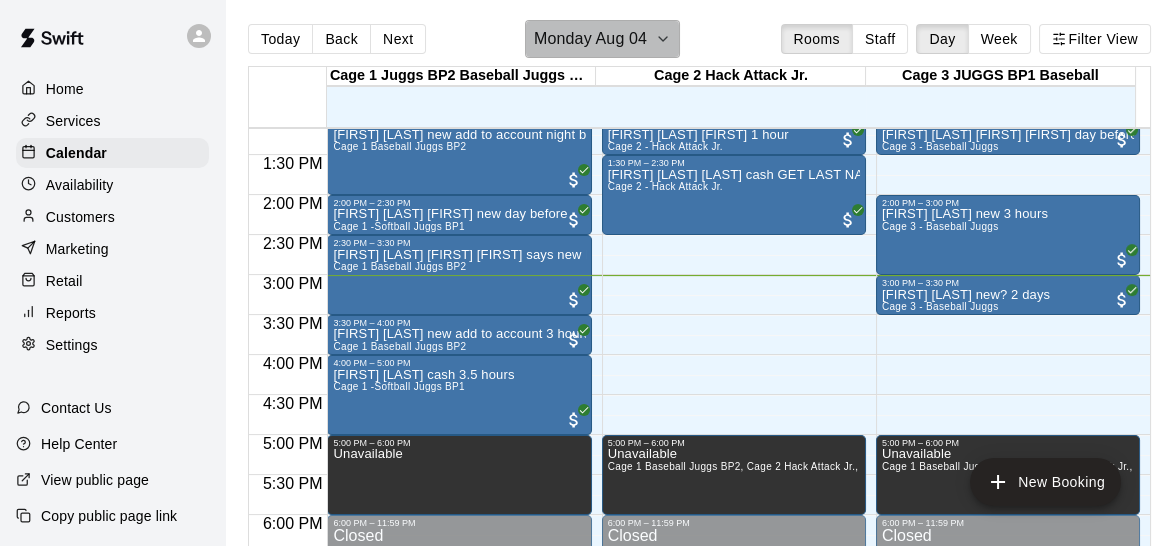 click 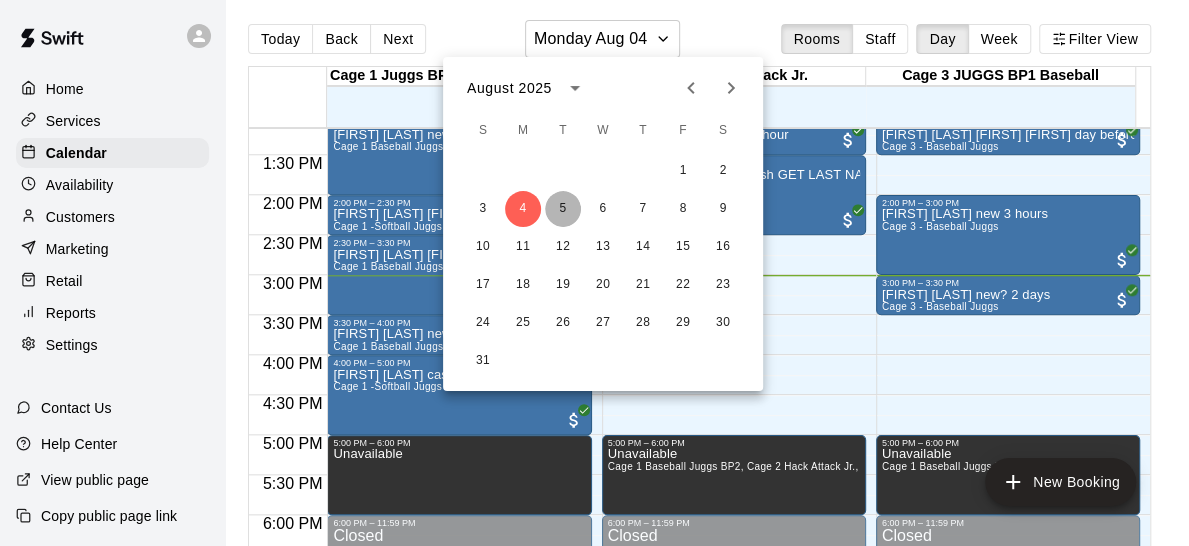 click on "5" at bounding box center [563, 209] 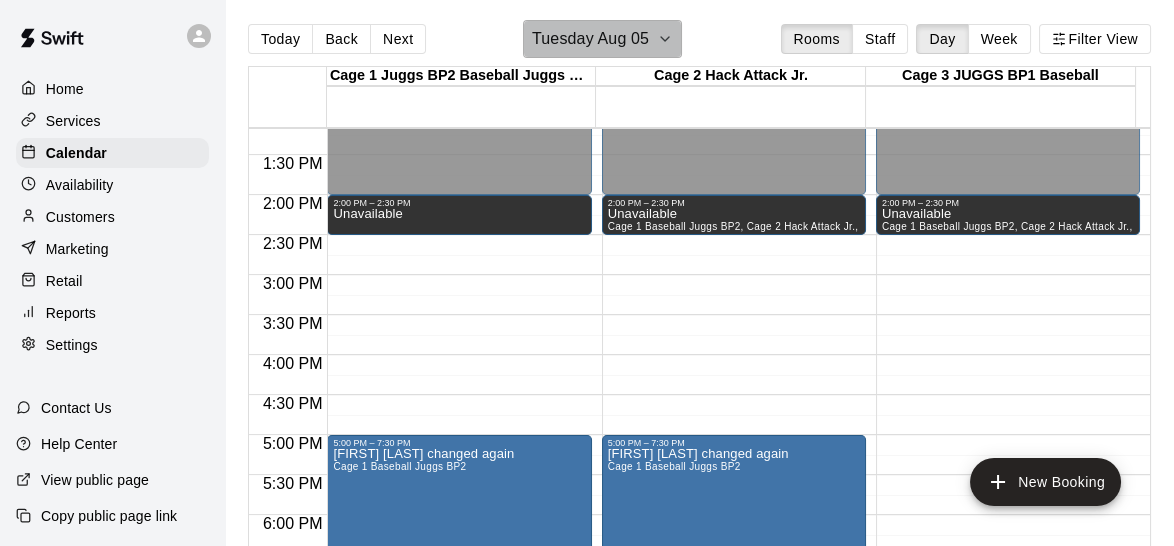 click on "Tuesday Aug 05" at bounding box center (602, 39) 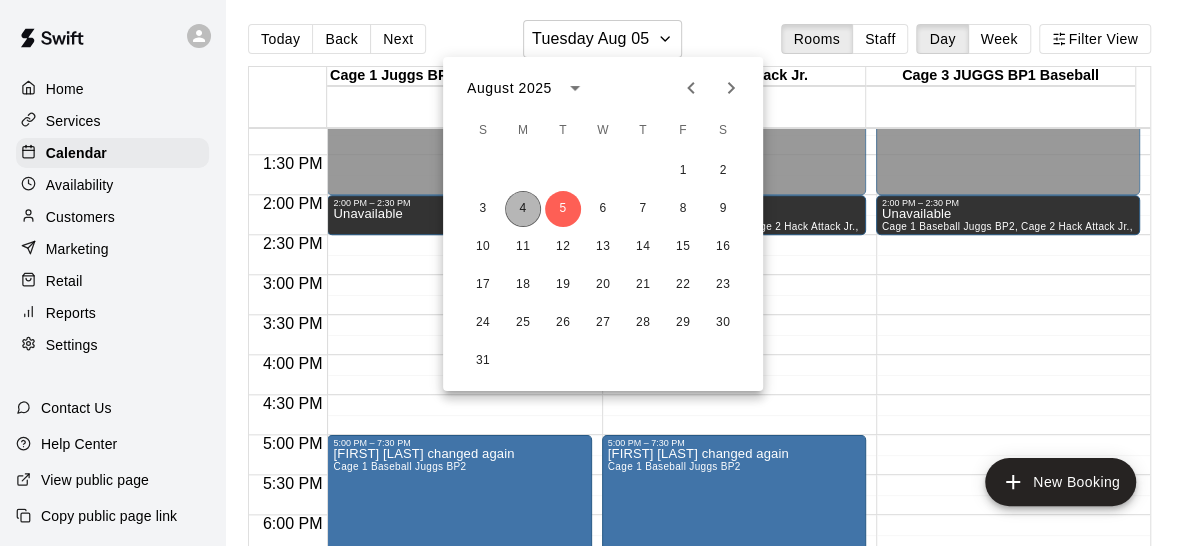 click on "4" at bounding box center [523, 209] 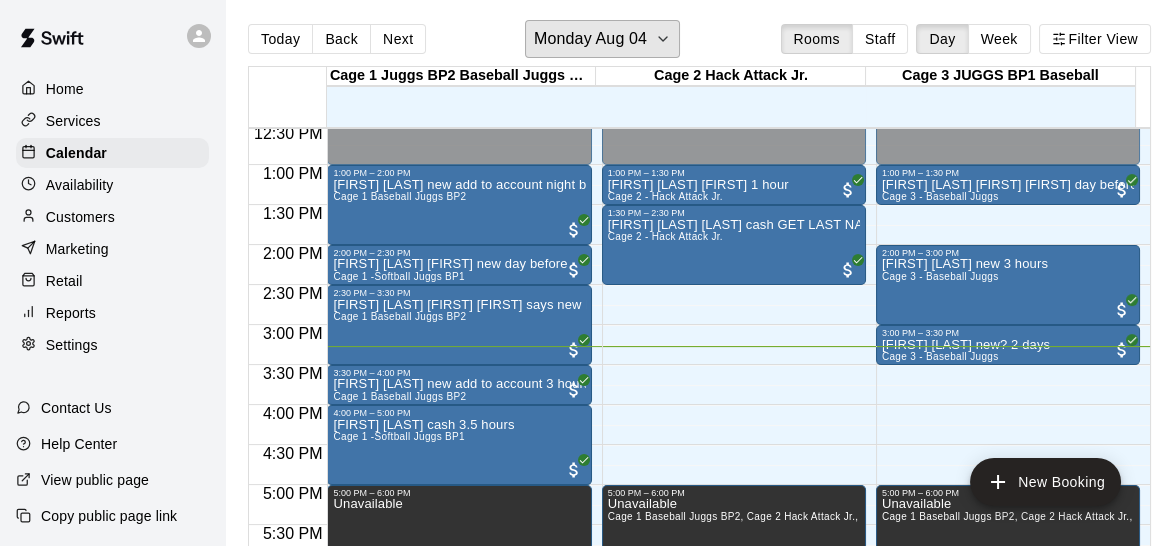 scroll, scrollTop: 1009, scrollLeft: 0, axis: vertical 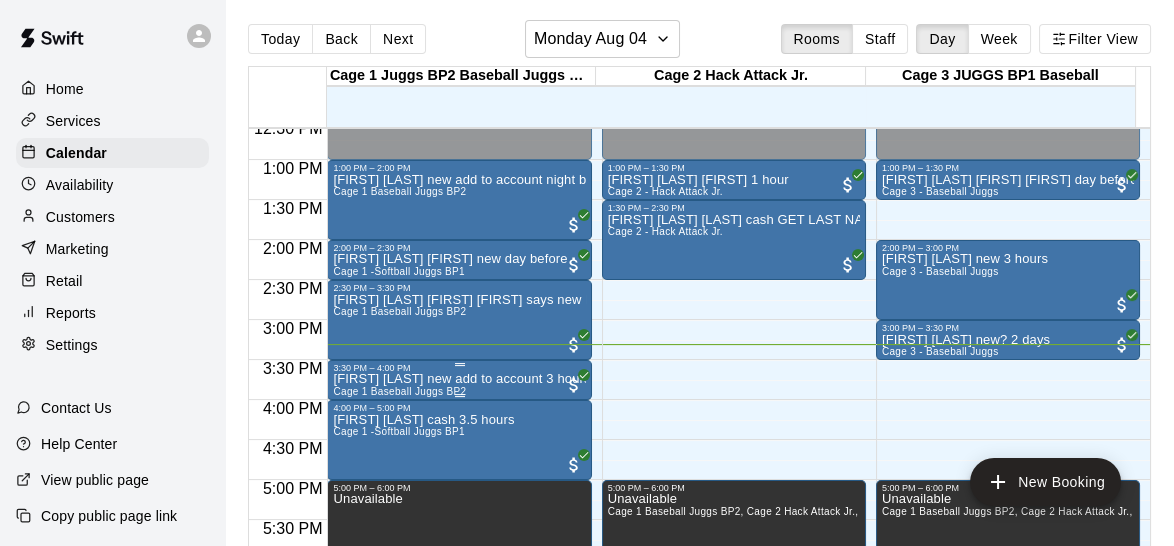click on "Alex Aguilera new add to account  3 hours" at bounding box center (459, 379) 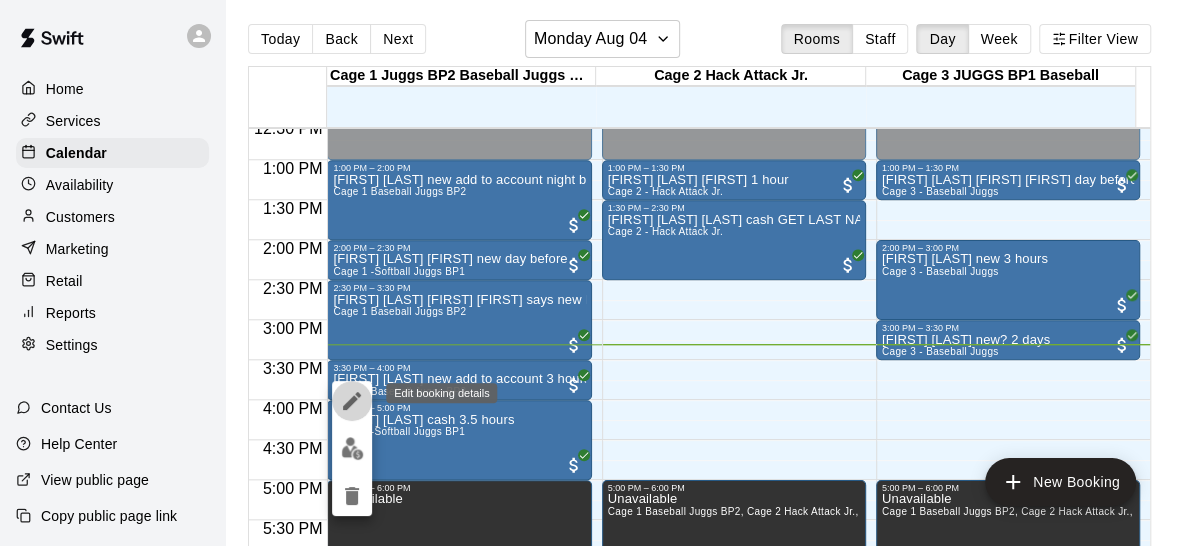 click 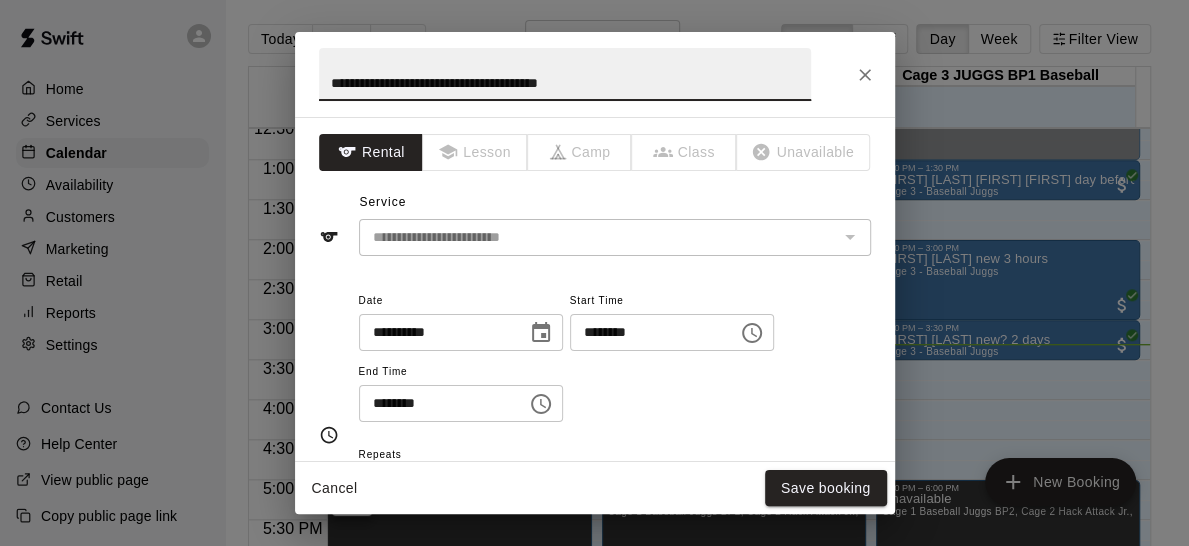click on "**********" at bounding box center (565, 74) 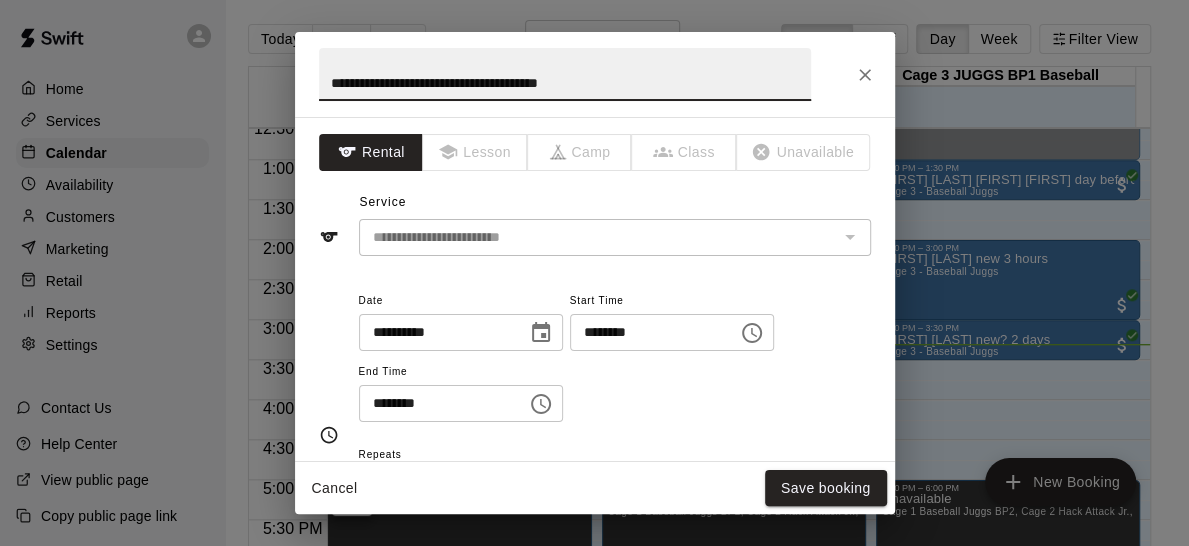 click 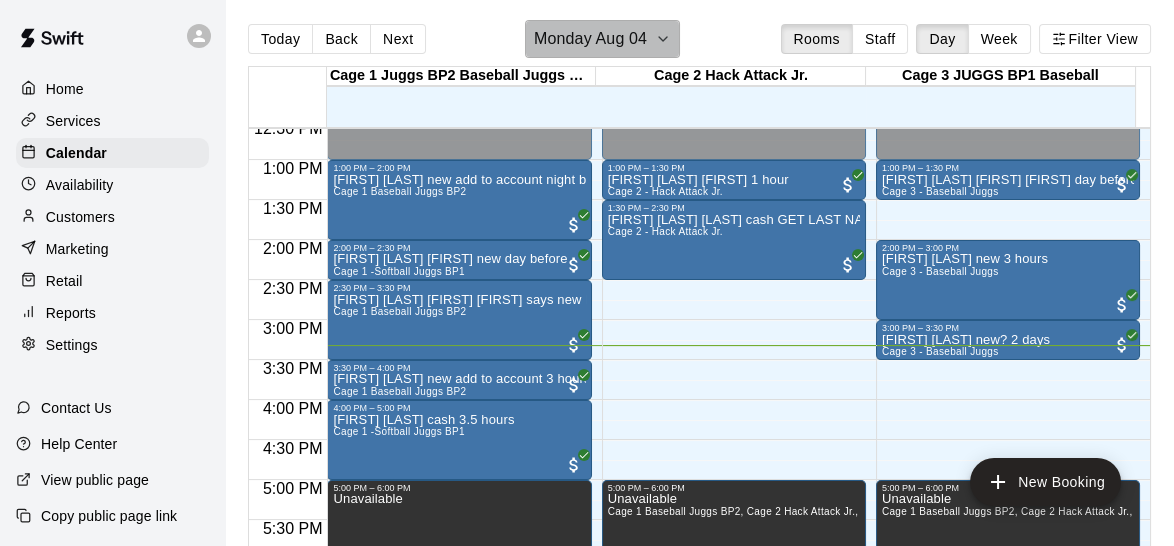 click 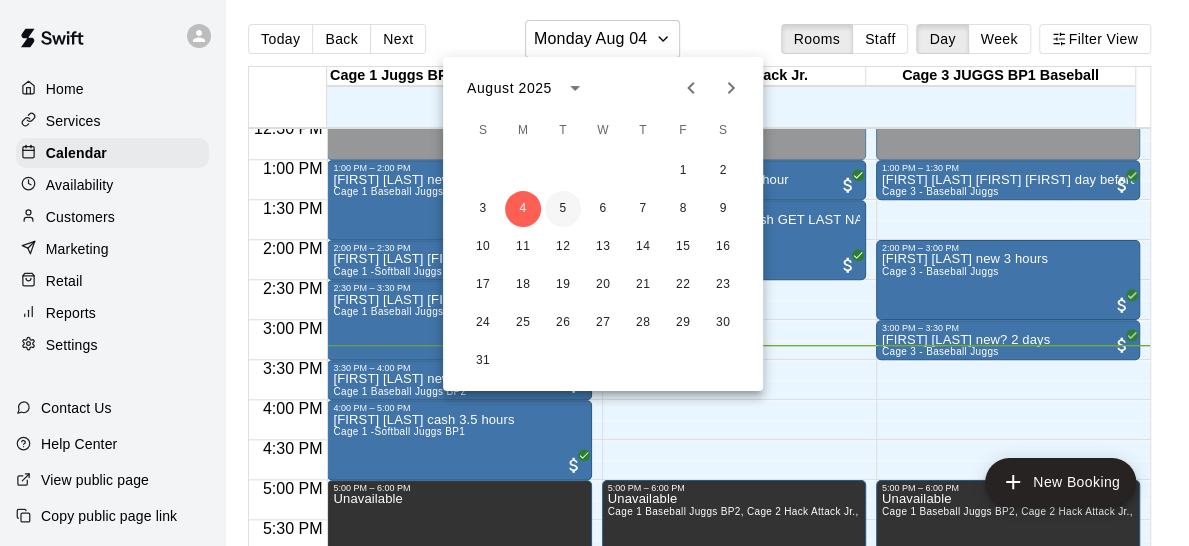 click on "5" at bounding box center (563, 209) 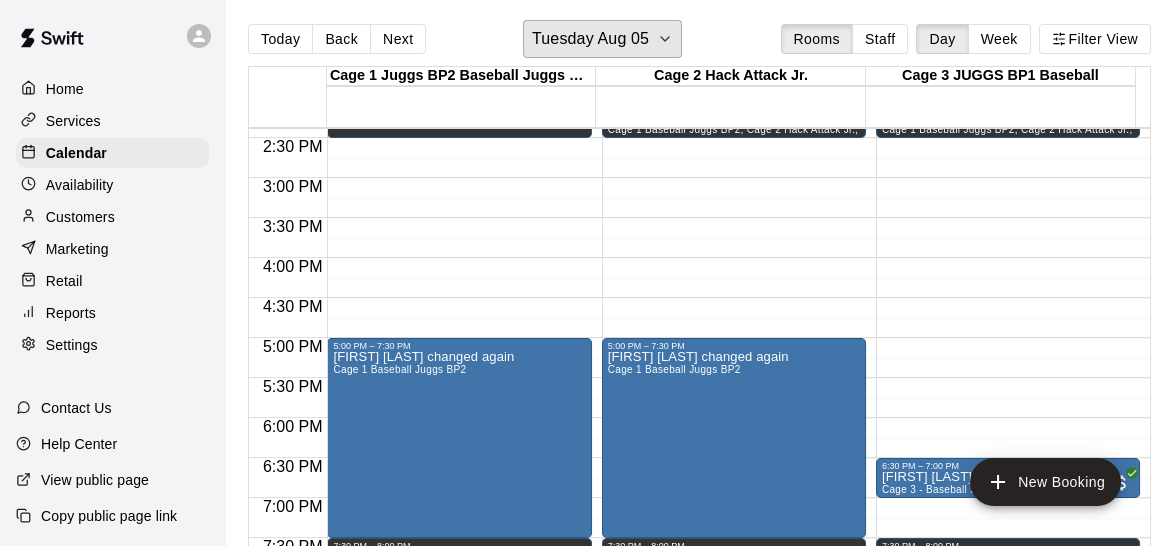 scroll, scrollTop: 1147, scrollLeft: 0, axis: vertical 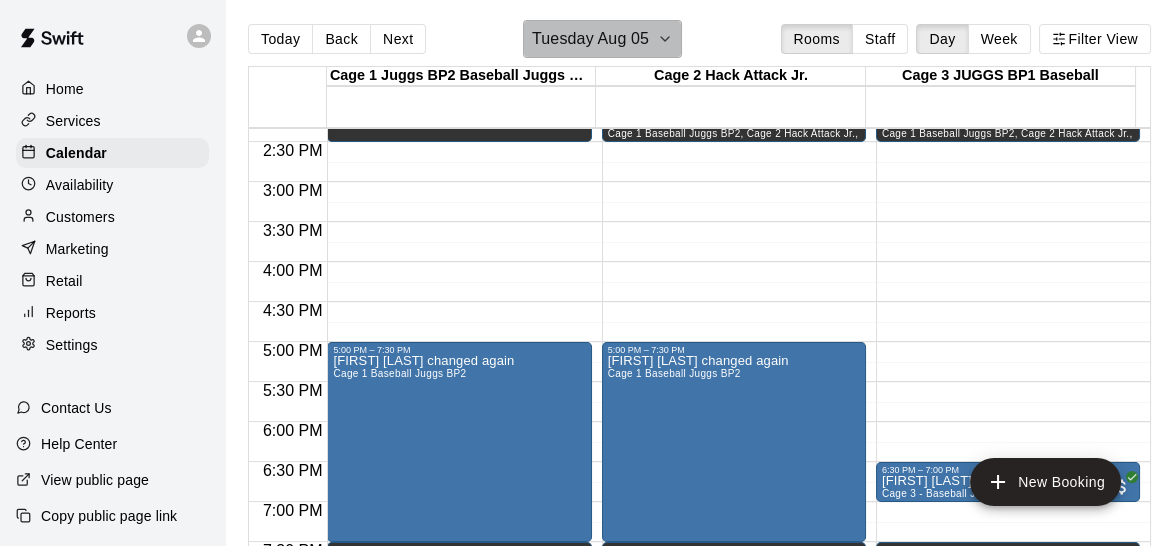 click 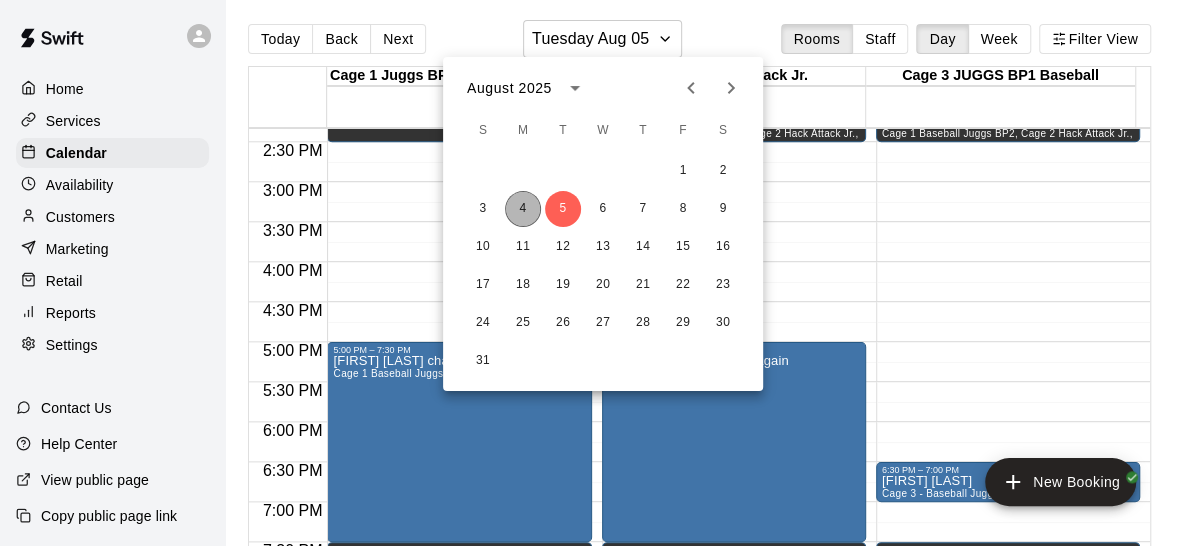 click on "4" at bounding box center (523, 209) 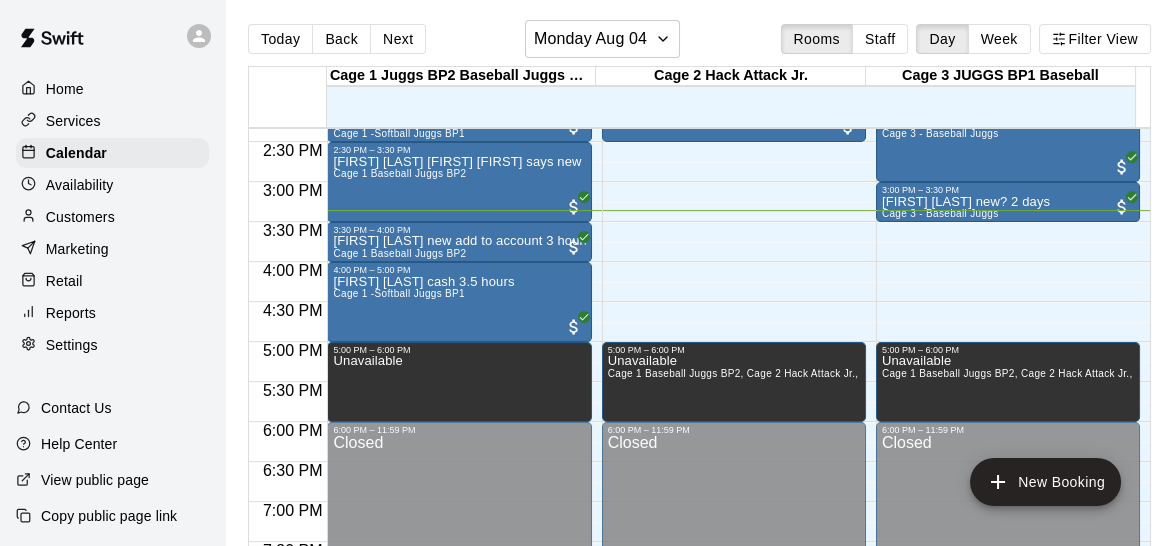 click at bounding box center (461, 117) 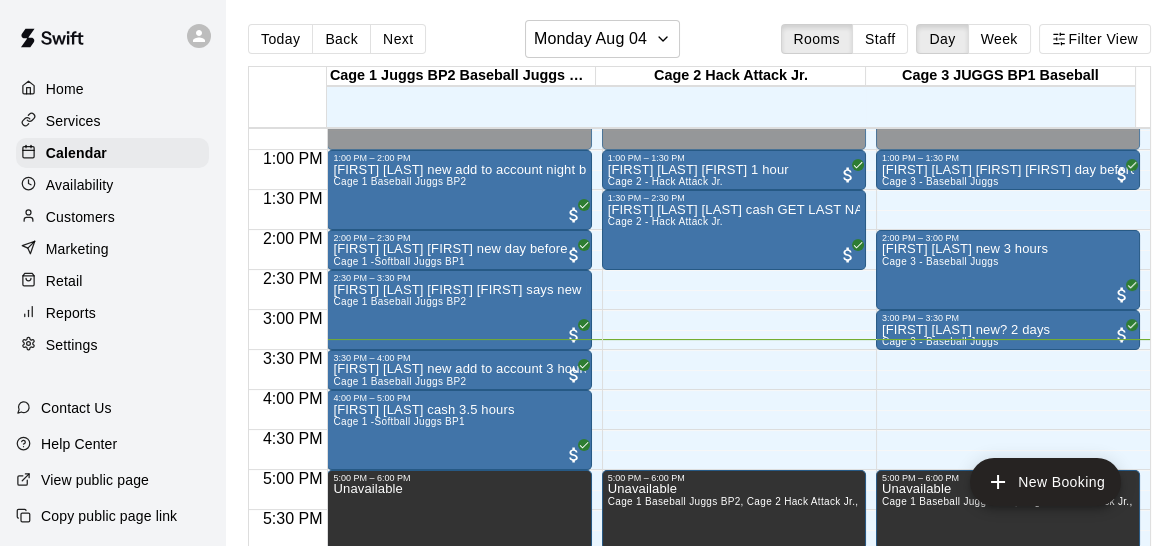scroll, scrollTop: 1022, scrollLeft: 0, axis: vertical 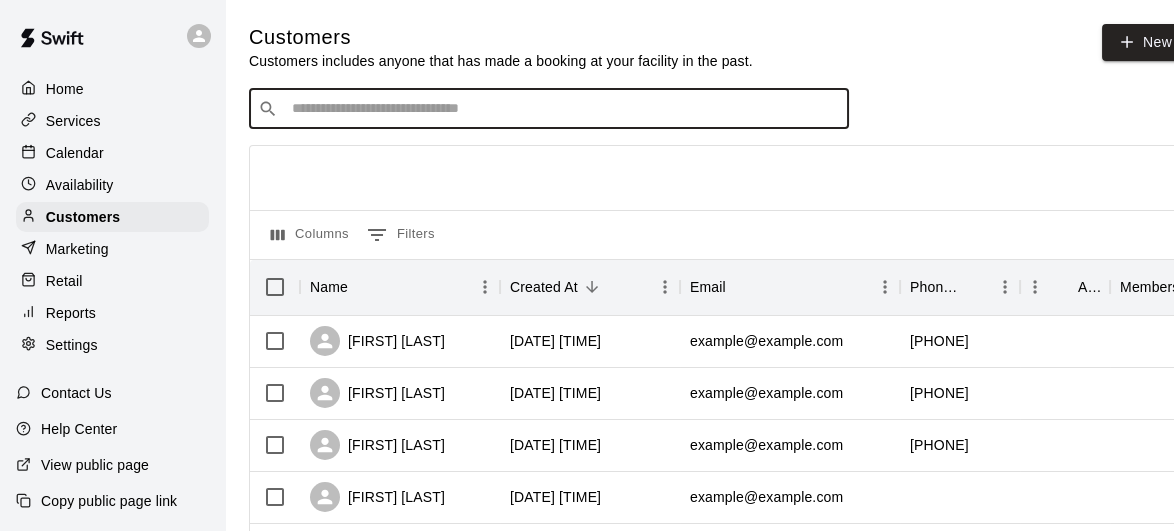 click at bounding box center [563, 109] 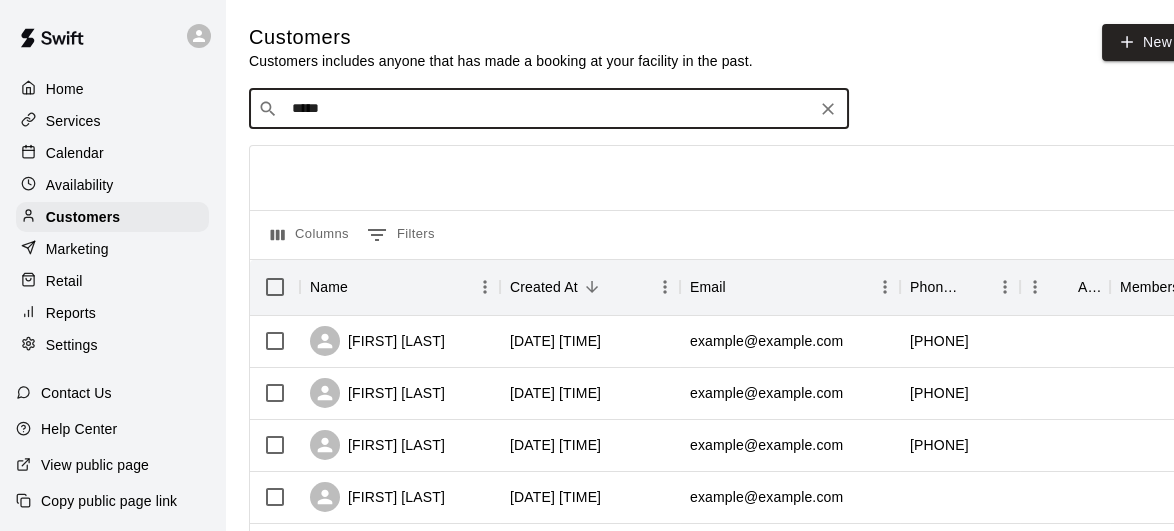 type on "******" 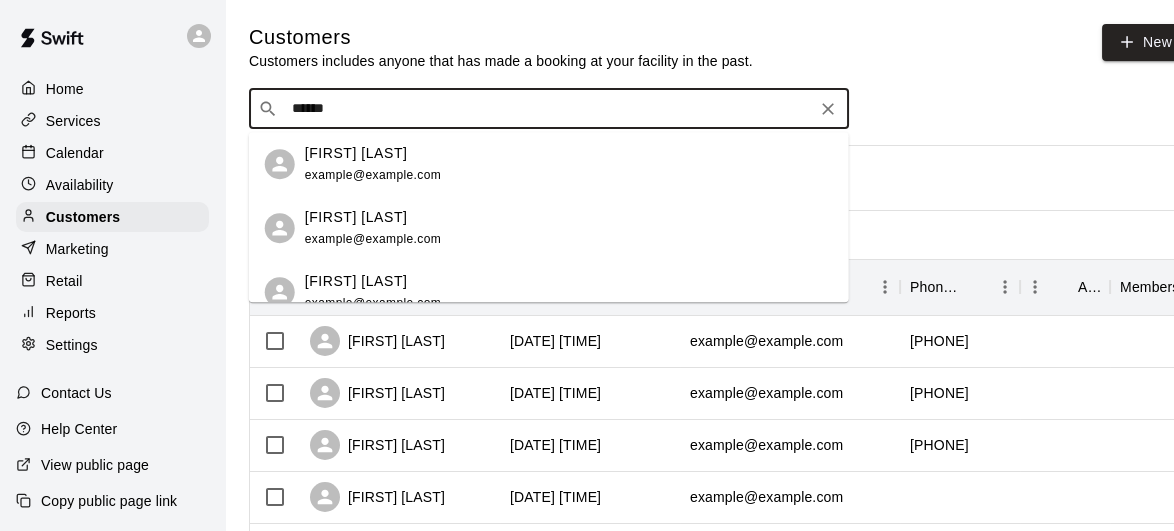 click on "[FIRST] [LAST]" at bounding box center [356, 217] 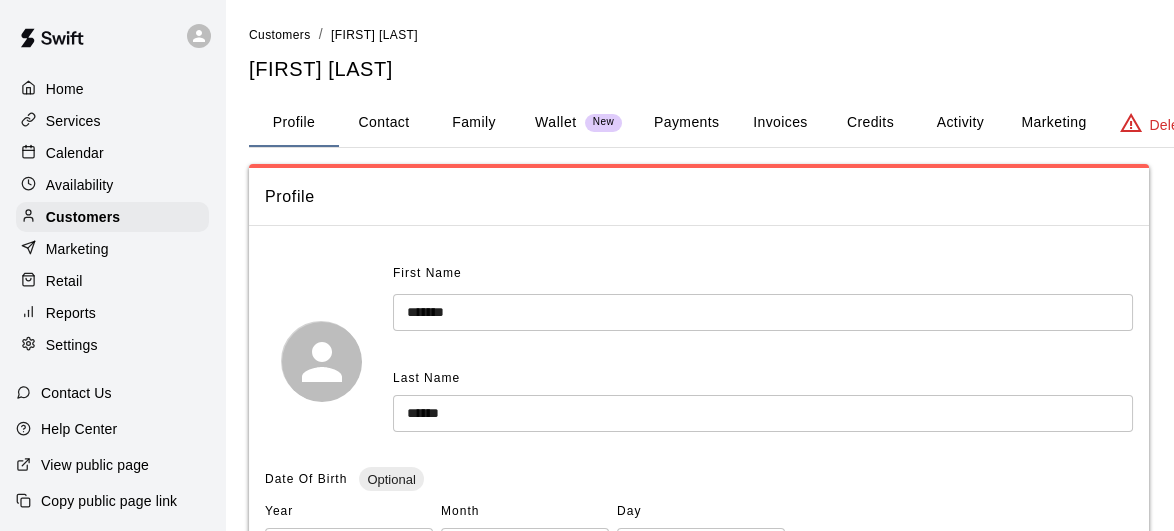 scroll, scrollTop: 531, scrollLeft: 0, axis: vertical 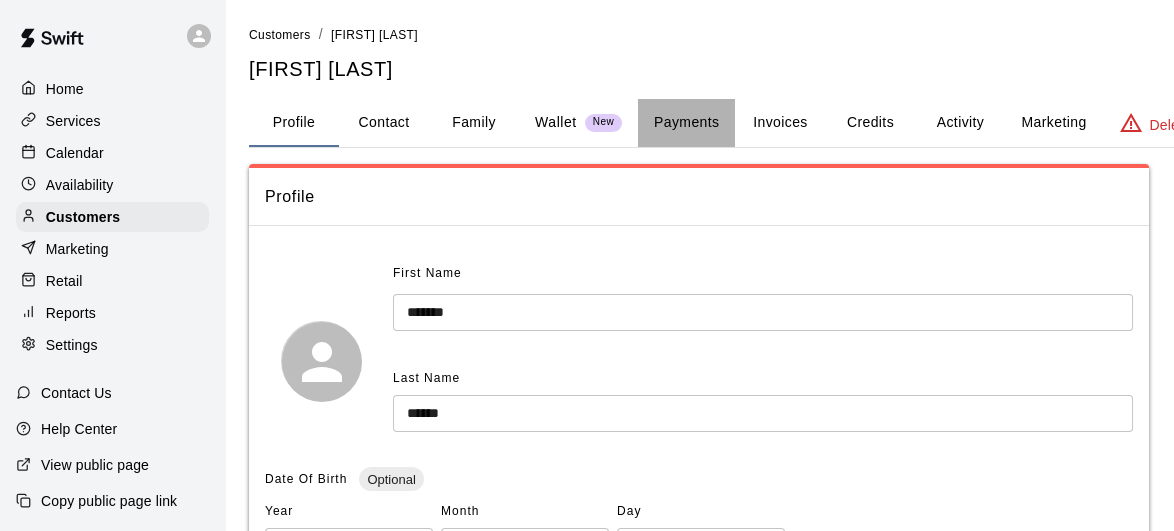 click on "Payments" at bounding box center [686, 123] 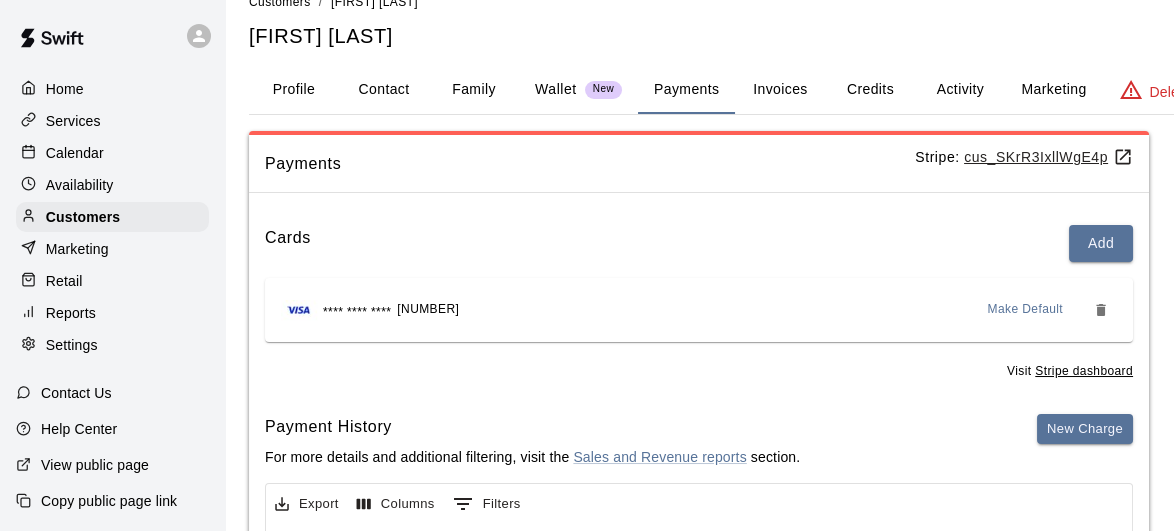 scroll, scrollTop: 35, scrollLeft: 0, axis: vertical 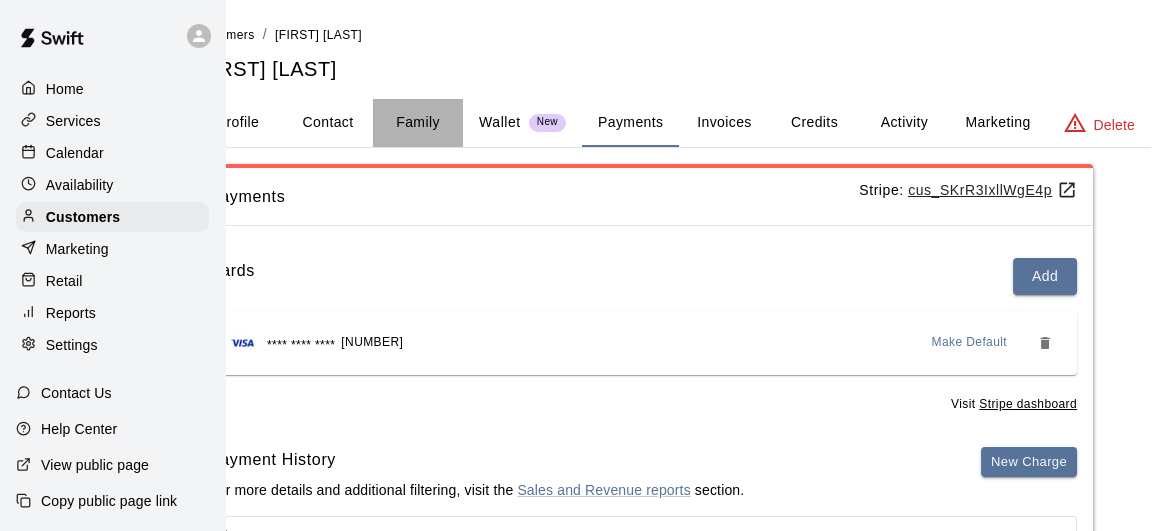 click on "Family" at bounding box center [418, 123] 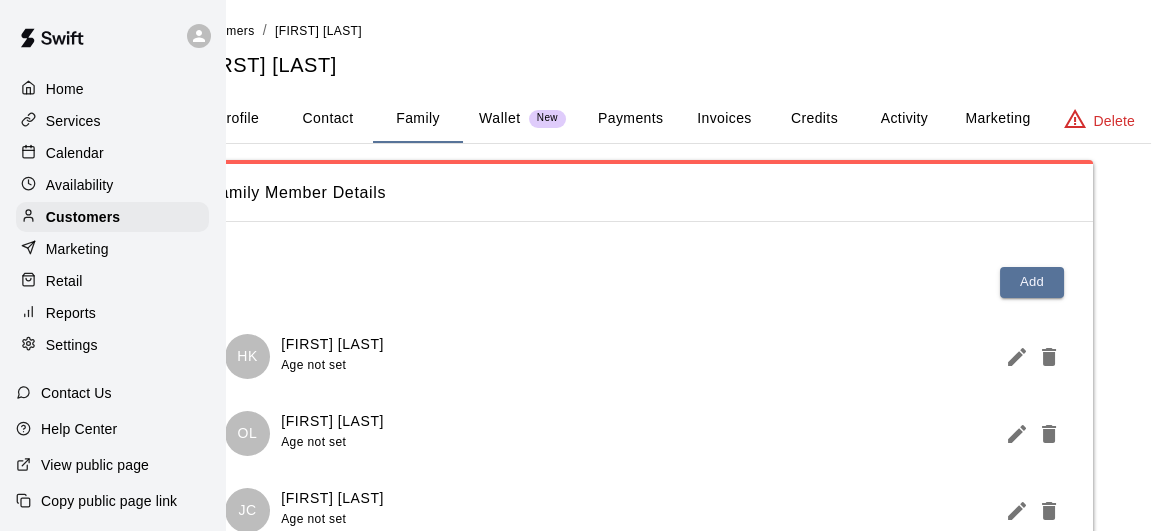 scroll, scrollTop: 0, scrollLeft: 56, axis: horizontal 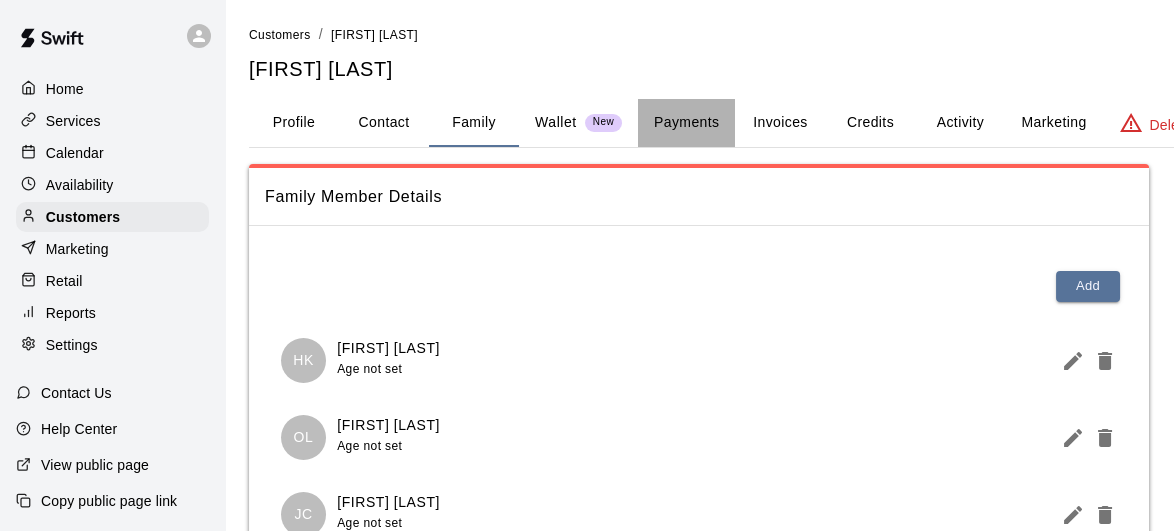click on "Payments" at bounding box center (686, 123) 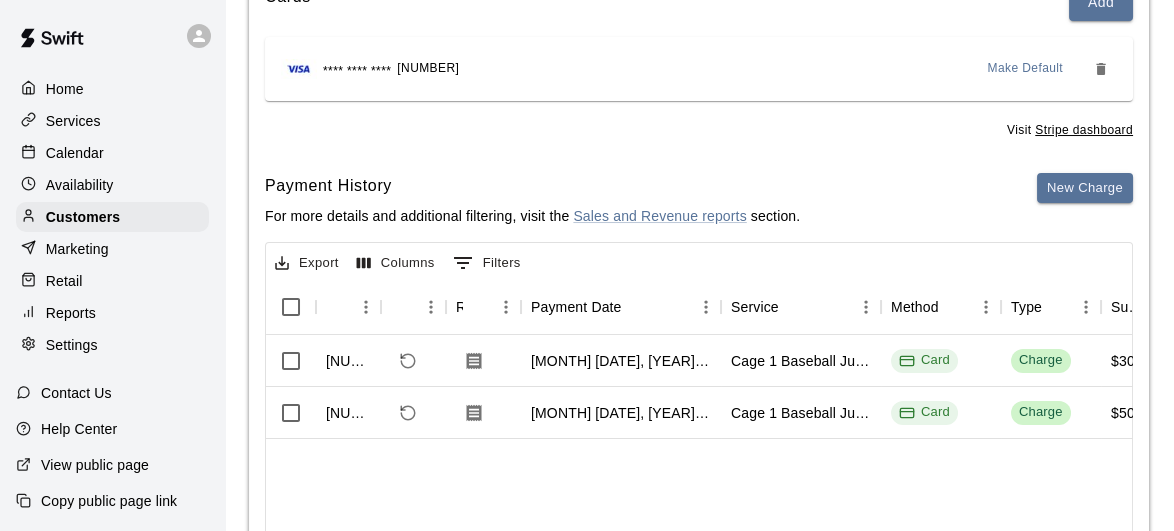 scroll, scrollTop: 276, scrollLeft: 0, axis: vertical 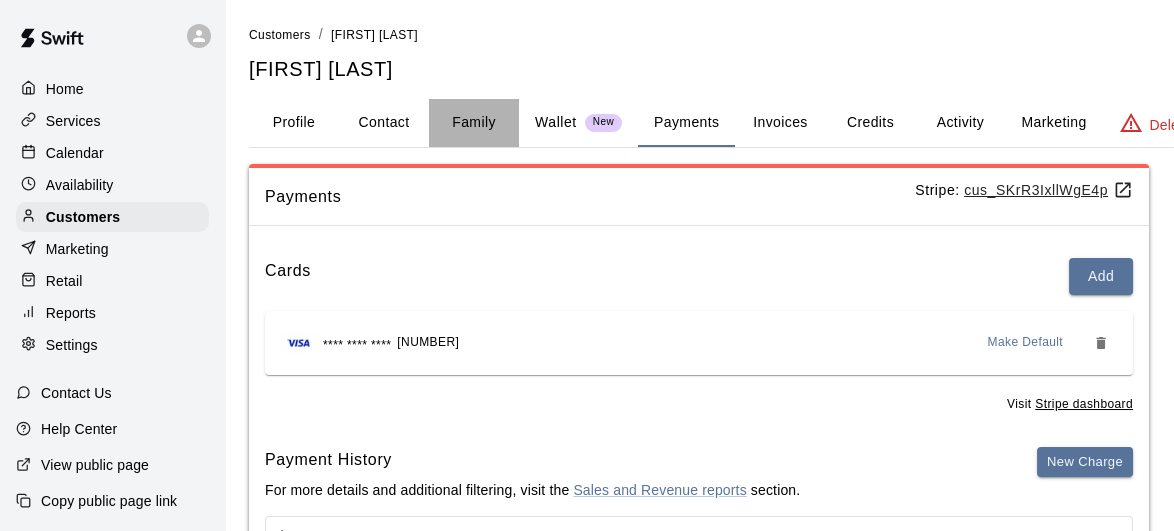 click on "Family" at bounding box center [474, 123] 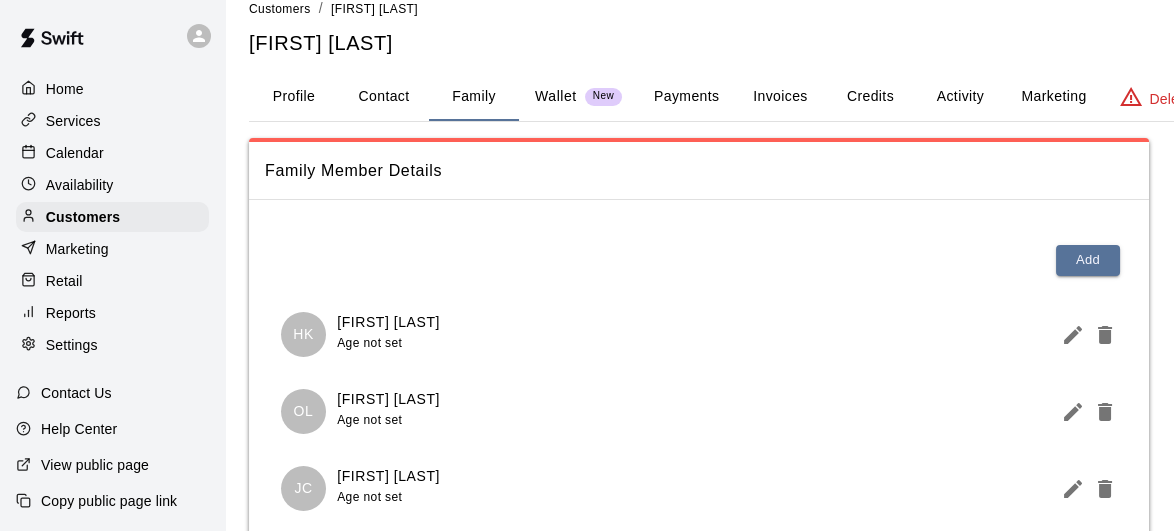 scroll, scrollTop: 20, scrollLeft: 0, axis: vertical 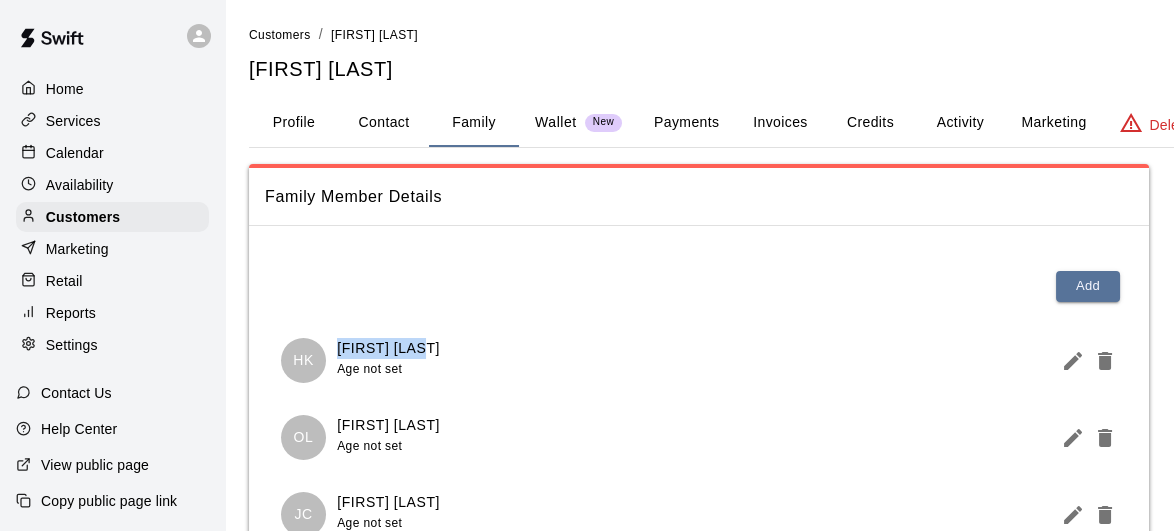 drag, startPoint x: 445, startPoint y: 348, endPoint x: 337, endPoint y: 353, distance: 108.11568 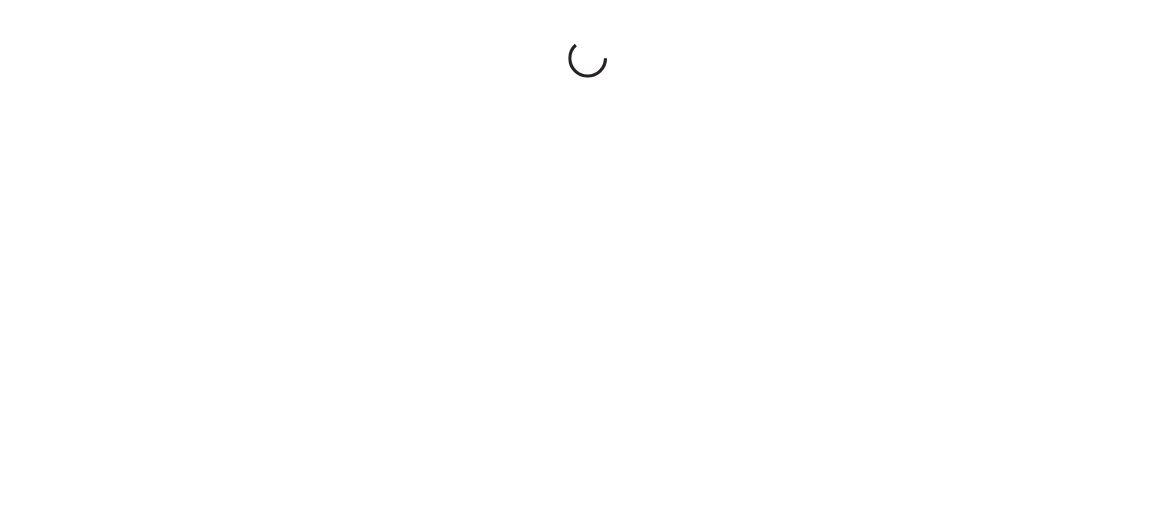 scroll, scrollTop: 0, scrollLeft: 0, axis: both 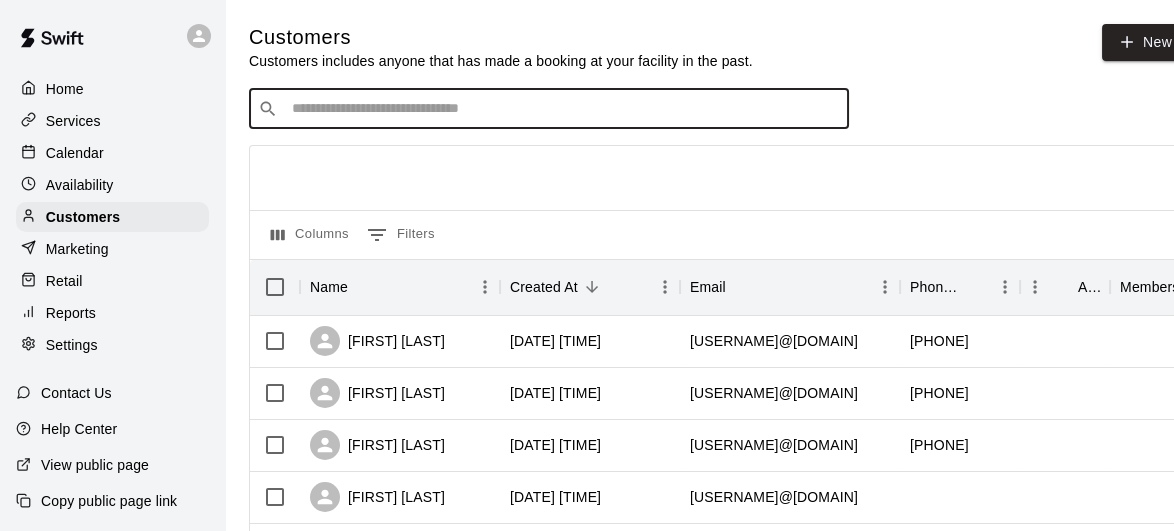 click at bounding box center (563, 109) 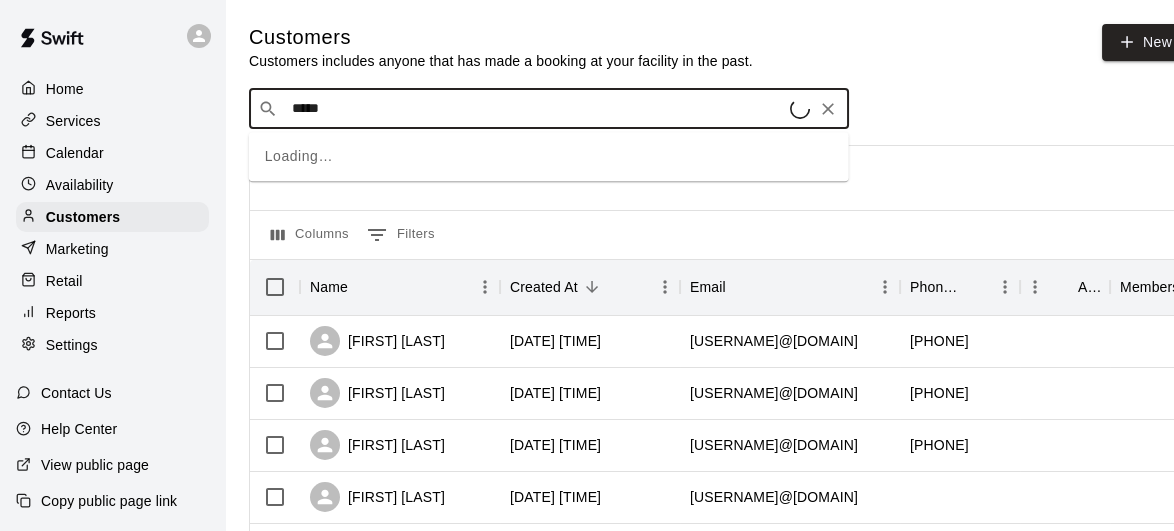 type on "******" 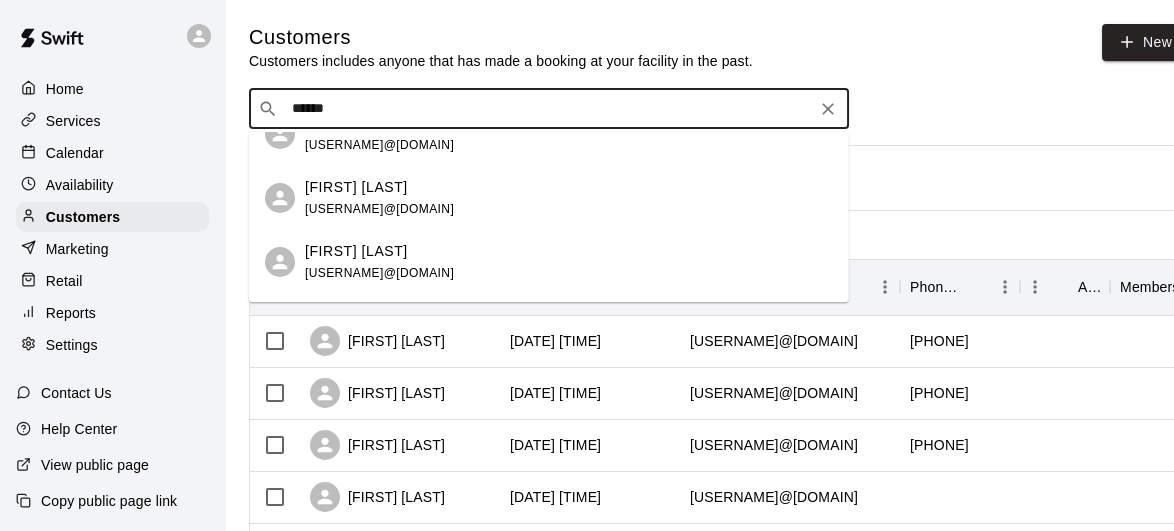 scroll, scrollTop: 0, scrollLeft: 0, axis: both 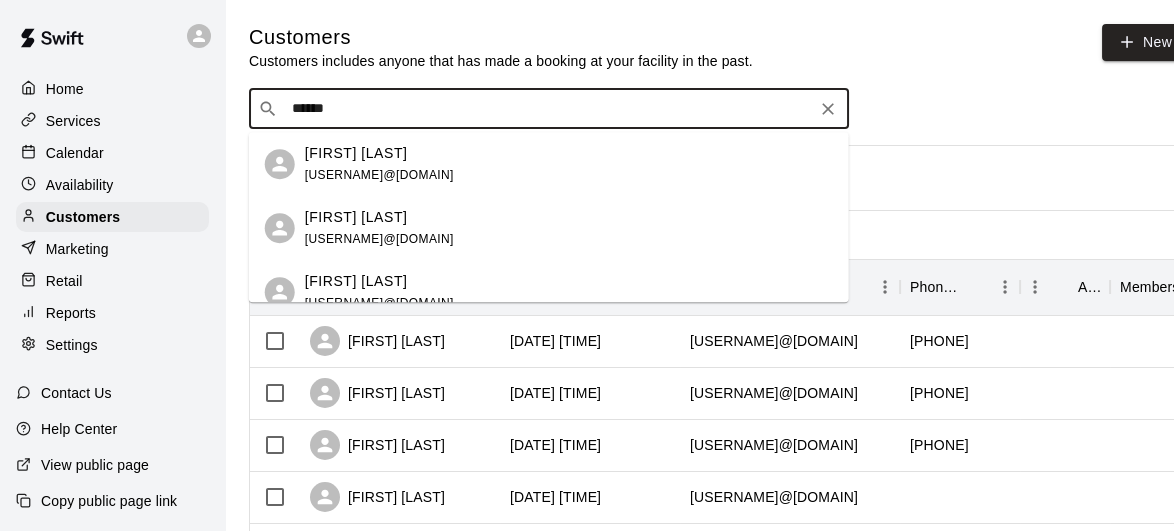 click on "[FIRST] [LAST] [USERNAME]@[DOMAIN]" at bounding box center (569, 164) 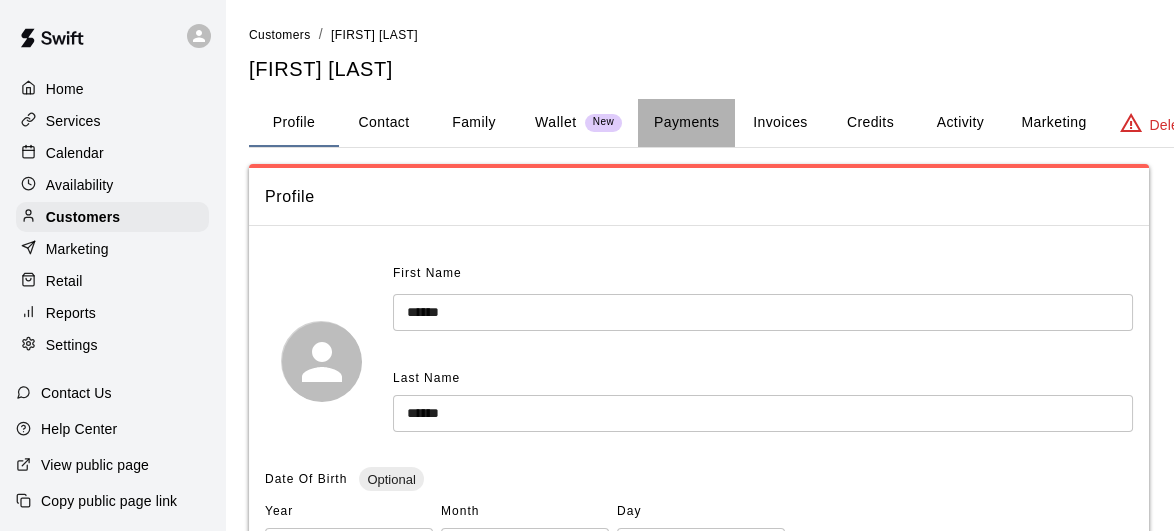 click on "Payments" at bounding box center [686, 123] 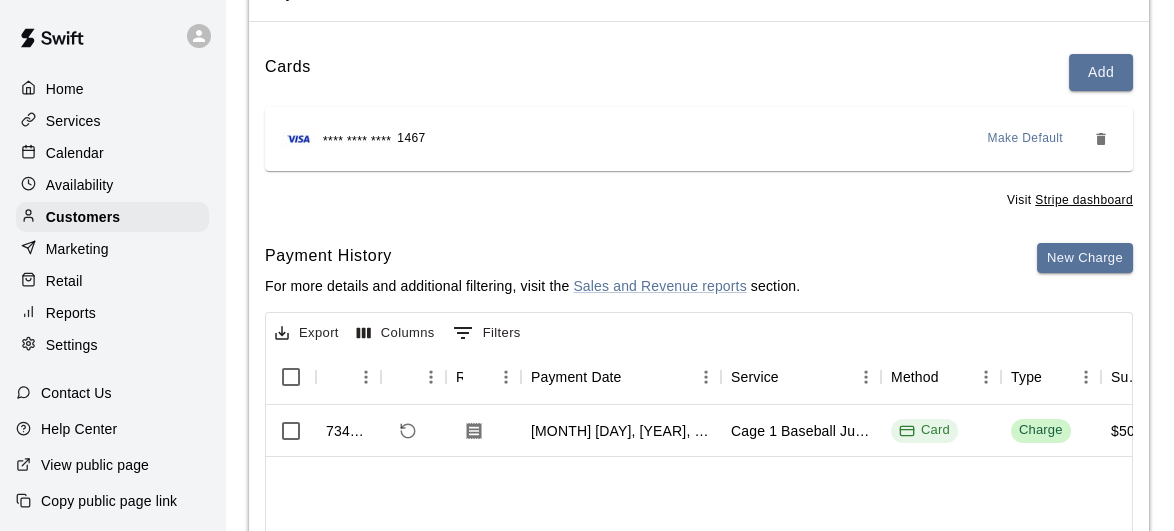 scroll, scrollTop: 216, scrollLeft: 0, axis: vertical 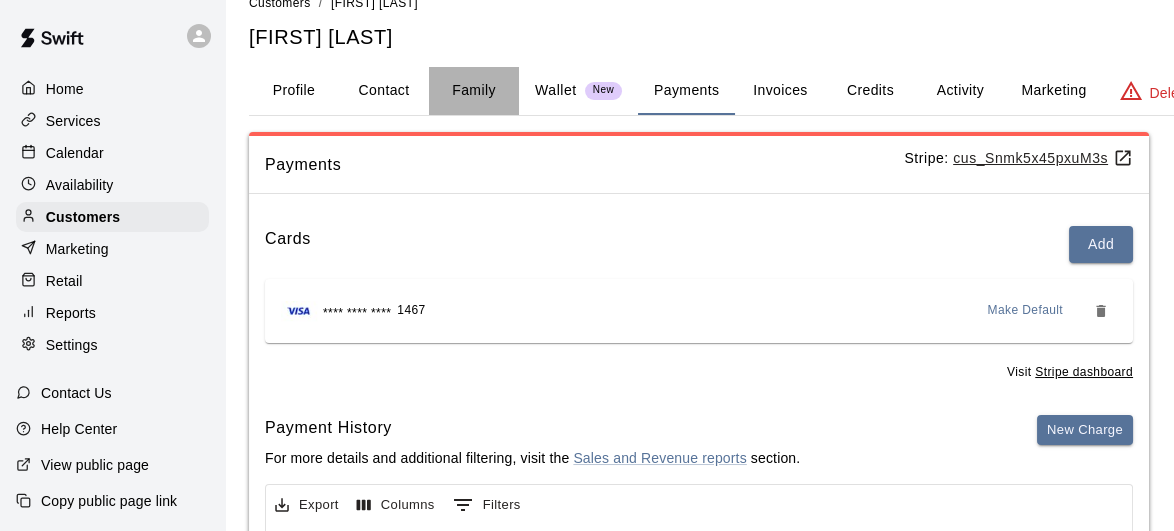 click on "Family" at bounding box center [474, 91] 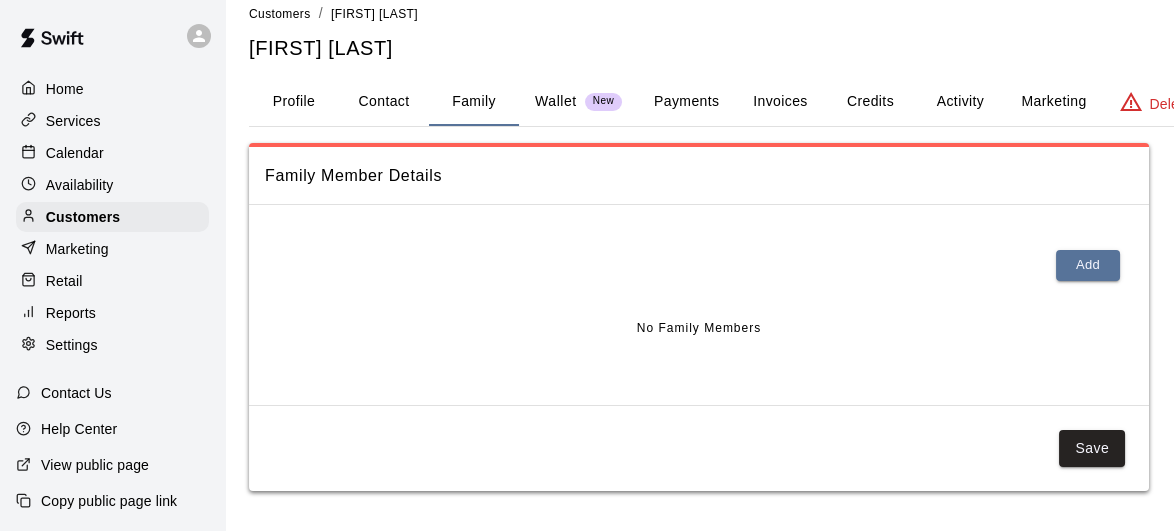 scroll, scrollTop: 20, scrollLeft: 0, axis: vertical 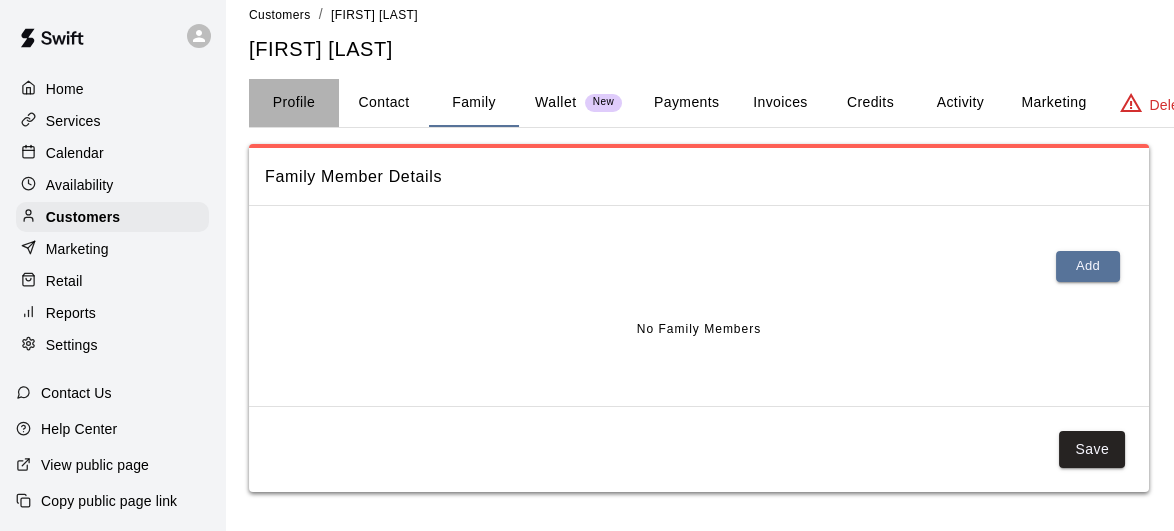 click on "Profile" at bounding box center [294, 103] 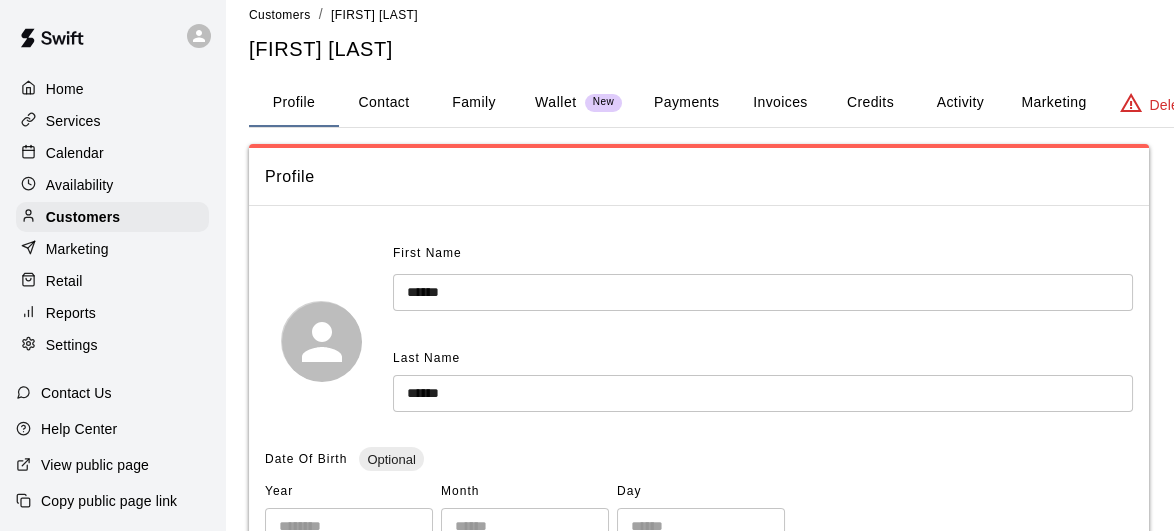 click on "Family" at bounding box center (474, 103) 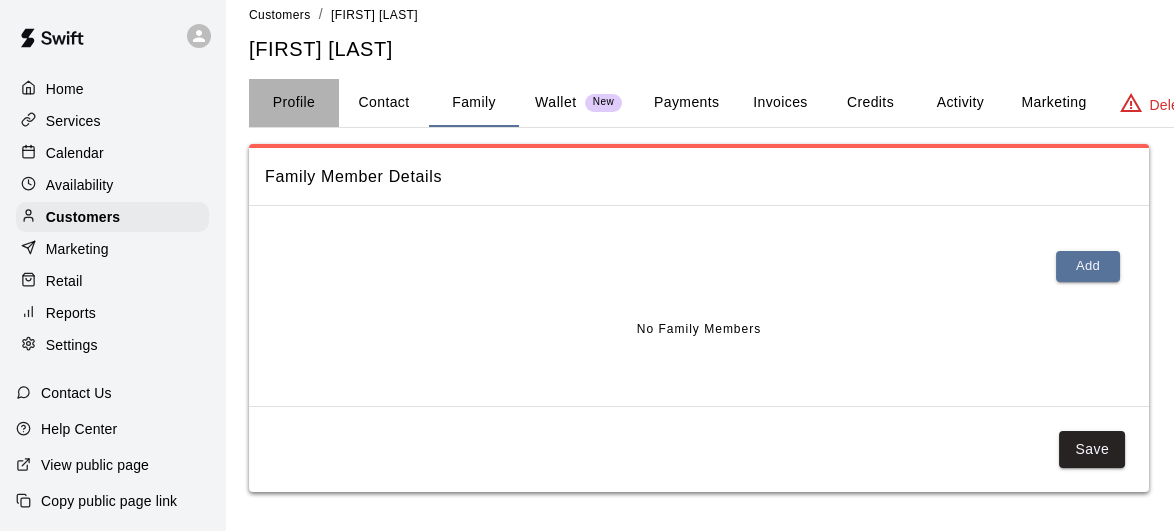click on "Profile" at bounding box center [294, 103] 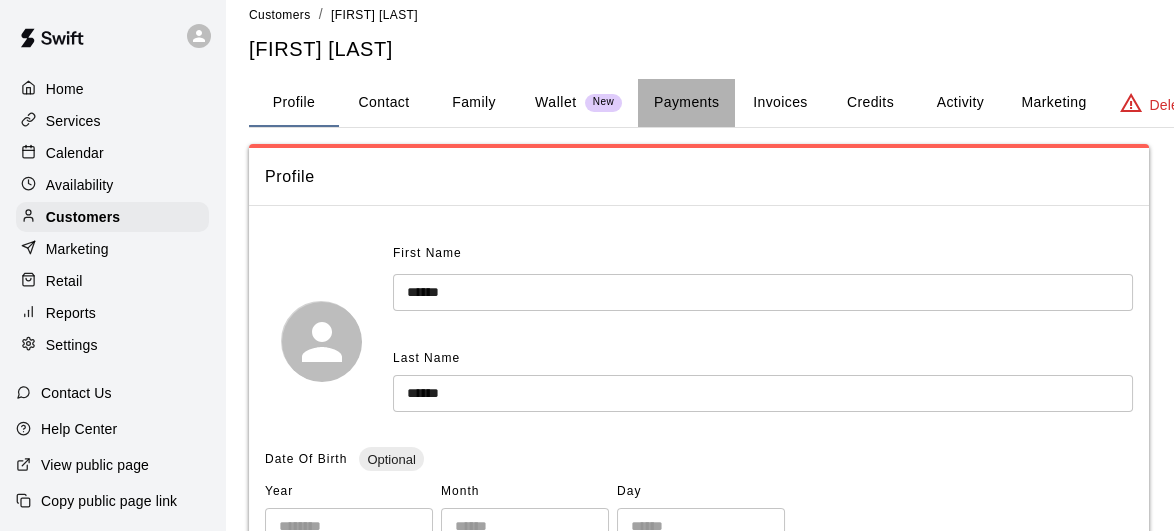 click on "Payments" at bounding box center [686, 103] 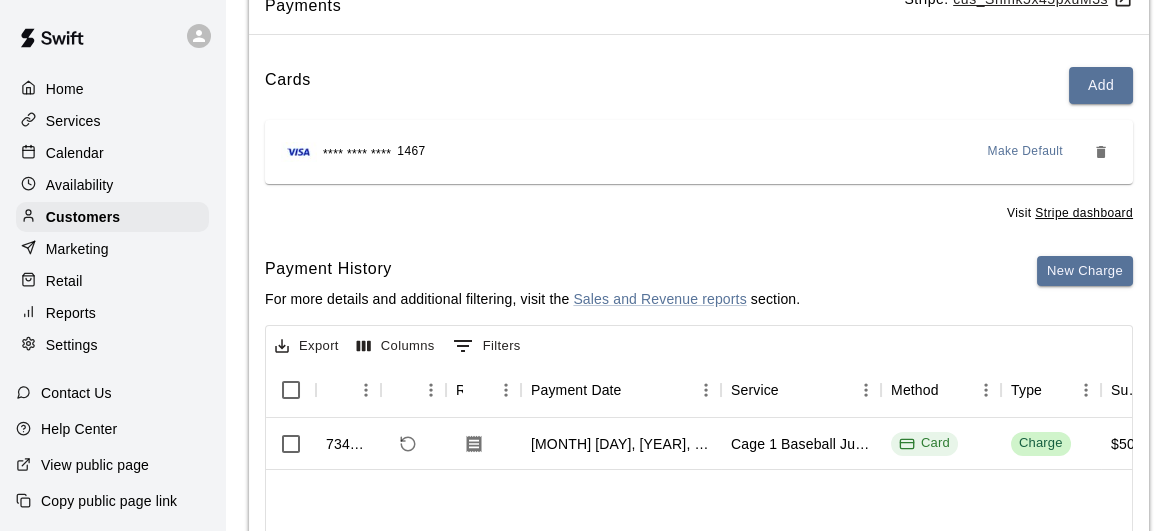 scroll, scrollTop: 196, scrollLeft: 0, axis: vertical 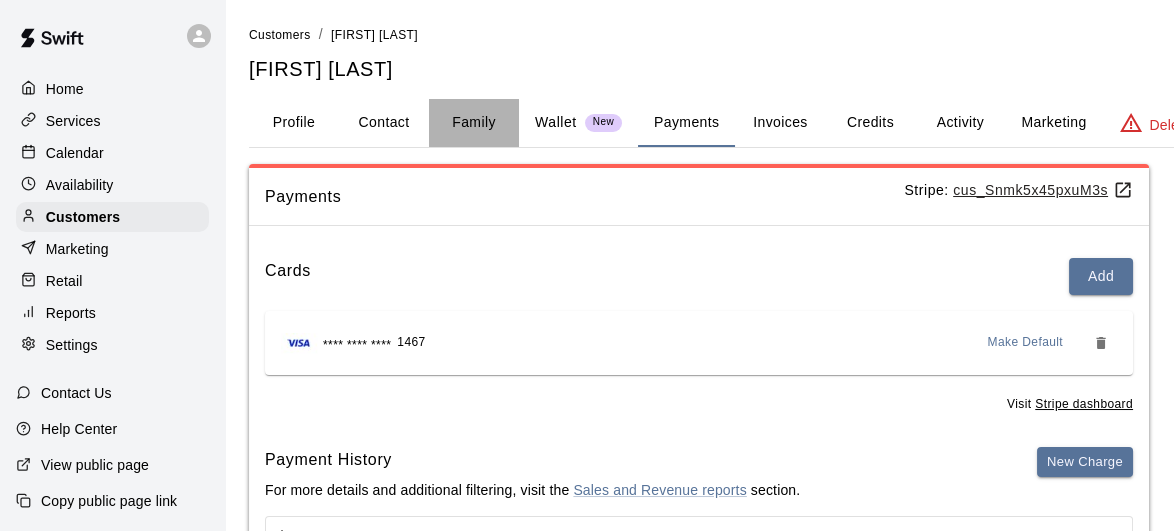 click on "Family" at bounding box center (474, 123) 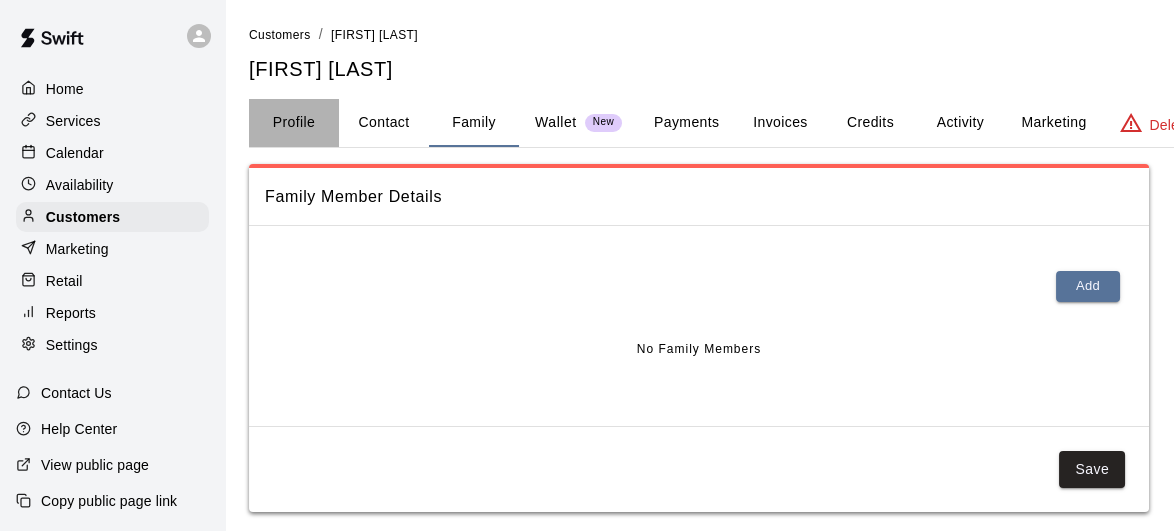 click on "Profile" at bounding box center (294, 123) 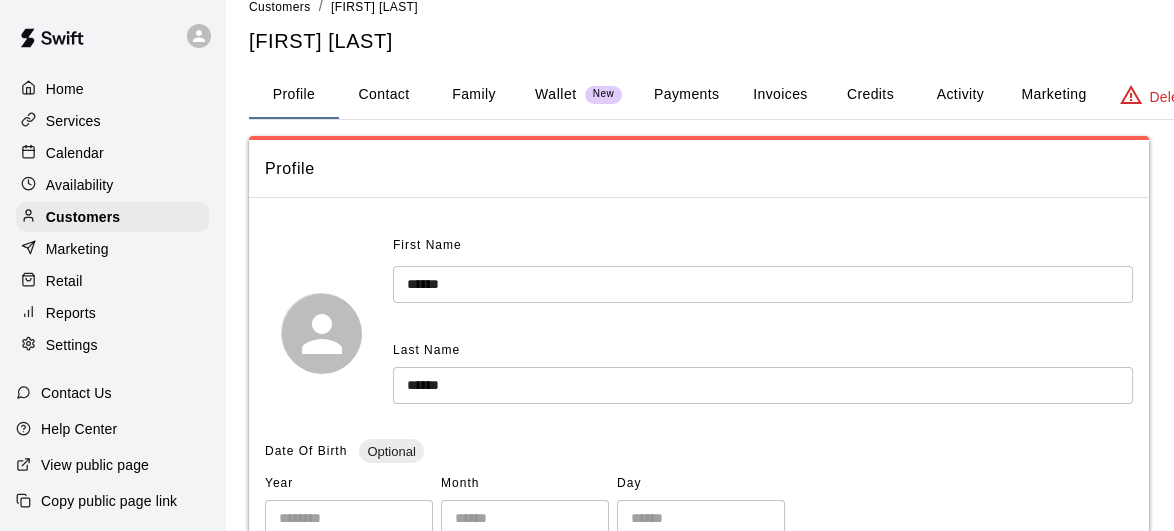 scroll, scrollTop: 26, scrollLeft: 0, axis: vertical 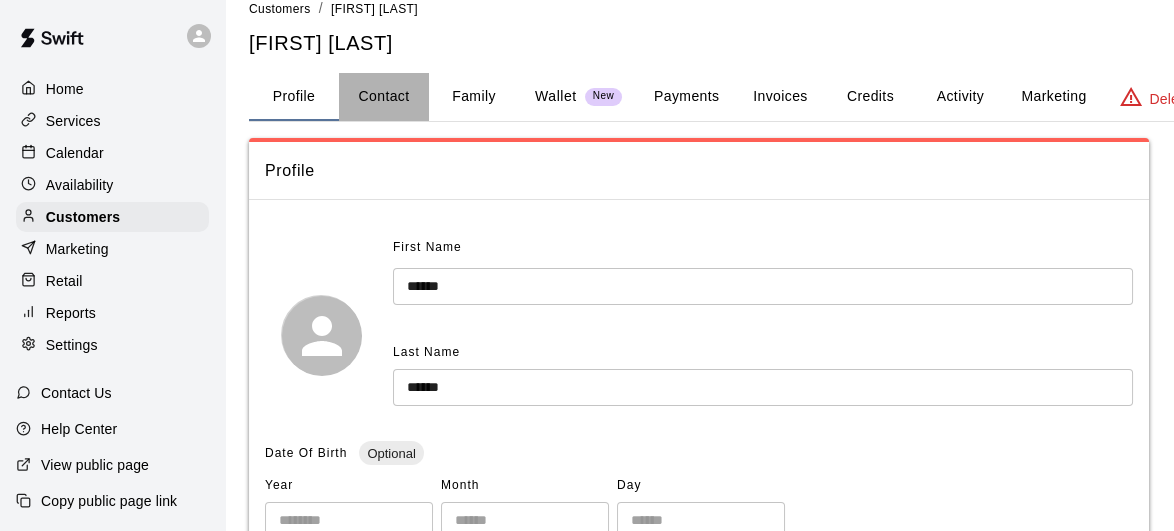 click on "Contact" at bounding box center (384, 97) 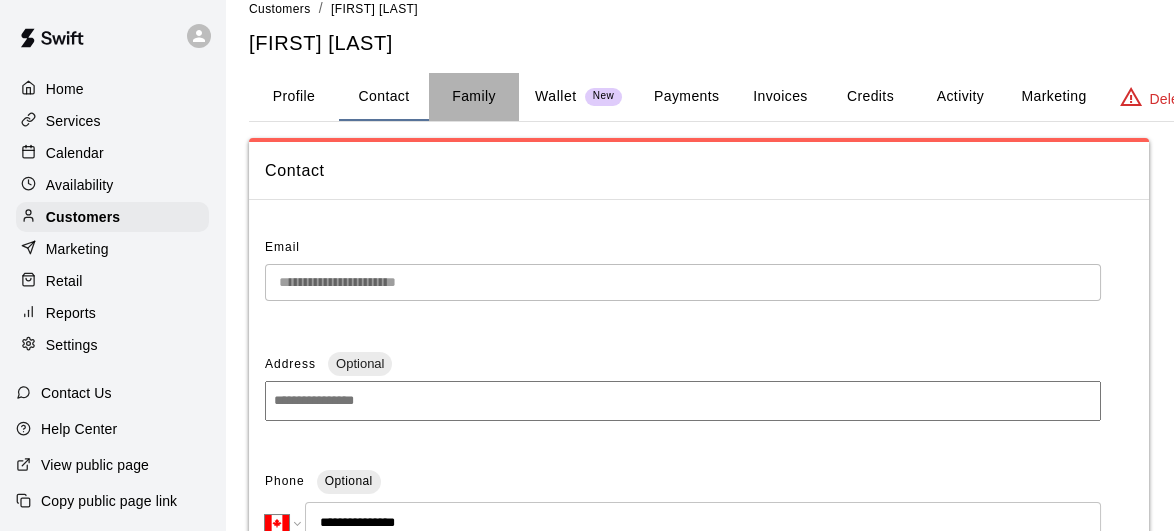 click on "Family" at bounding box center [474, 97] 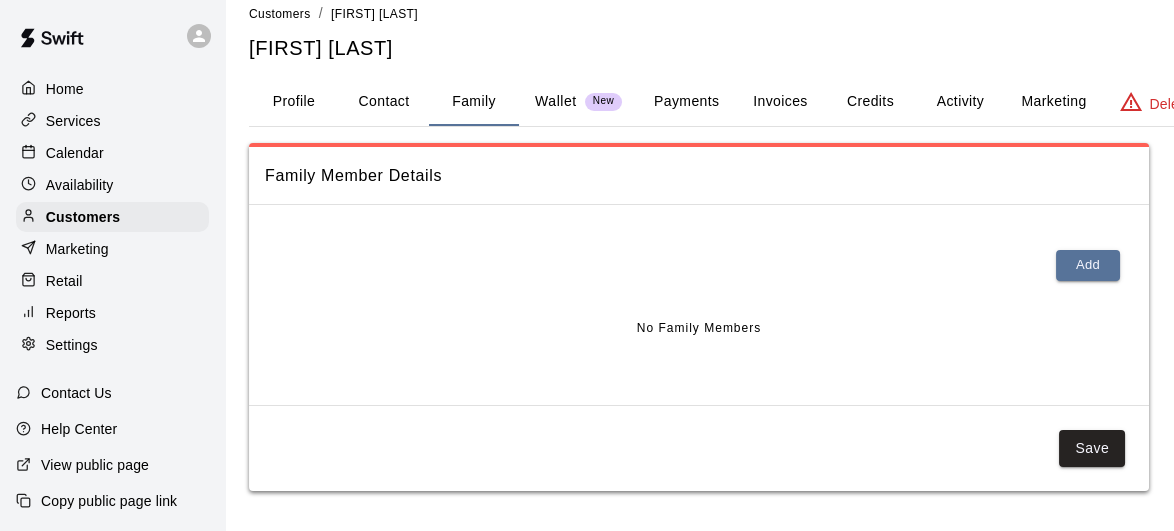 scroll, scrollTop: 20, scrollLeft: 0, axis: vertical 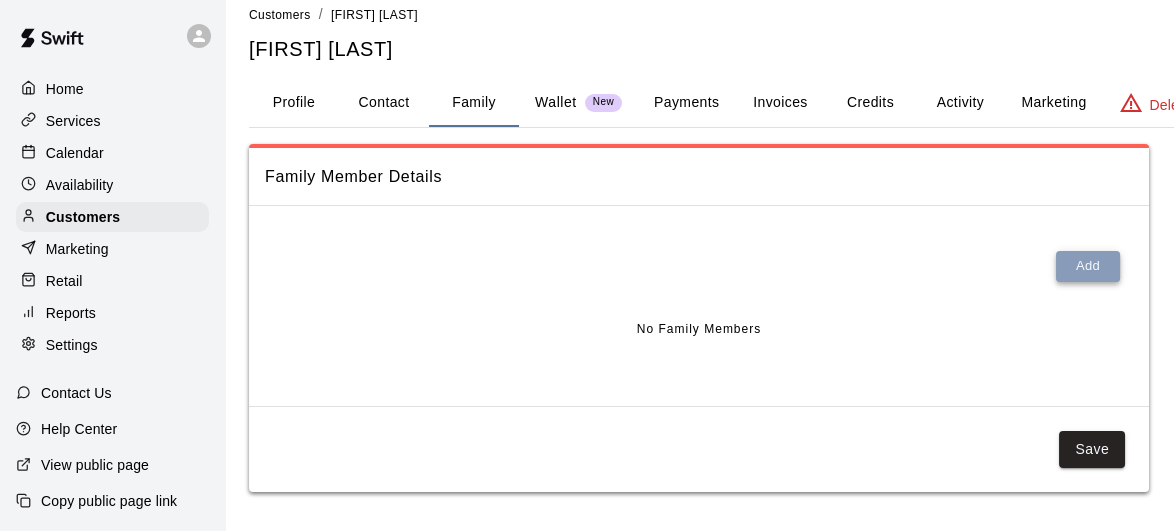 click on "Add" at bounding box center [1088, 266] 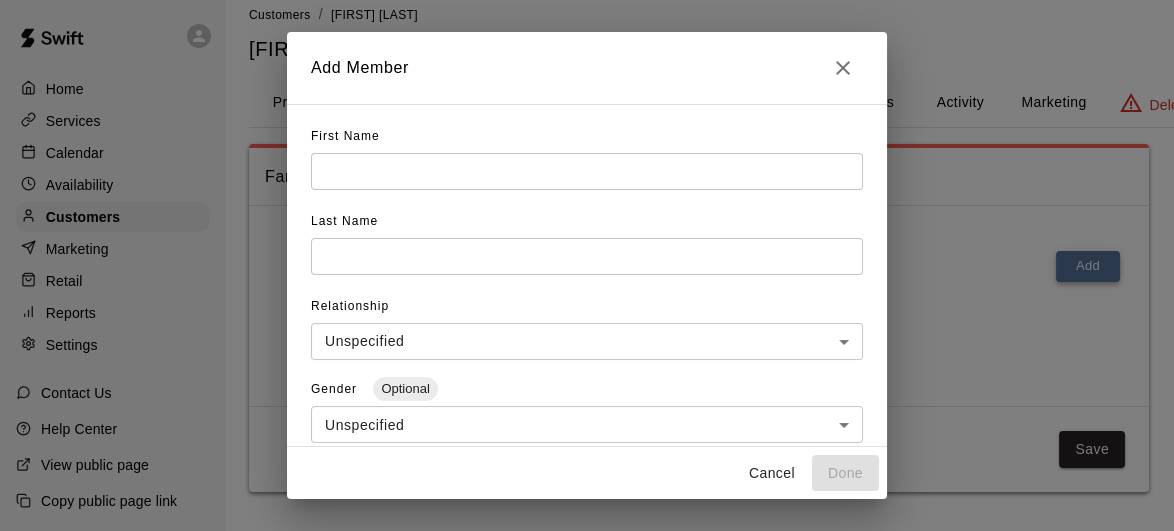 scroll, scrollTop: 5, scrollLeft: 0, axis: vertical 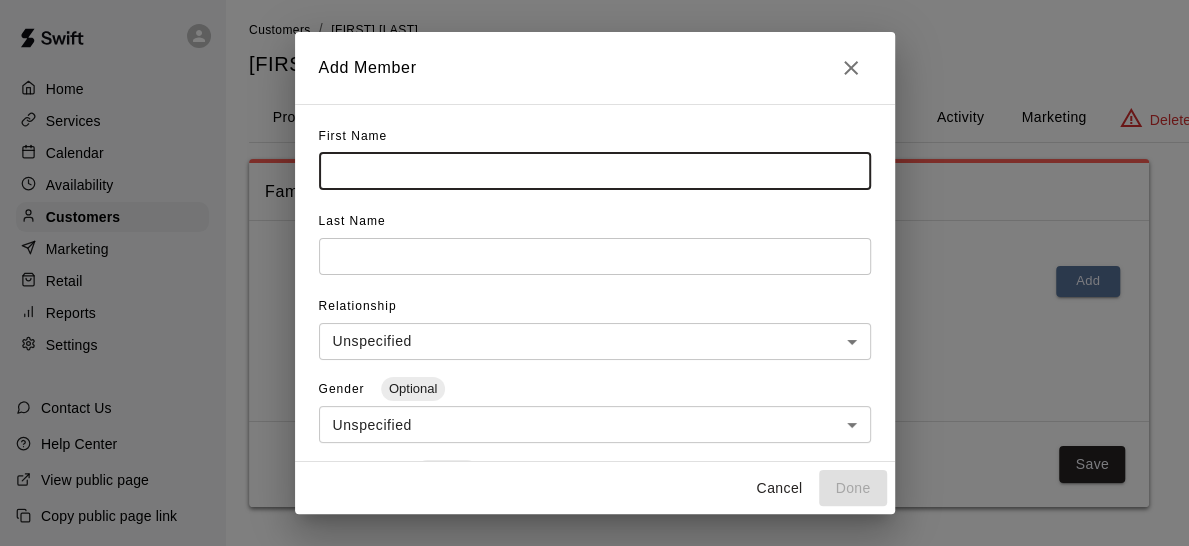 click at bounding box center [595, 171] 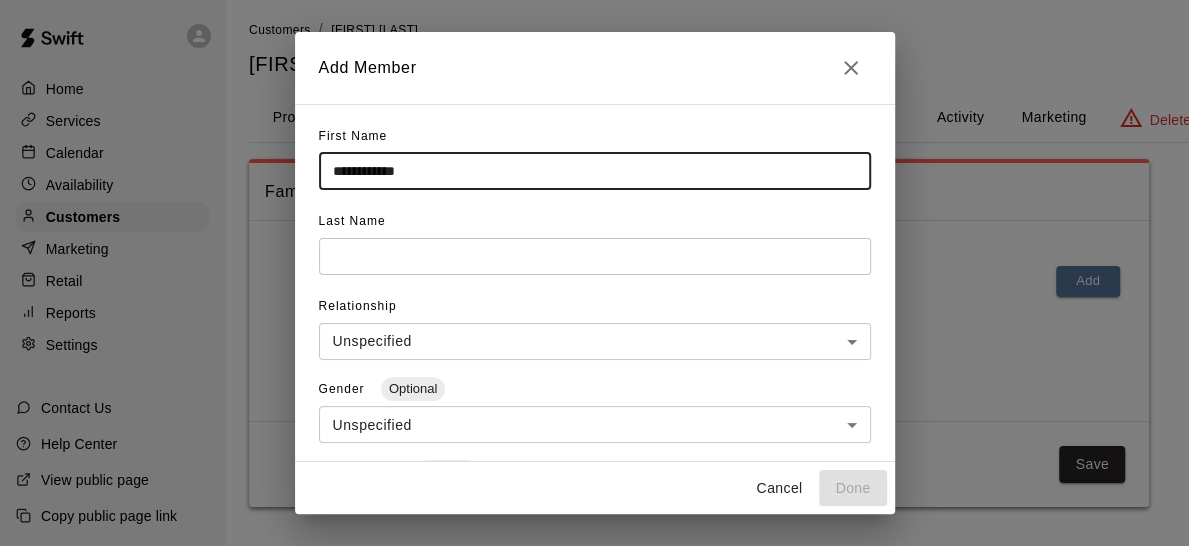 type on "**********" 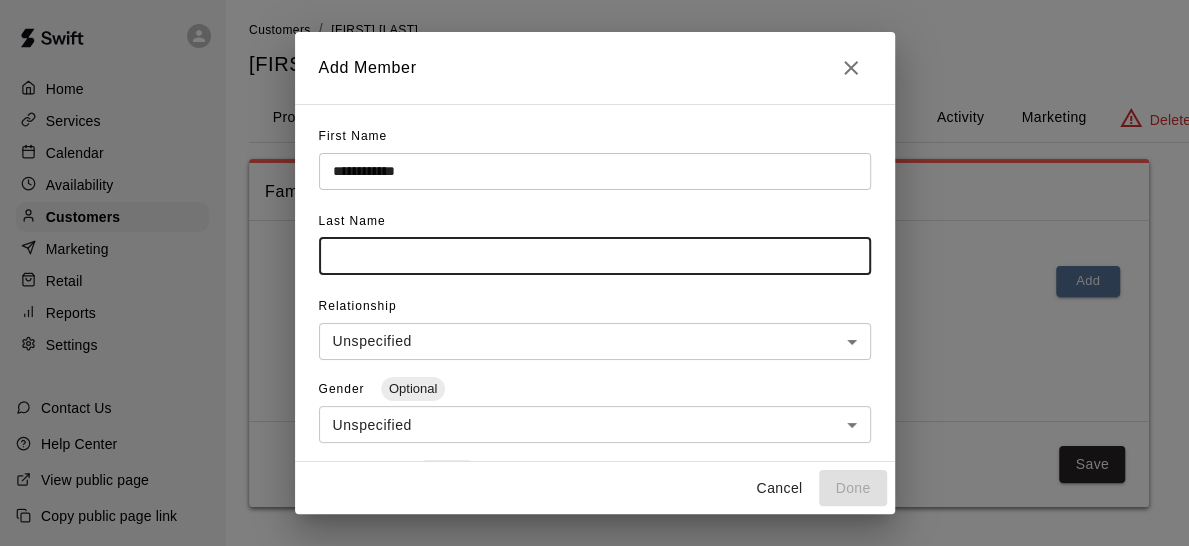 click at bounding box center [595, 256] 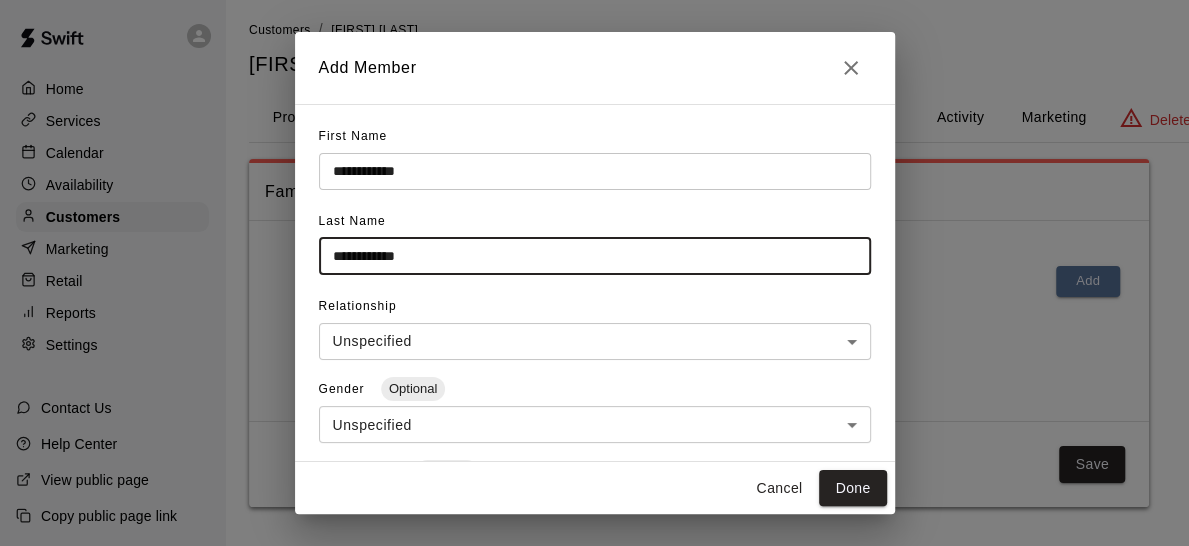 drag, startPoint x: 435, startPoint y: 257, endPoint x: 394, endPoint y: 257, distance: 41 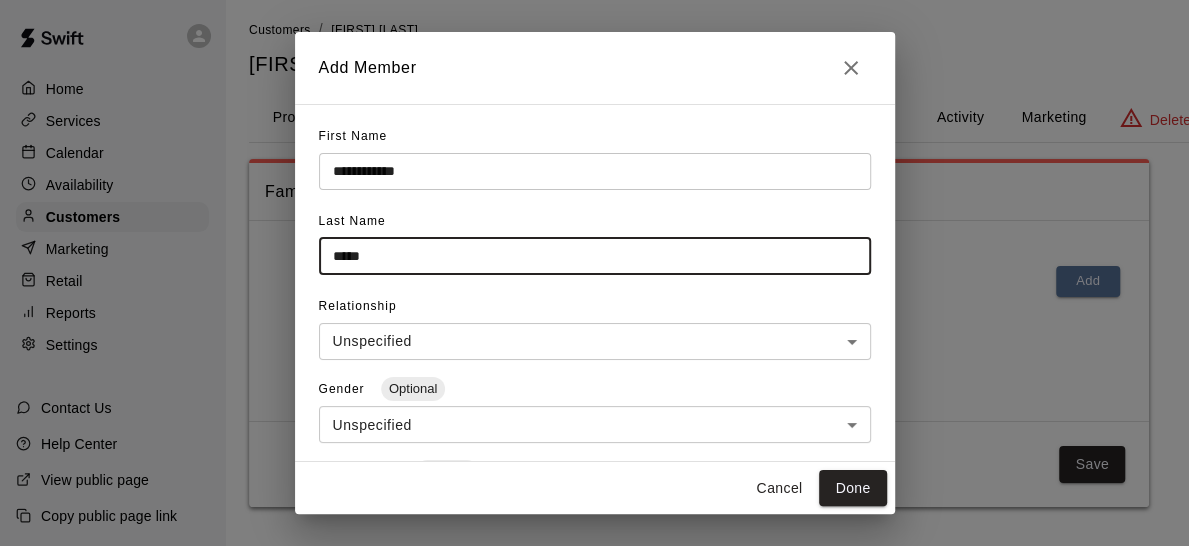 type on "*****" 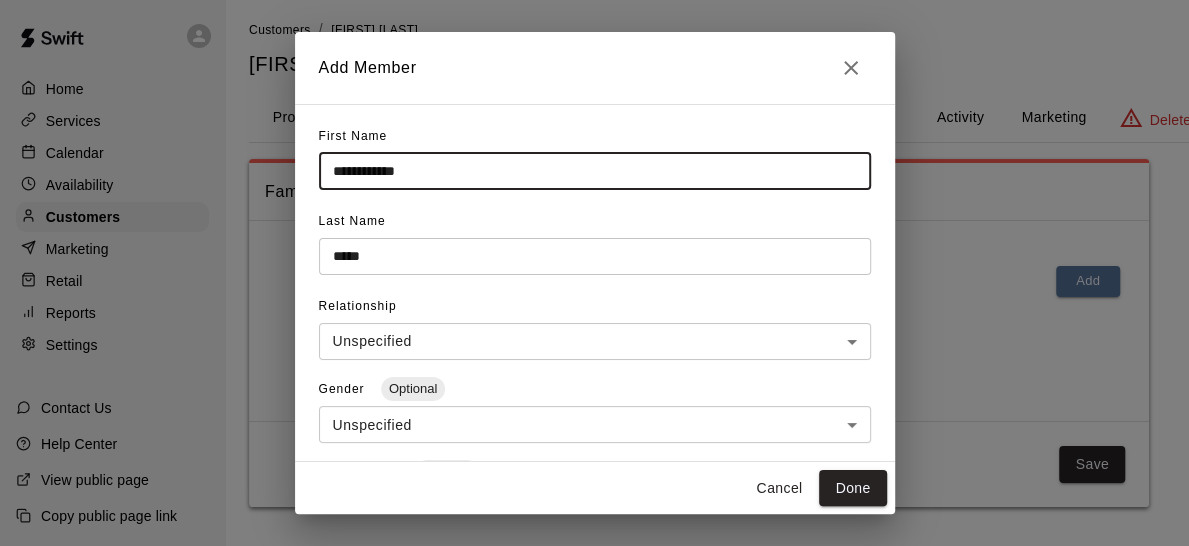 drag, startPoint x: 458, startPoint y: 163, endPoint x: 399, endPoint y: 165, distance: 59.03389 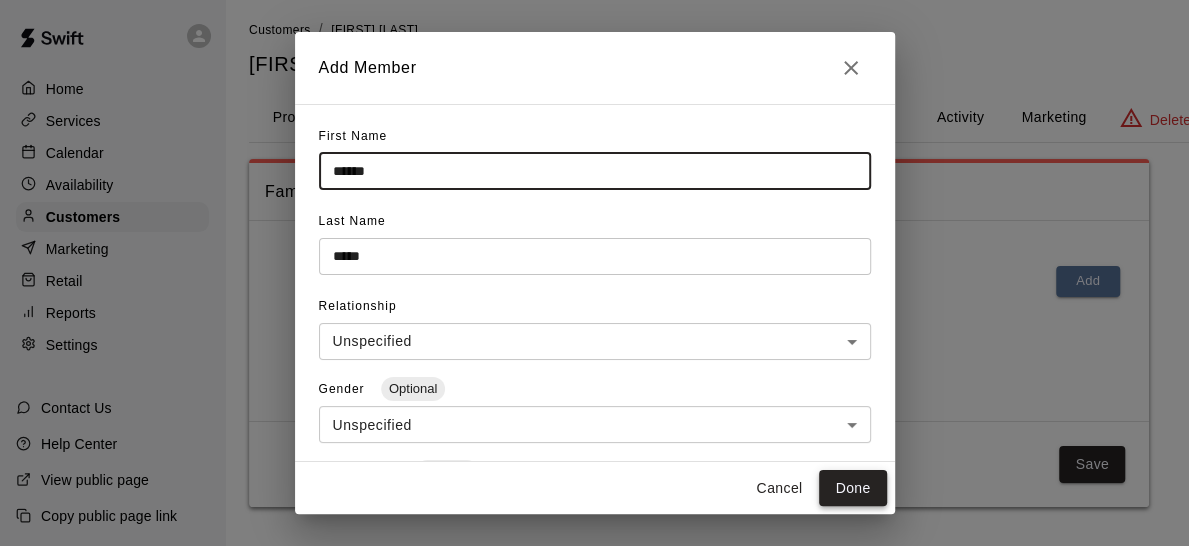 type on "******" 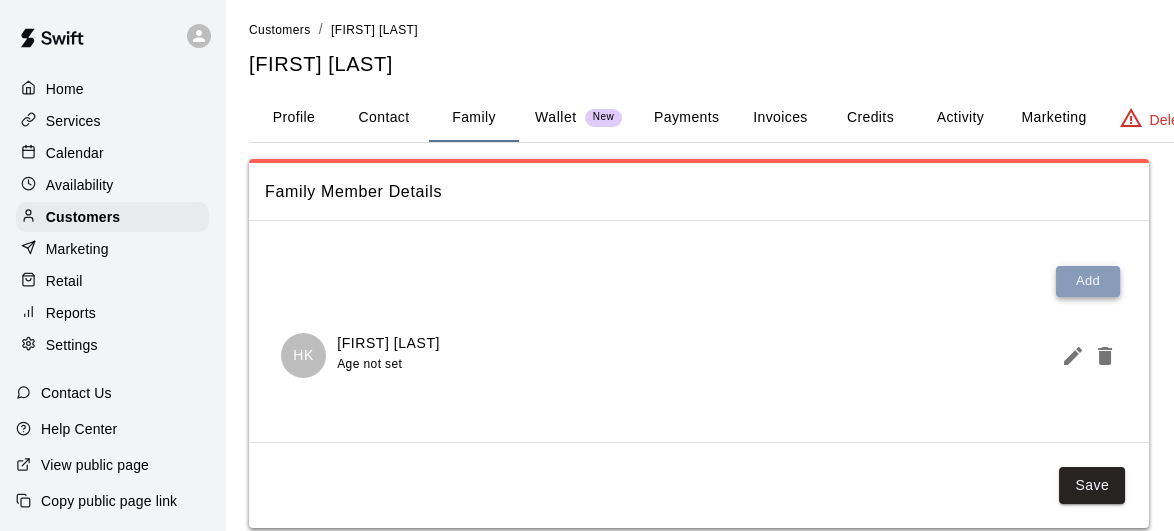 click on "Add" at bounding box center (1088, 281) 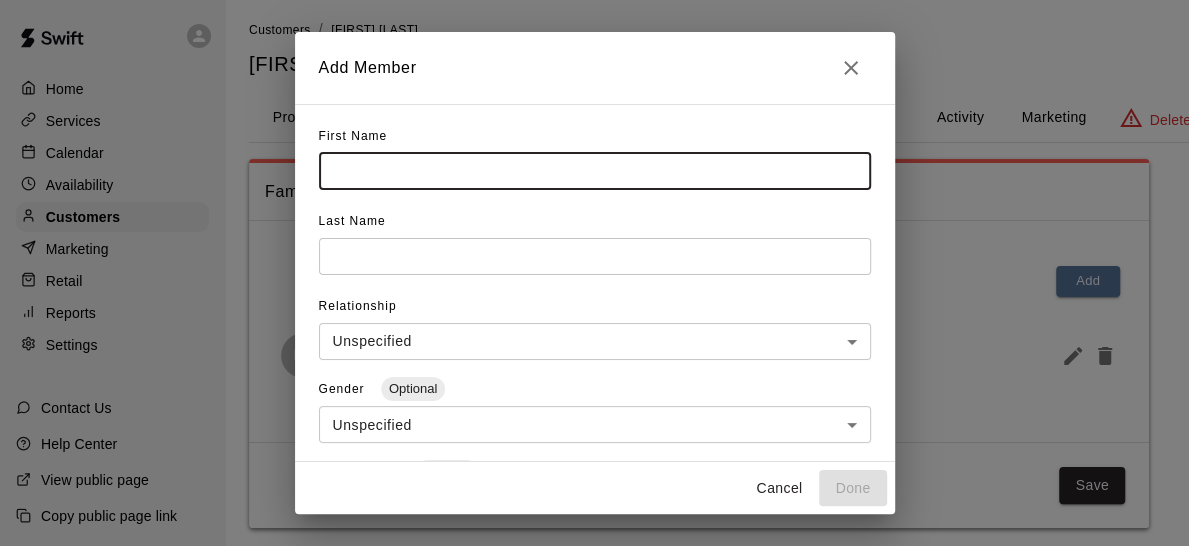 click at bounding box center [595, 171] 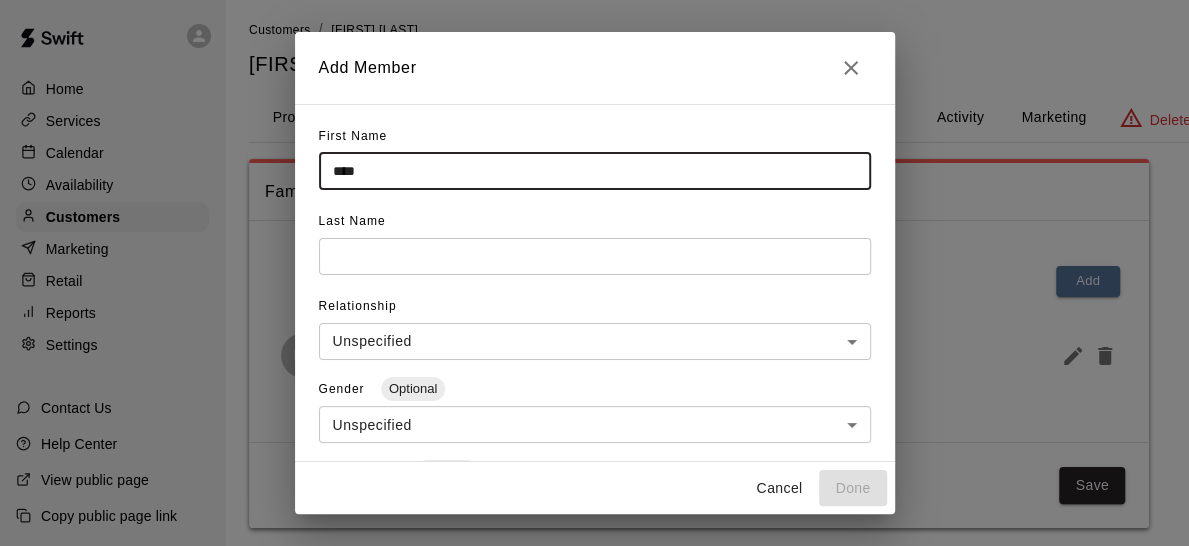 type on "****" 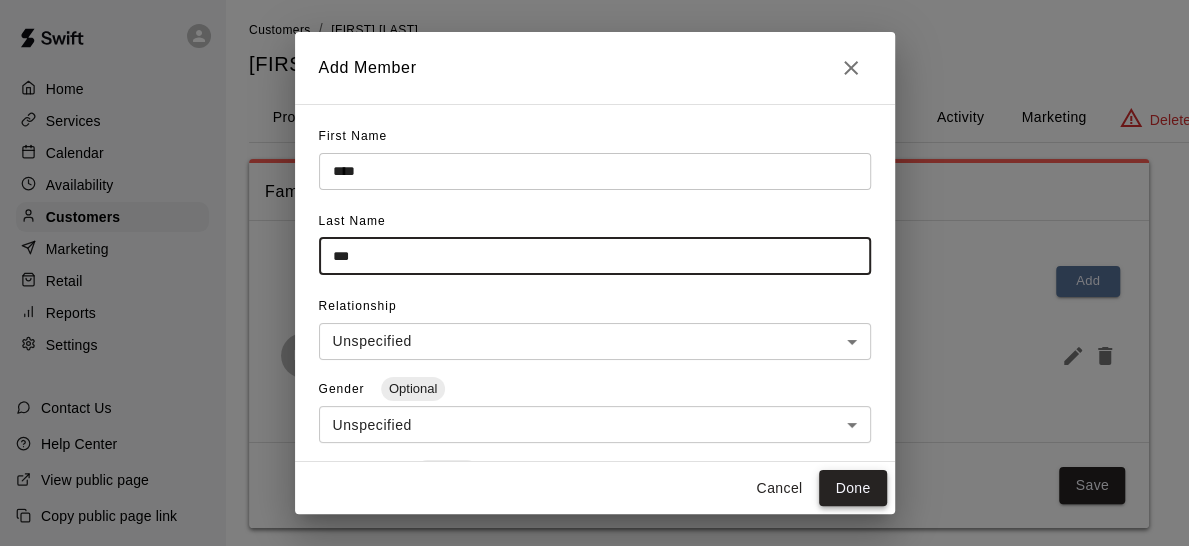 type on "***" 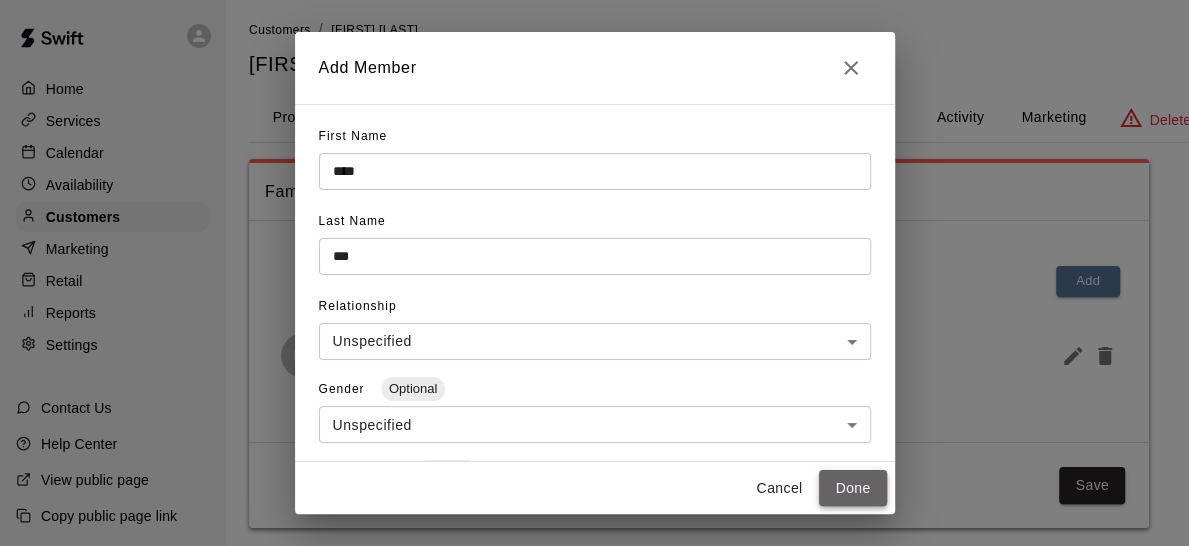 click on "Done" at bounding box center (852, 488) 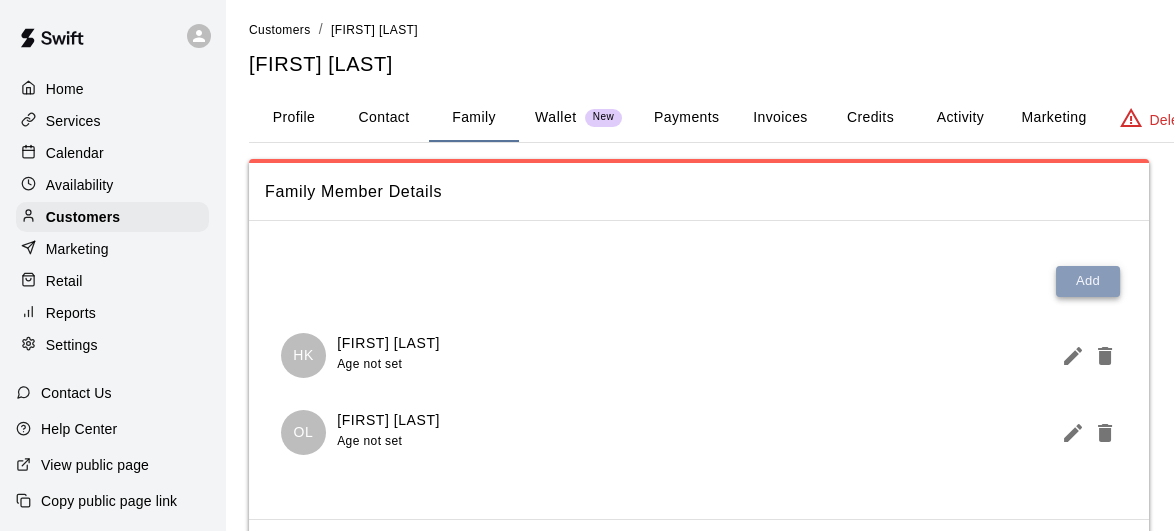 click on "Add" at bounding box center (1088, 281) 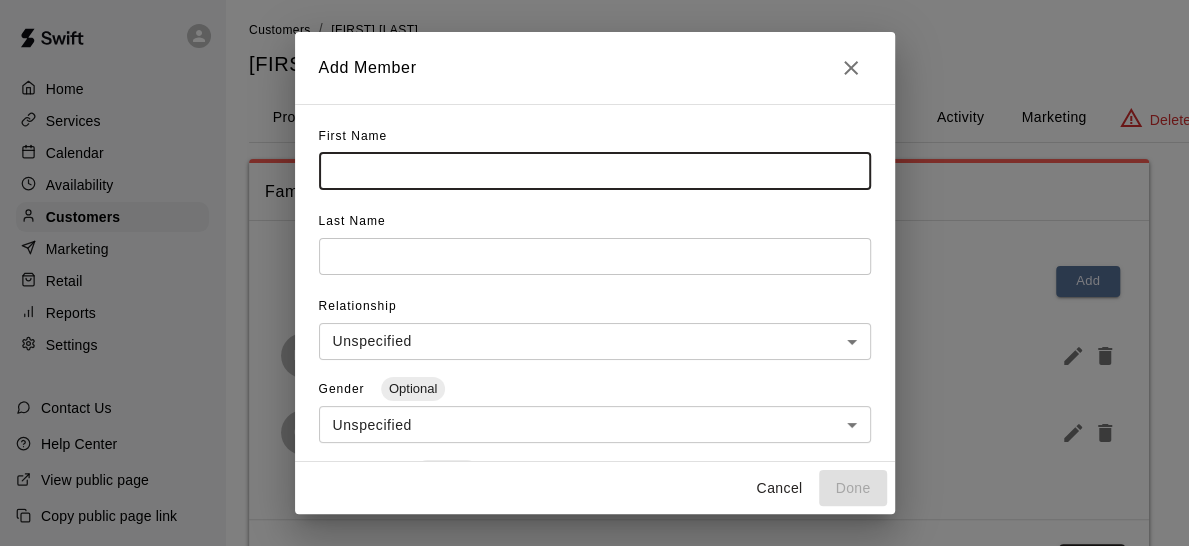 click at bounding box center [595, 171] 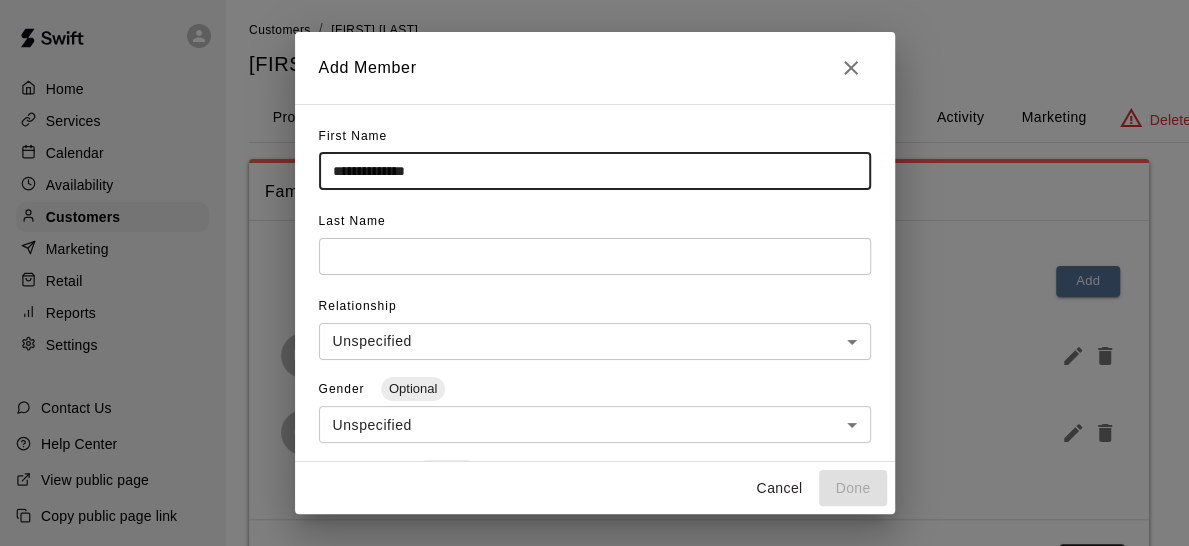 type on "**********" 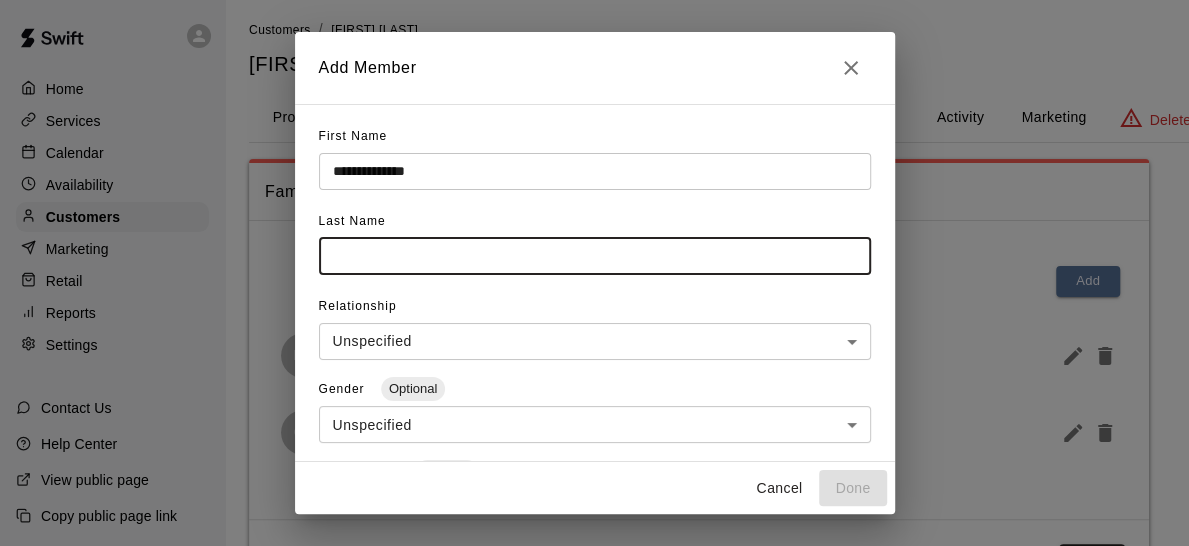 click at bounding box center [595, 256] 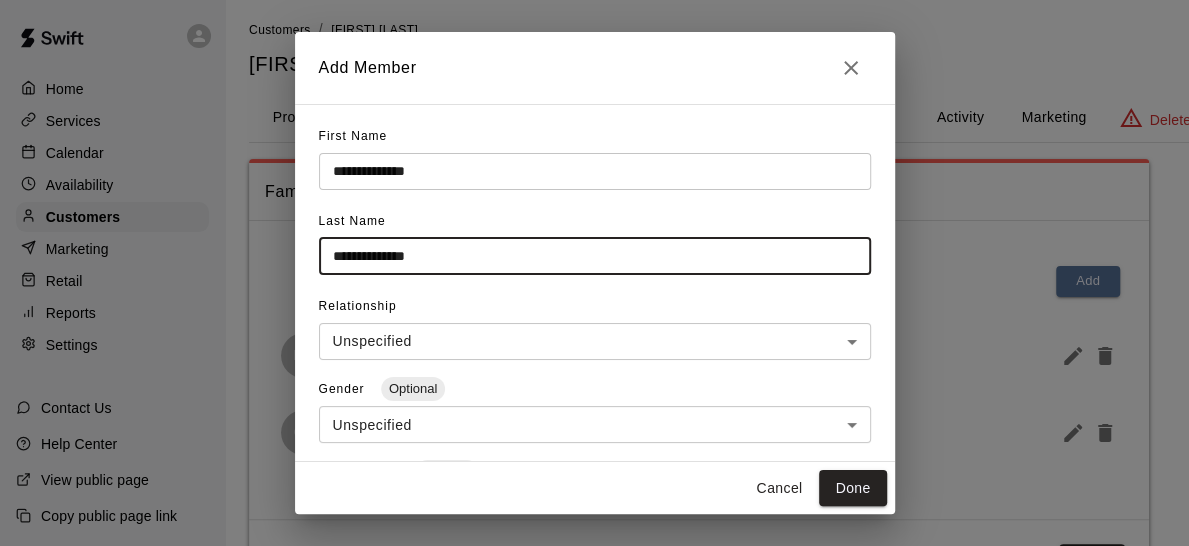 drag, startPoint x: 371, startPoint y: 254, endPoint x: 292, endPoint y: 253, distance: 79.00633 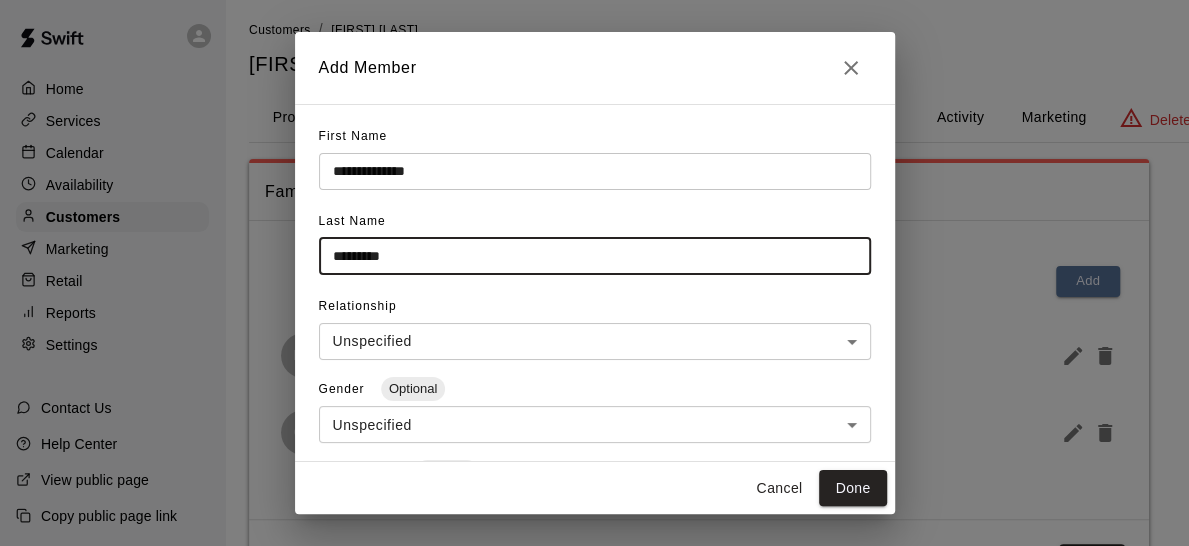 type on "*********" 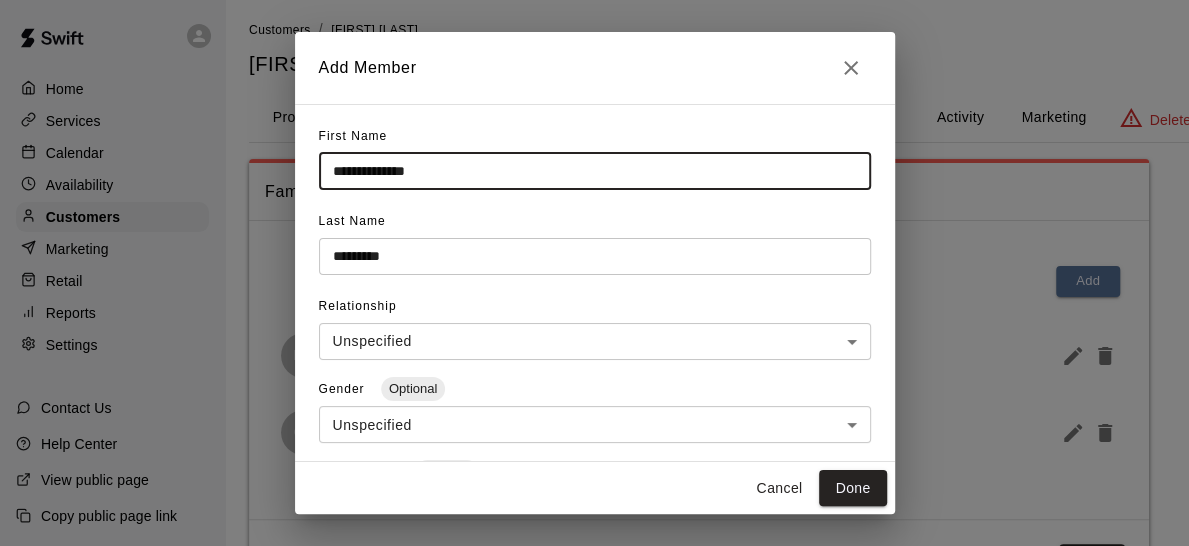drag, startPoint x: 448, startPoint y: 177, endPoint x: 372, endPoint y: 176, distance: 76.00658 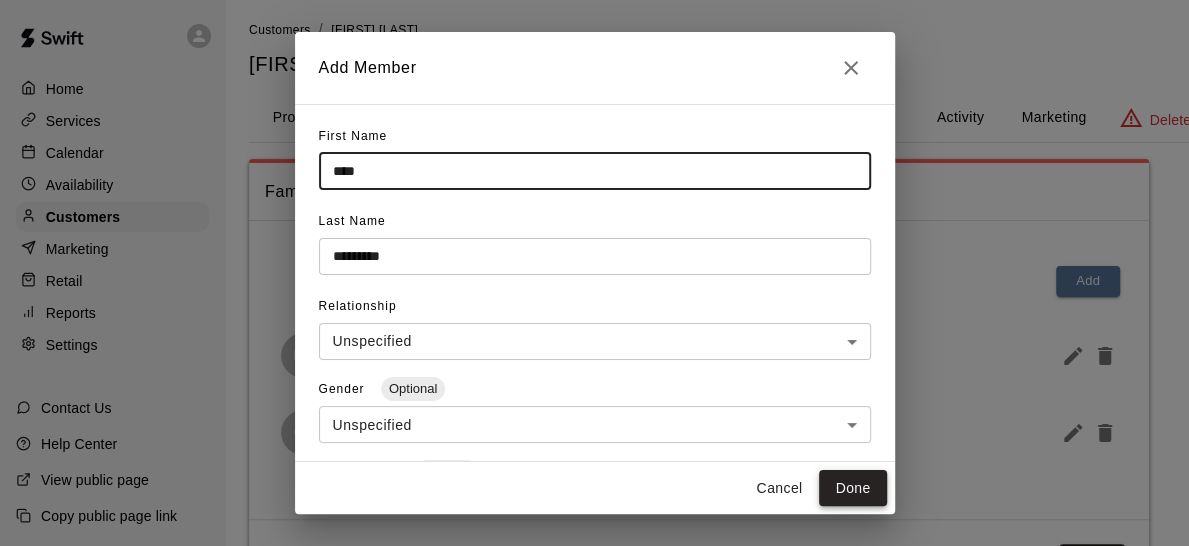 type on "****" 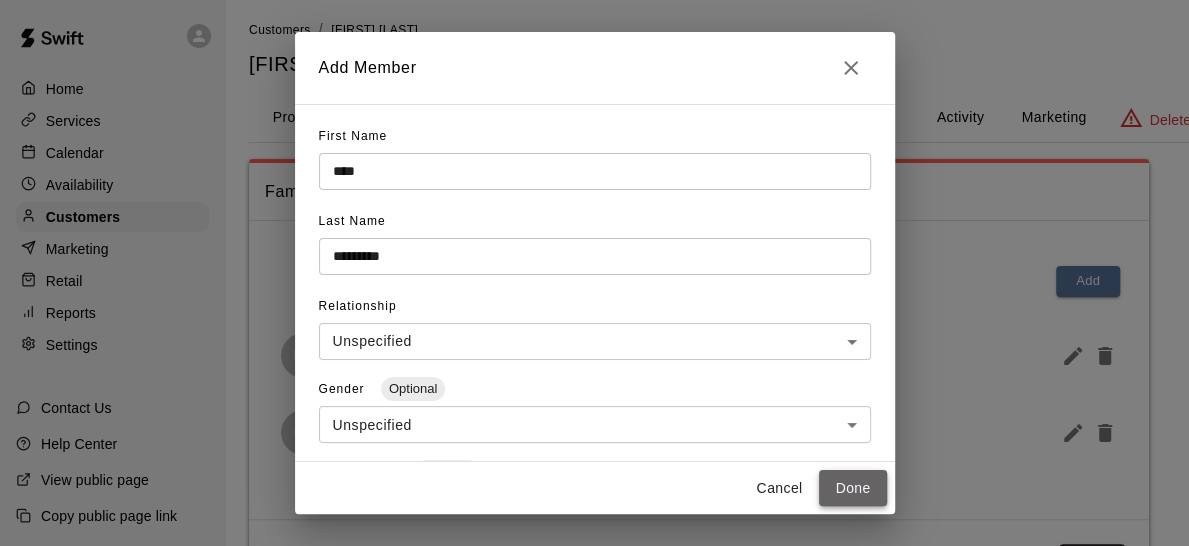 click on "Done" at bounding box center [852, 488] 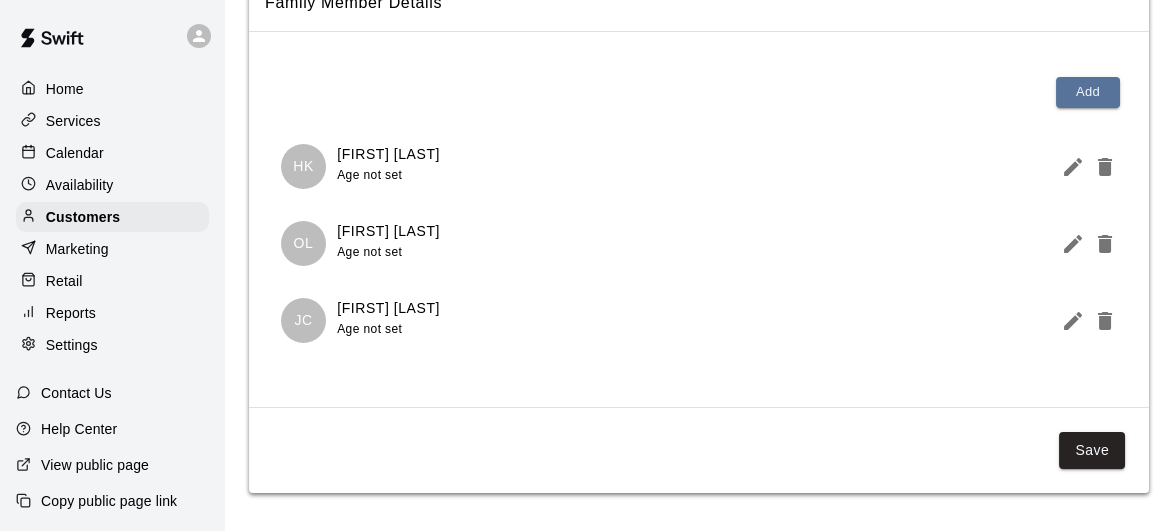 scroll, scrollTop: 195, scrollLeft: 0, axis: vertical 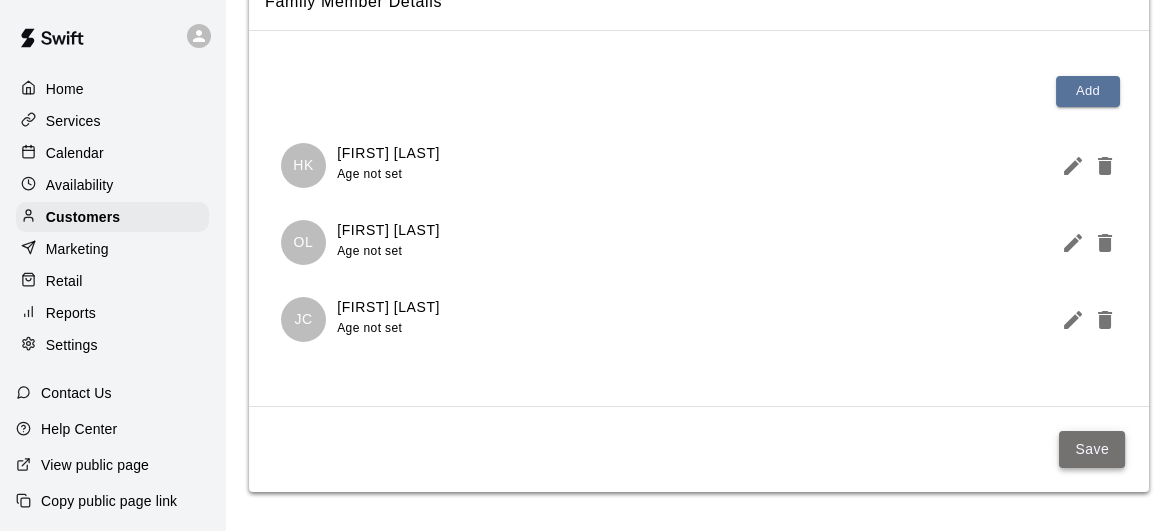 click on "Save" at bounding box center (1092, 449) 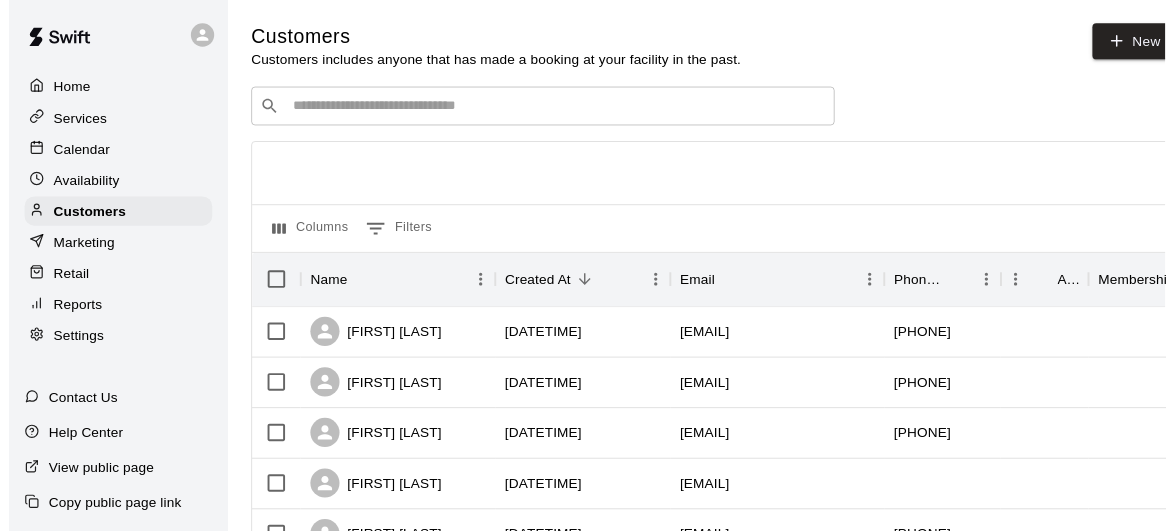 scroll, scrollTop: 0, scrollLeft: 0, axis: both 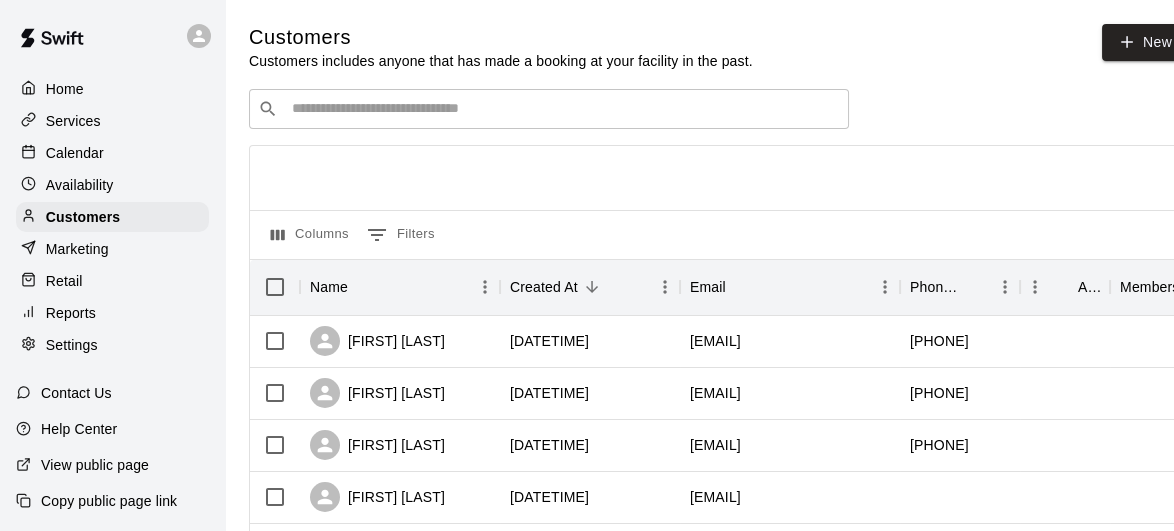 click on "​ ​" at bounding box center (549, 109) 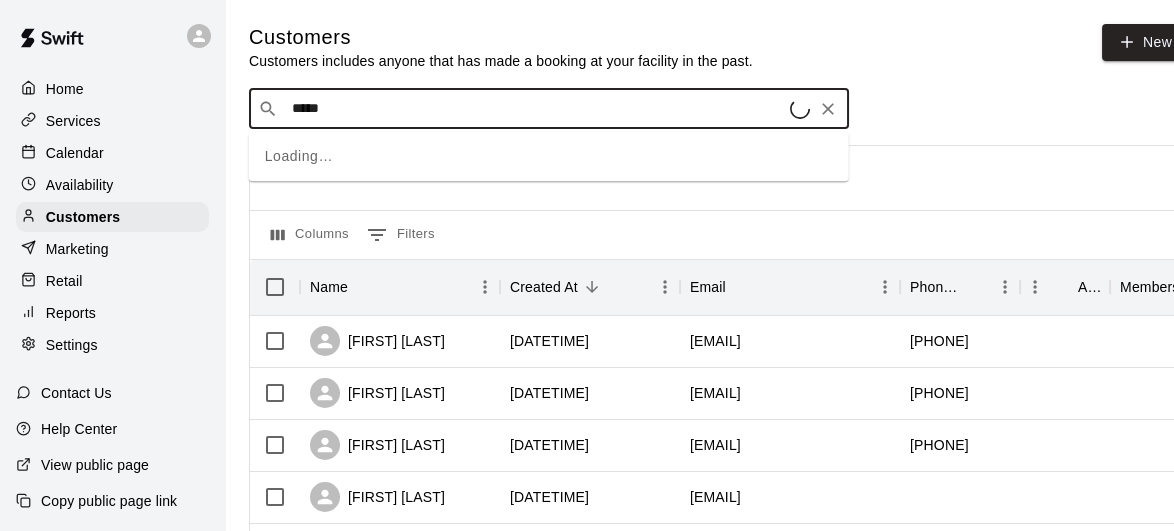 type on "******" 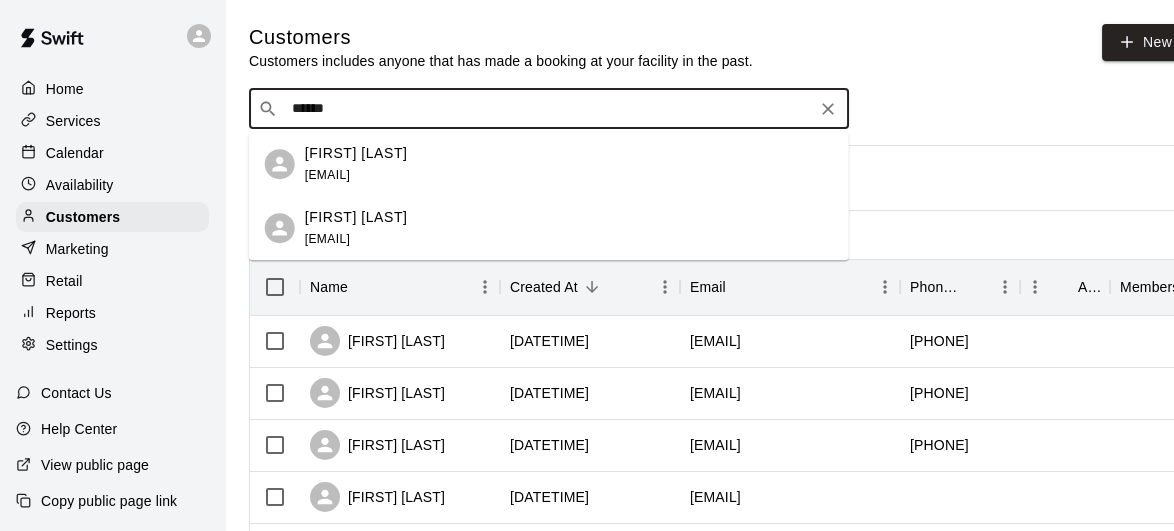 click on "Gabriel Canelon jcanelon77@gmail.com" at bounding box center (569, 164) 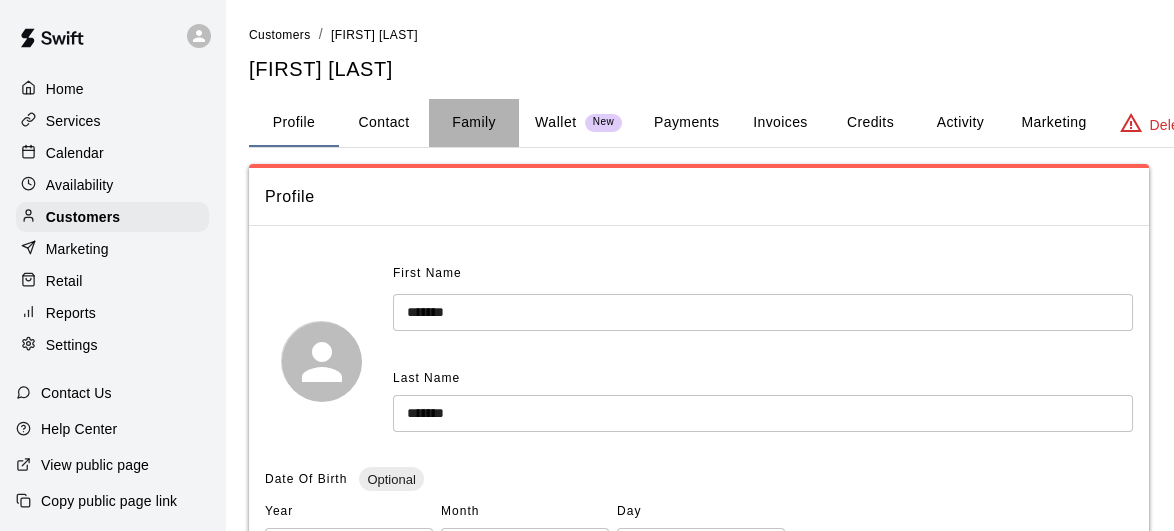 click on "Family" at bounding box center [474, 123] 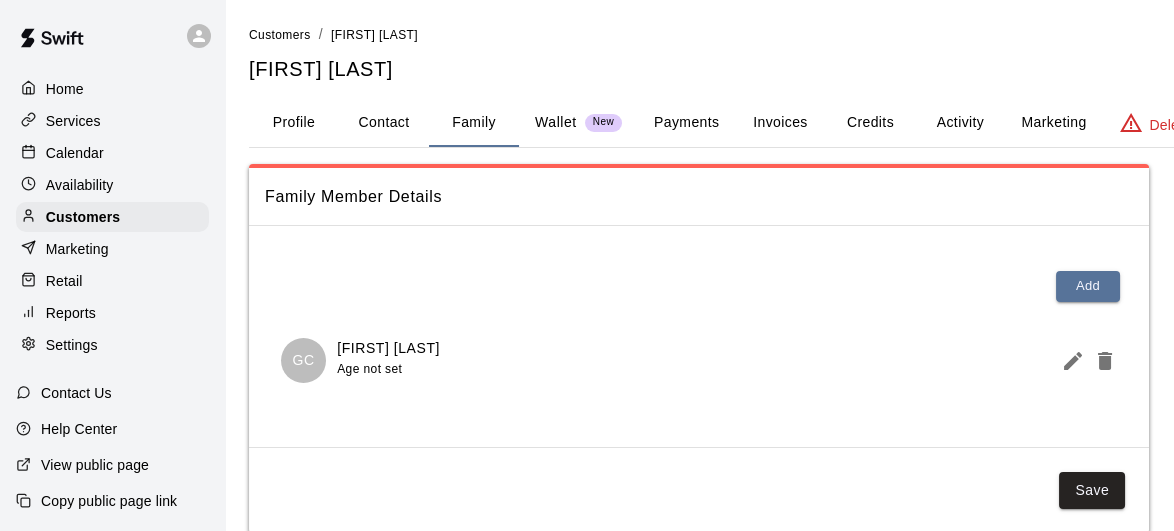 click on "Payments" at bounding box center (686, 123) 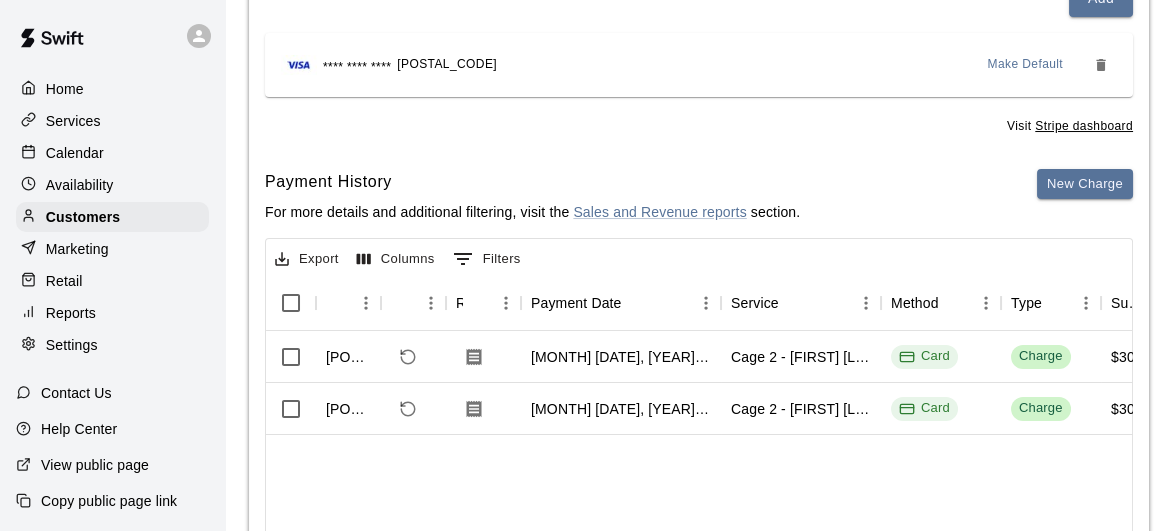 scroll, scrollTop: 283, scrollLeft: 0, axis: vertical 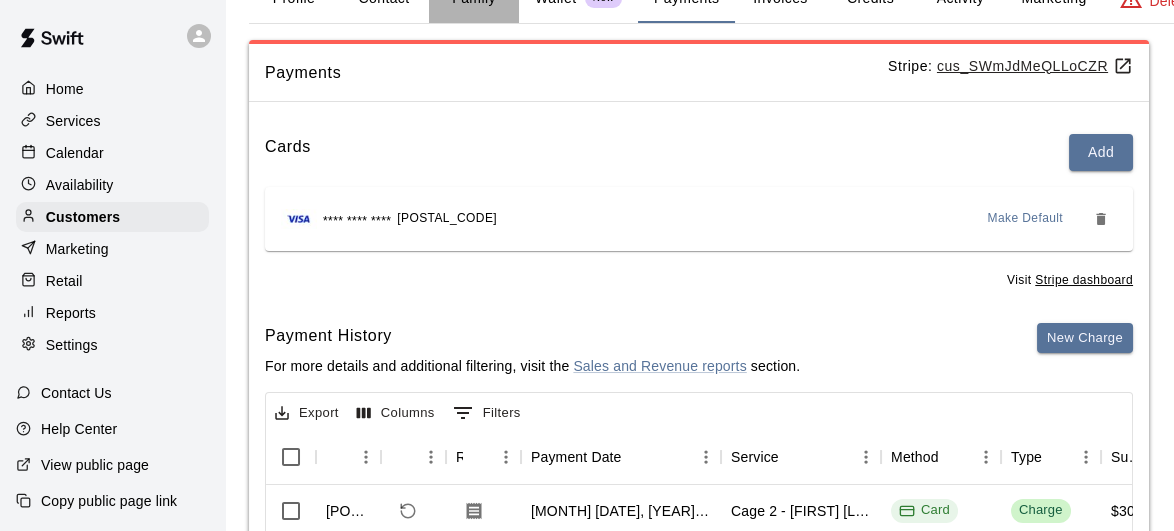 click on "Family" at bounding box center (474, -1) 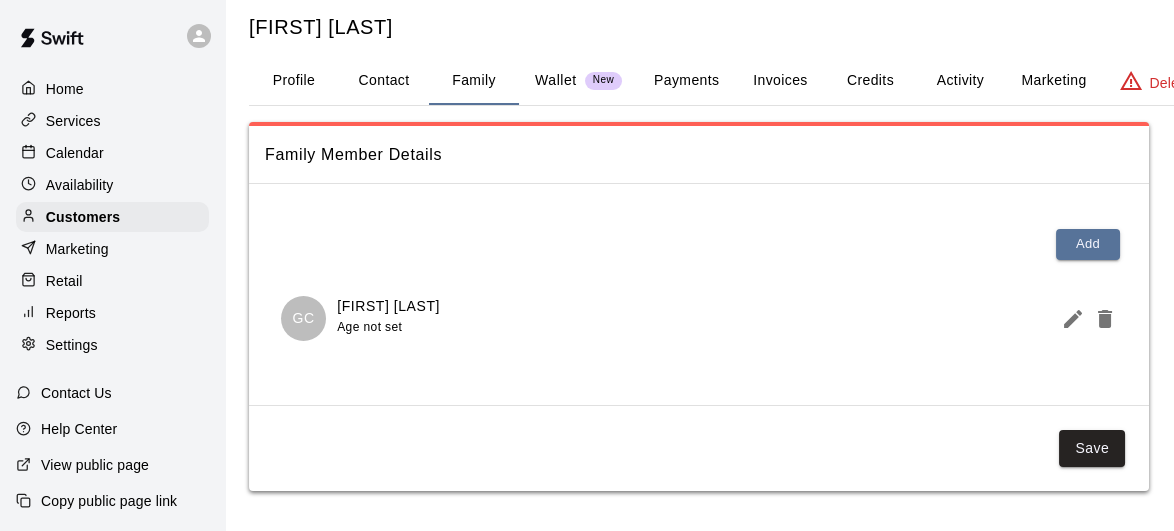 scroll, scrollTop: 40, scrollLeft: 0, axis: vertical 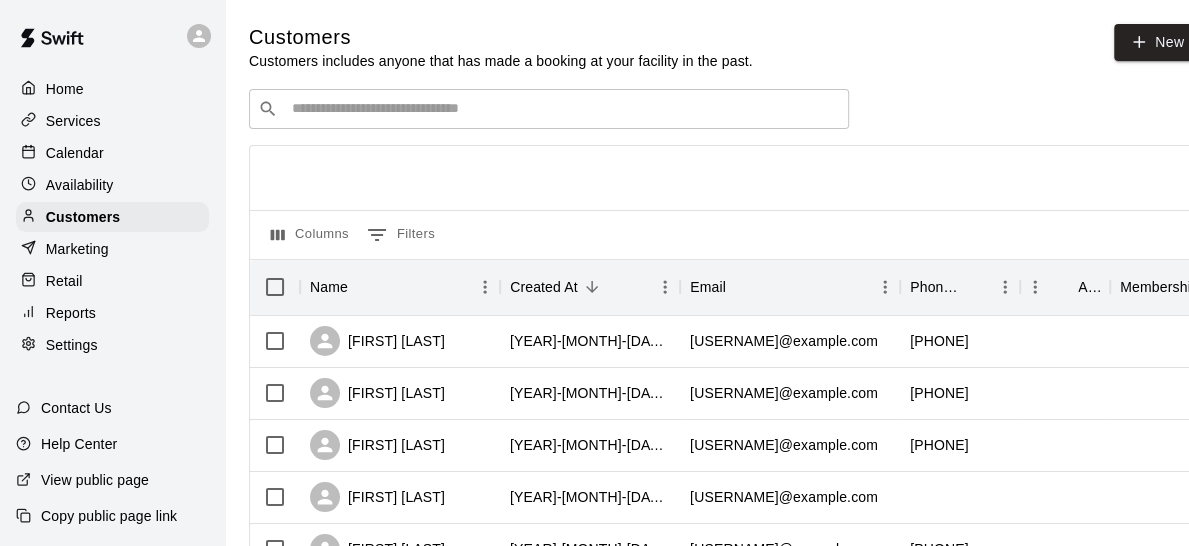 click at bounding box center (563, 109) 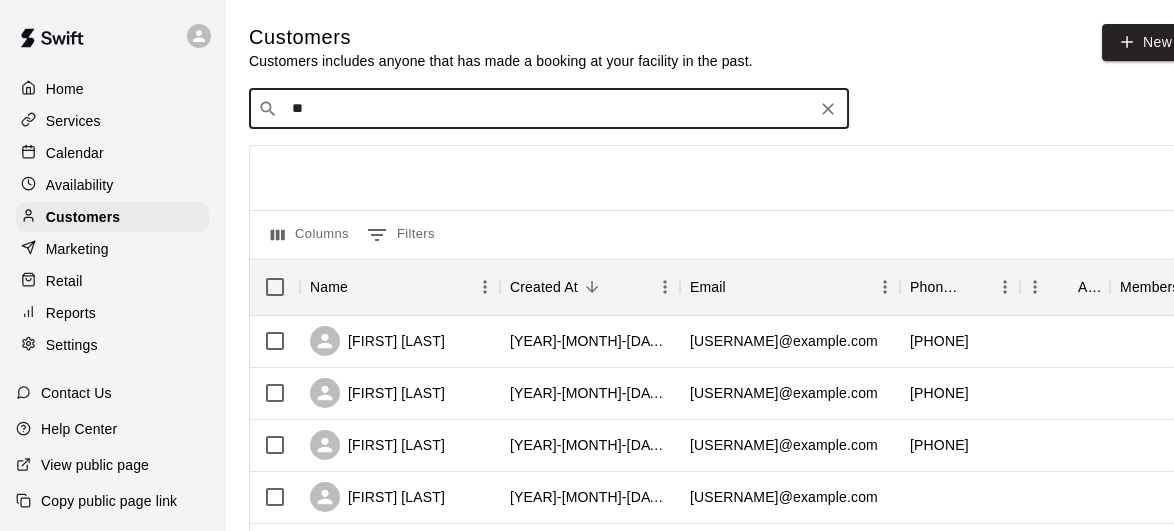 type on "***" 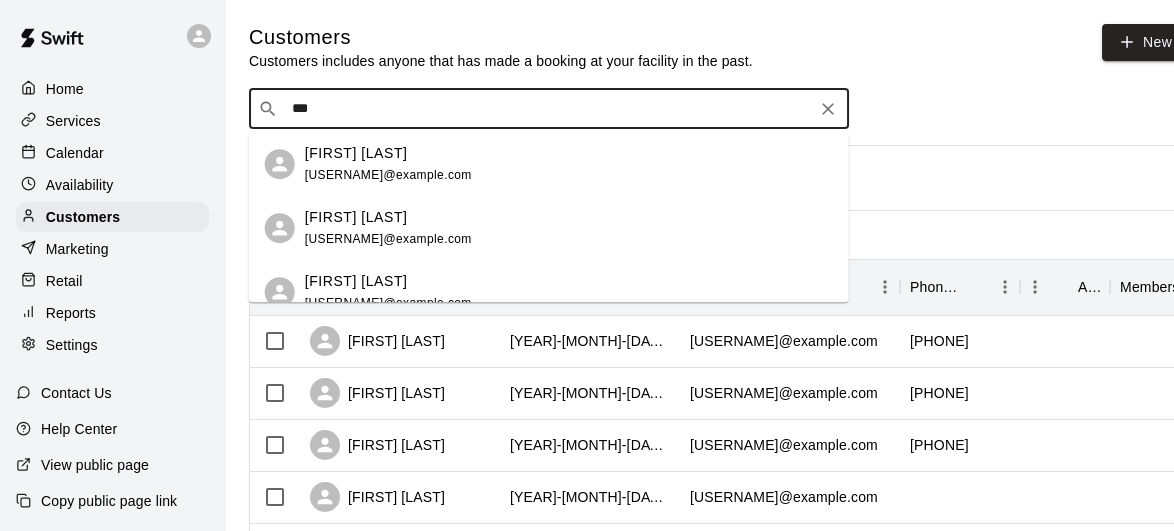click on "Ryan Peyman ryanpeyman228@gmail.com" at bounding box center [388, 164] 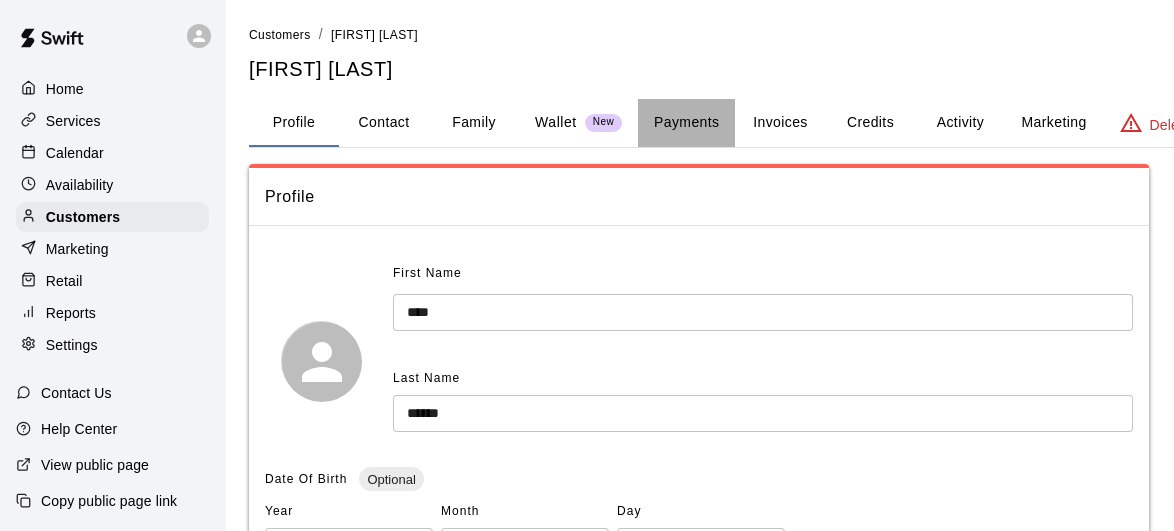click on "Payments" at bounding box center (686, 123) 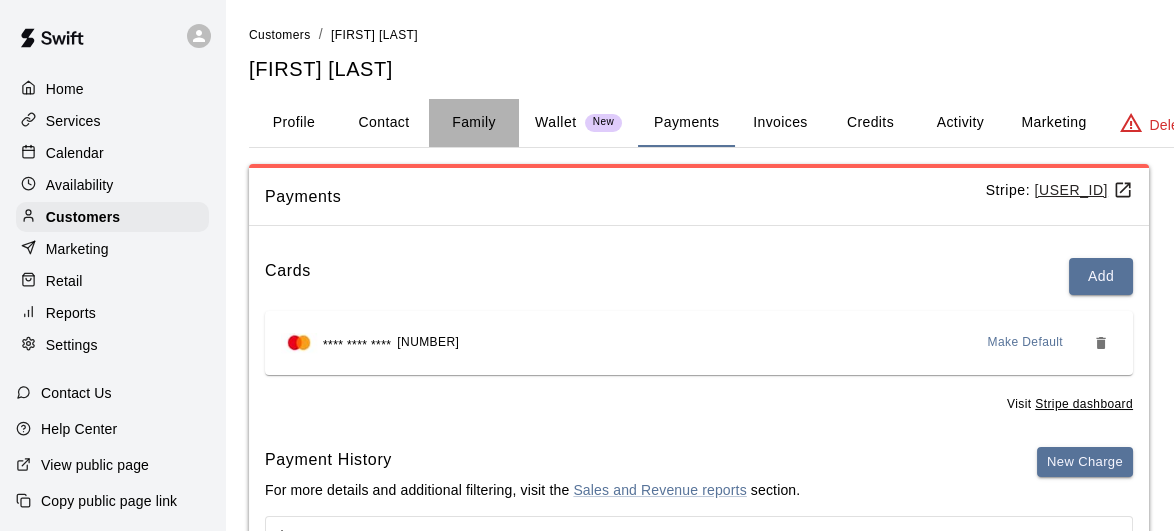 click on "Family" at bounding box center (474, 123) 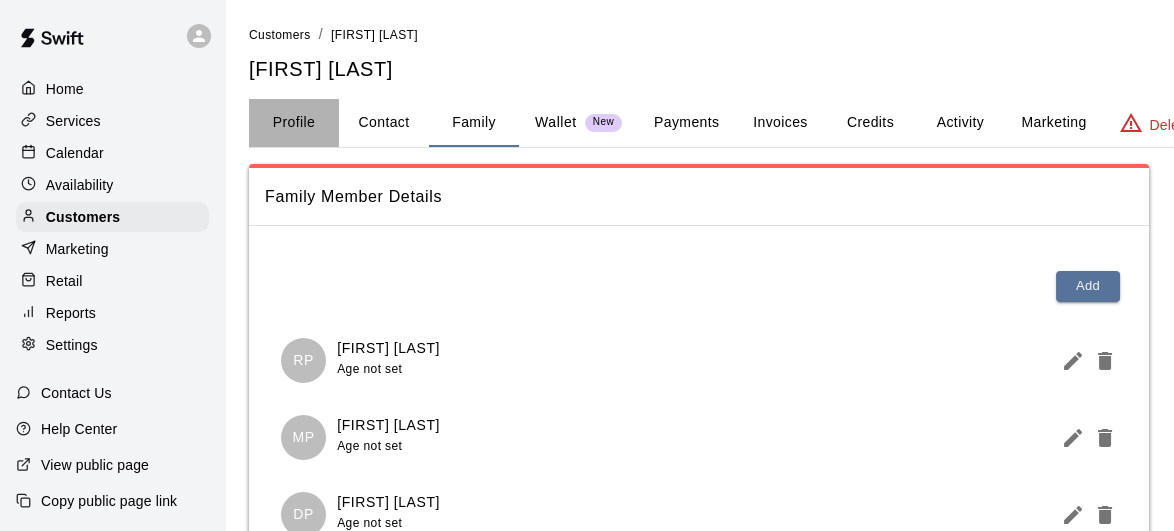 click on "Profile" at bounding box center (294, 123) 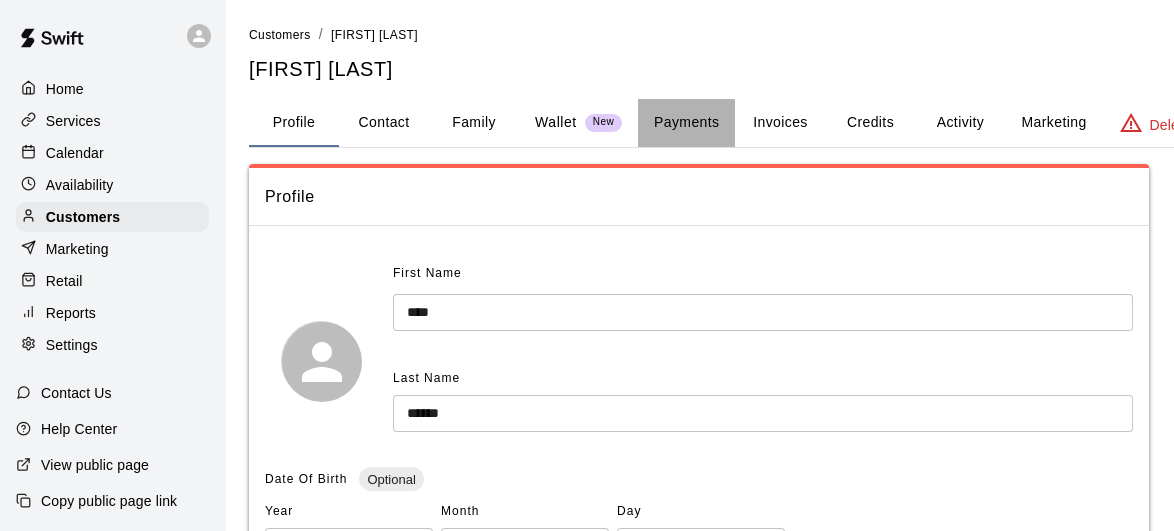 click on "Payments" at bounding box center (686, 123) 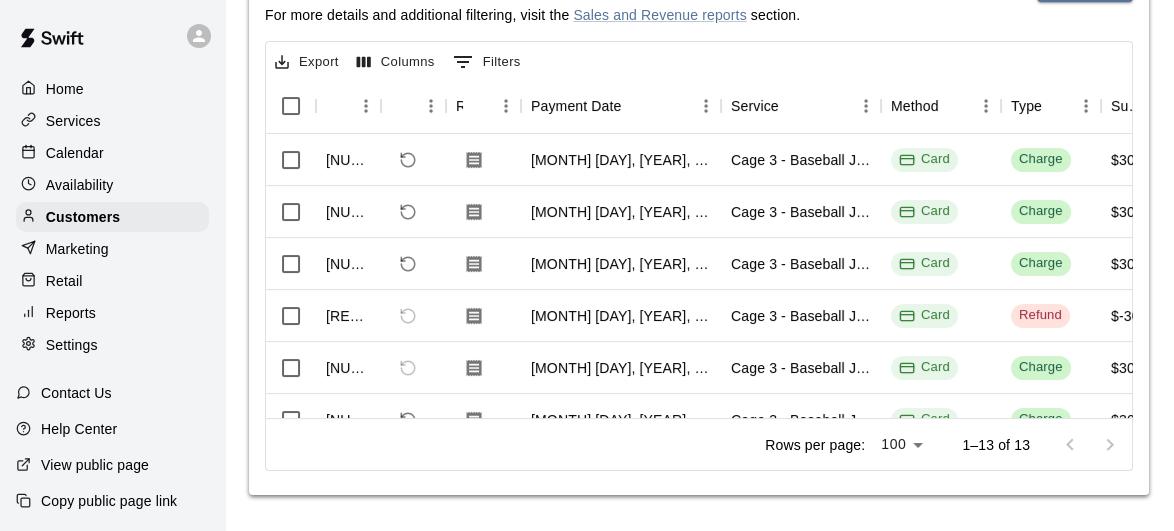 scroll, scrollTop: 478, scrollLeft: 0, axis: vertical 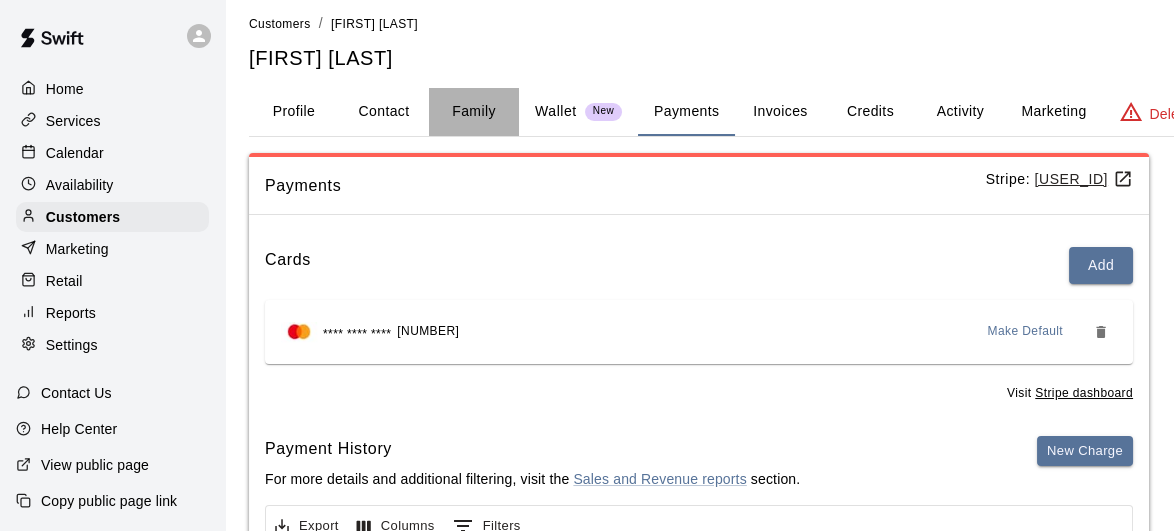 click on "Family" at bounding box center [474, 112] 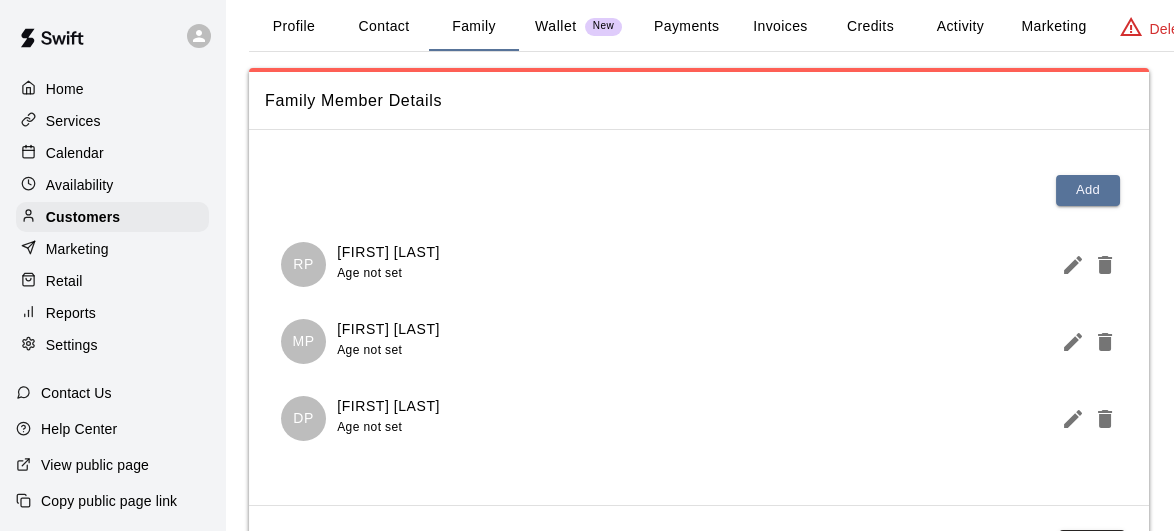 scroll, scrollTop: 85, scrollLeft: 0, axis: vertical 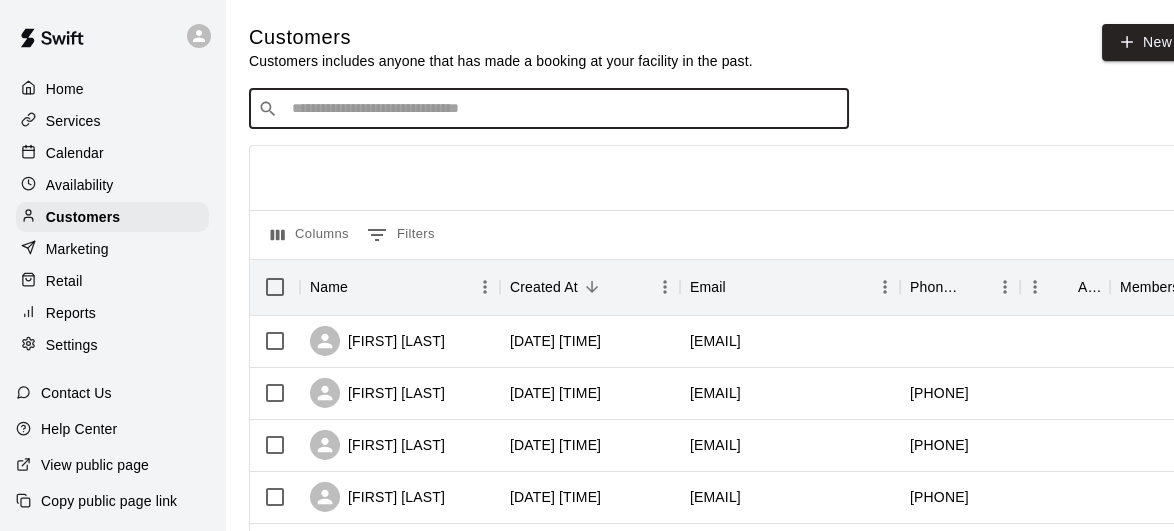 click at bounding box center (563, 109) 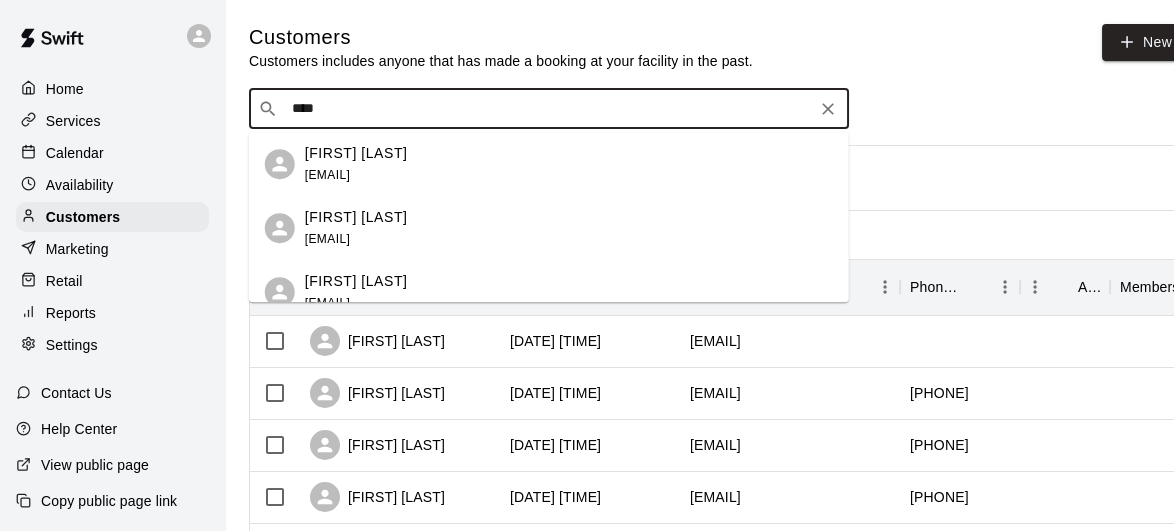 type on "*****" 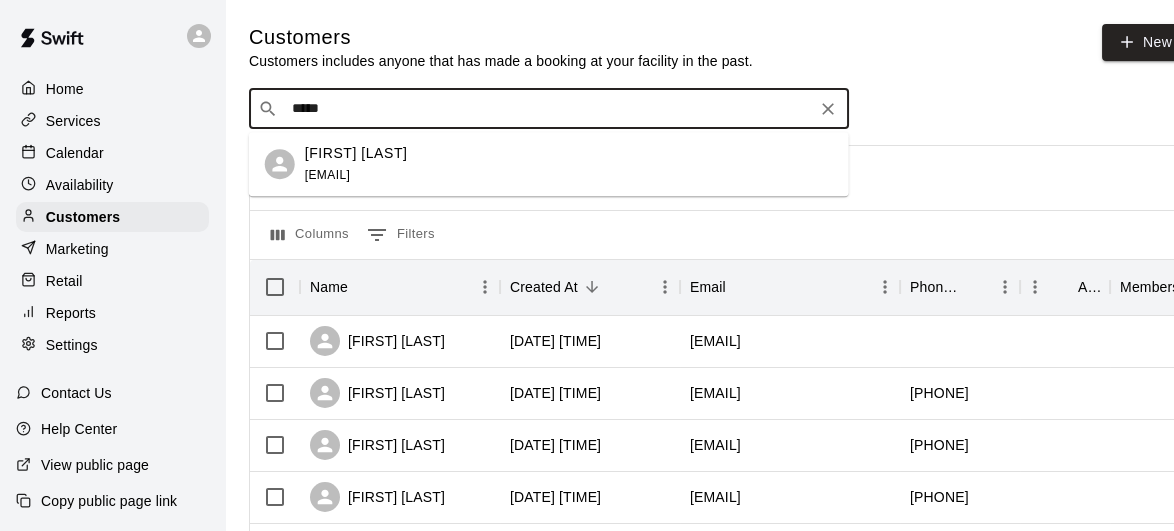 click on "[FIRST] [LAST] [EMAIL]" at bounding box center (569, 164) 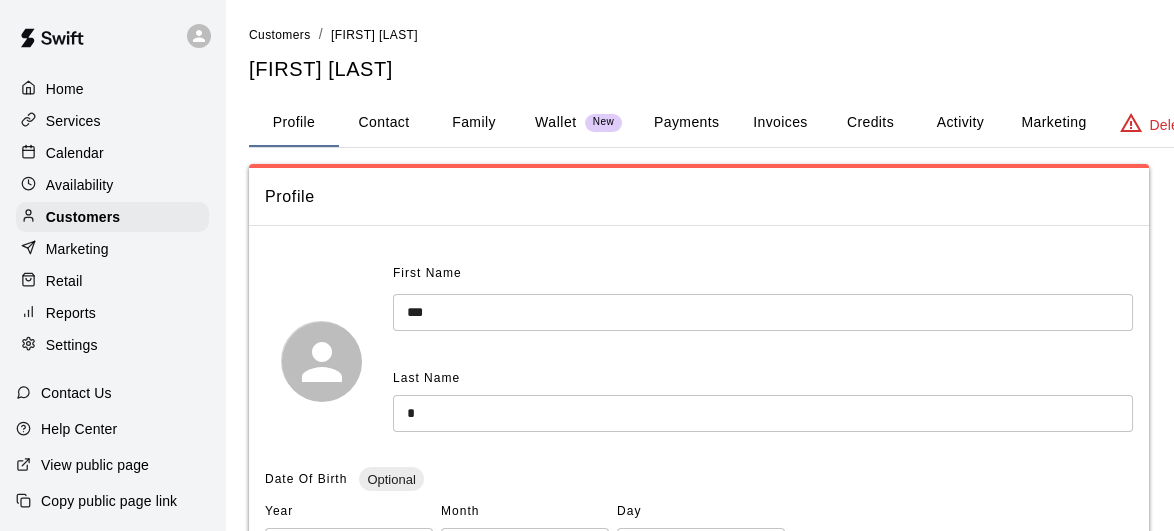 click on "Family" at bounding box center (474, 123) 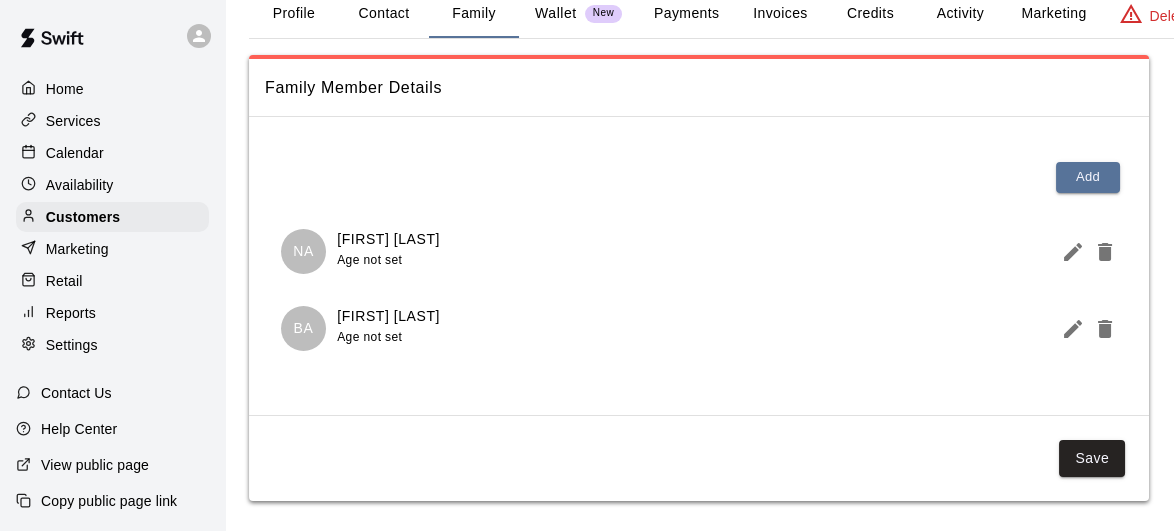 scroll, scrollTop: 98, scrollLeft: 0, axis: vertical 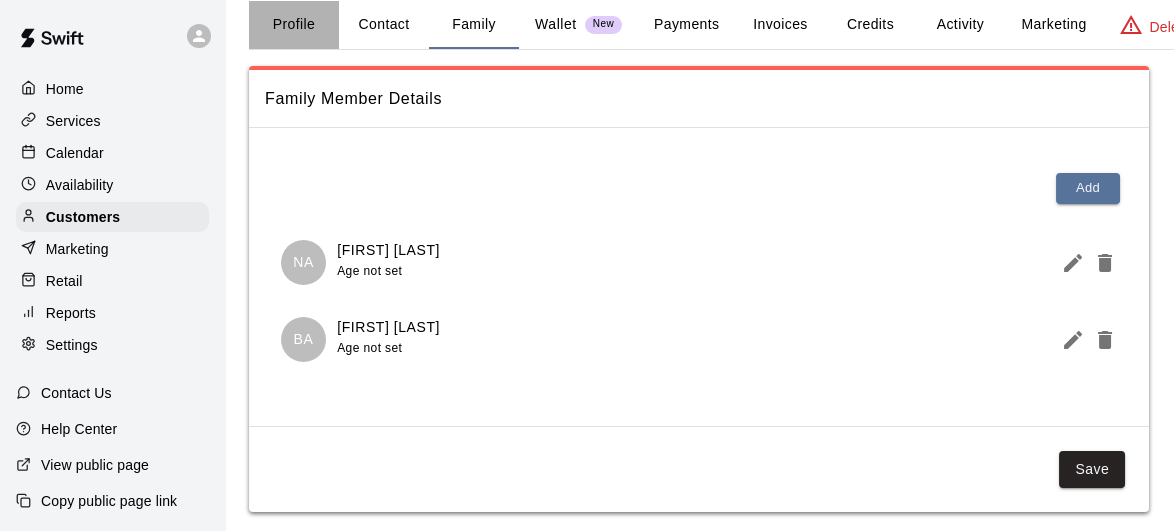 click on "Profile" at bounding box center (294, 25) 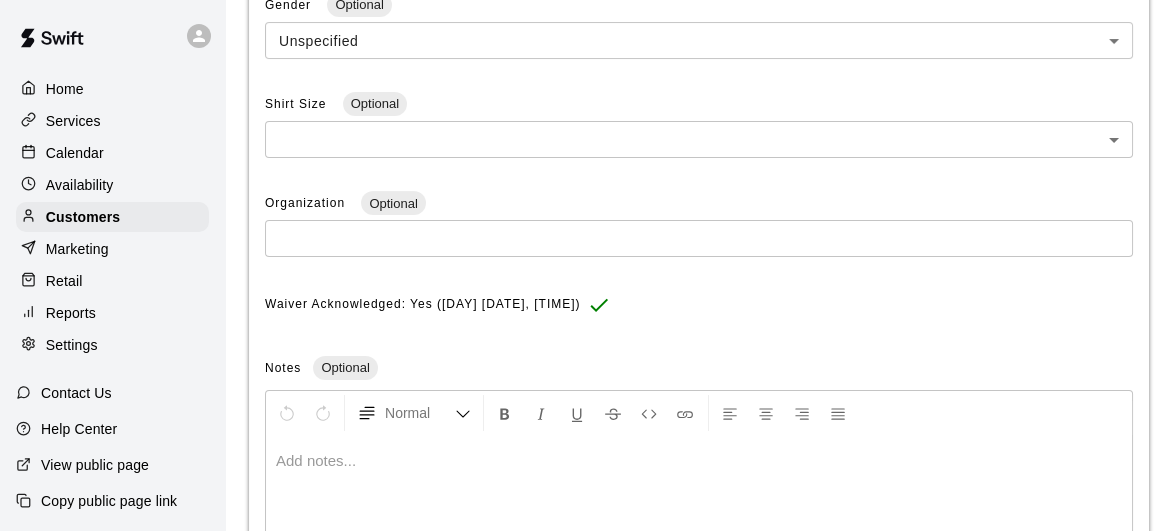 scroll, scrollTop: 0, scrollLeft: 0, axis: both 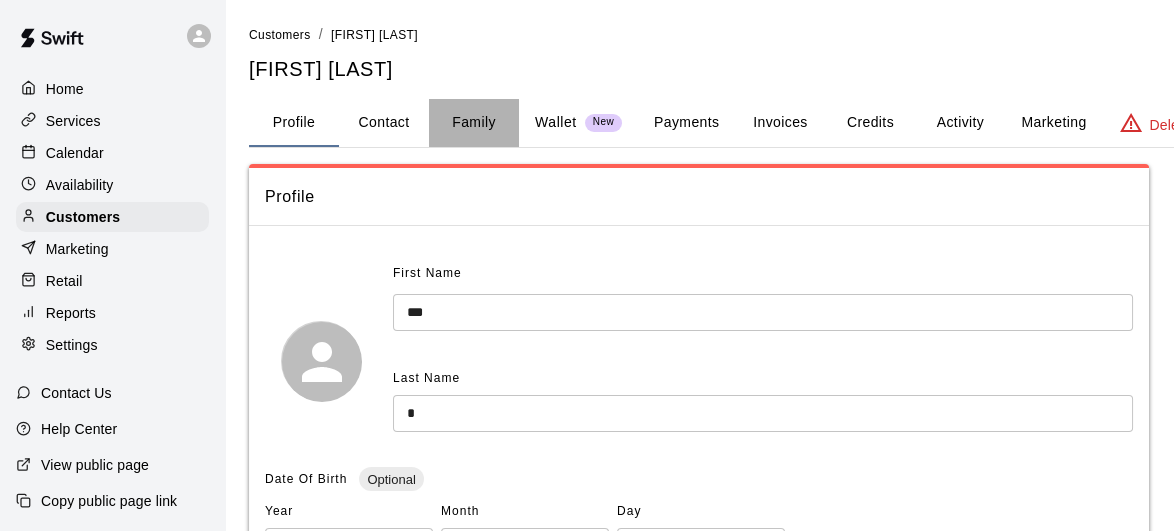 click on "Family" at bounding box center [474, 123] 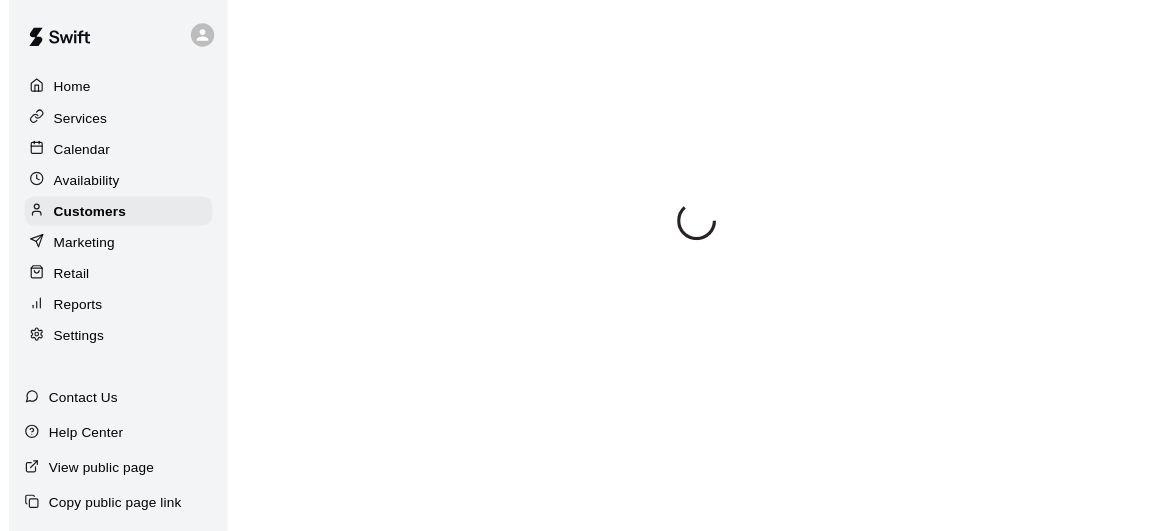 scroll, scrollTop: 0, scrollLeft: 0, axis: both 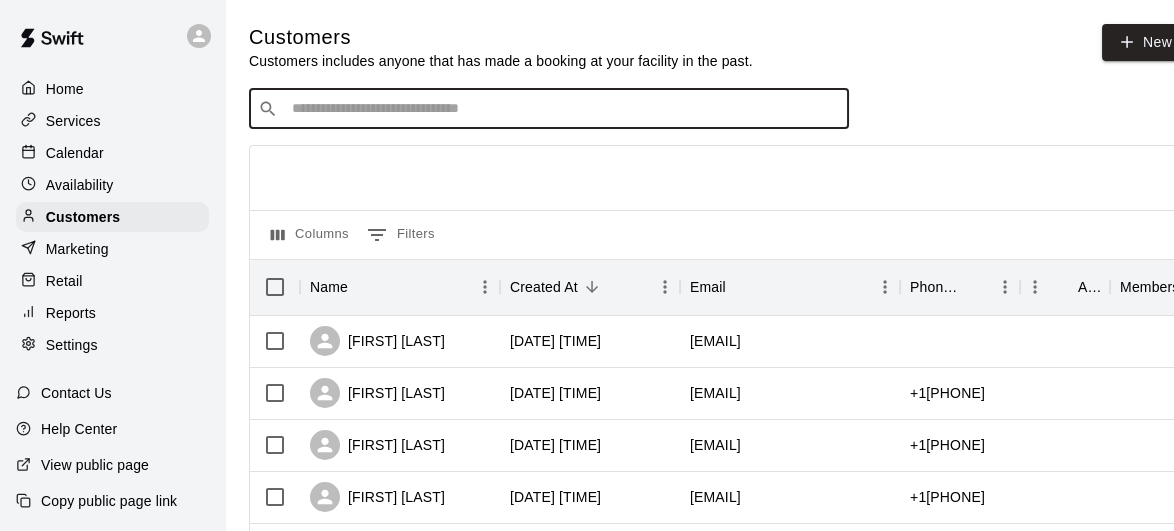 click at bounding box center [563, 109] 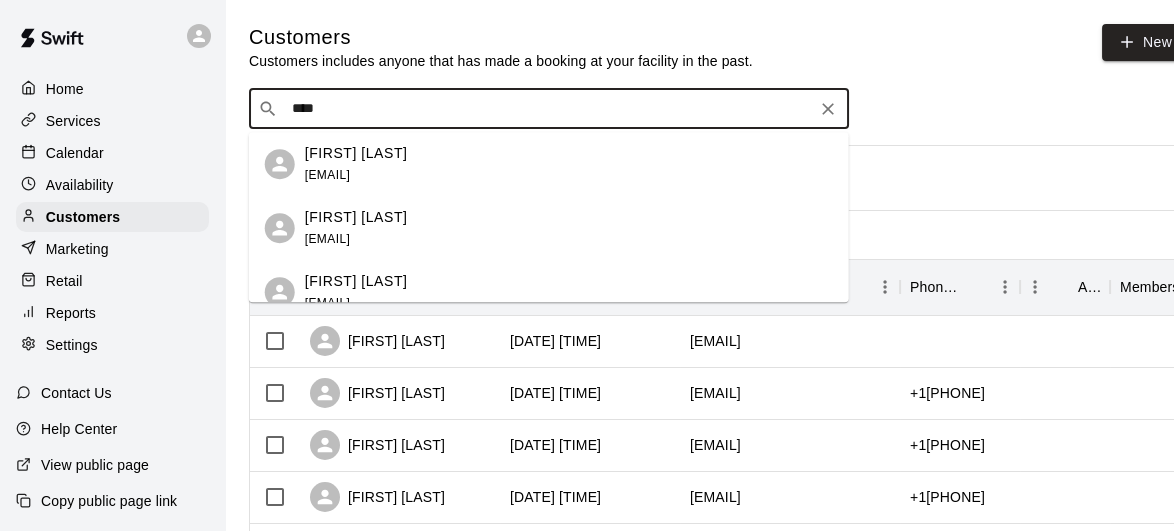 type on "****" 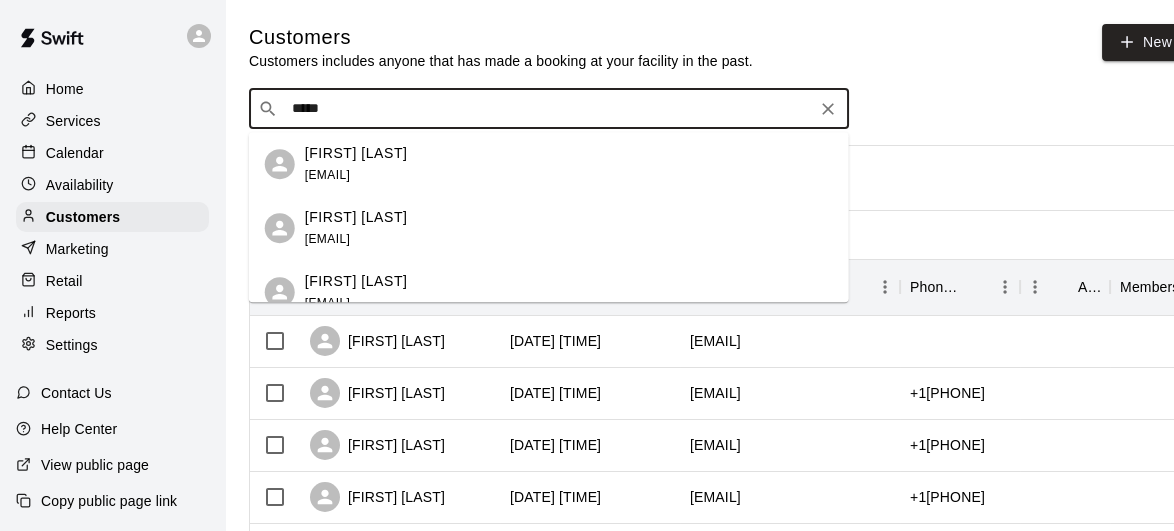 click on "Emma Sydor" at bounding box center (356, 153) 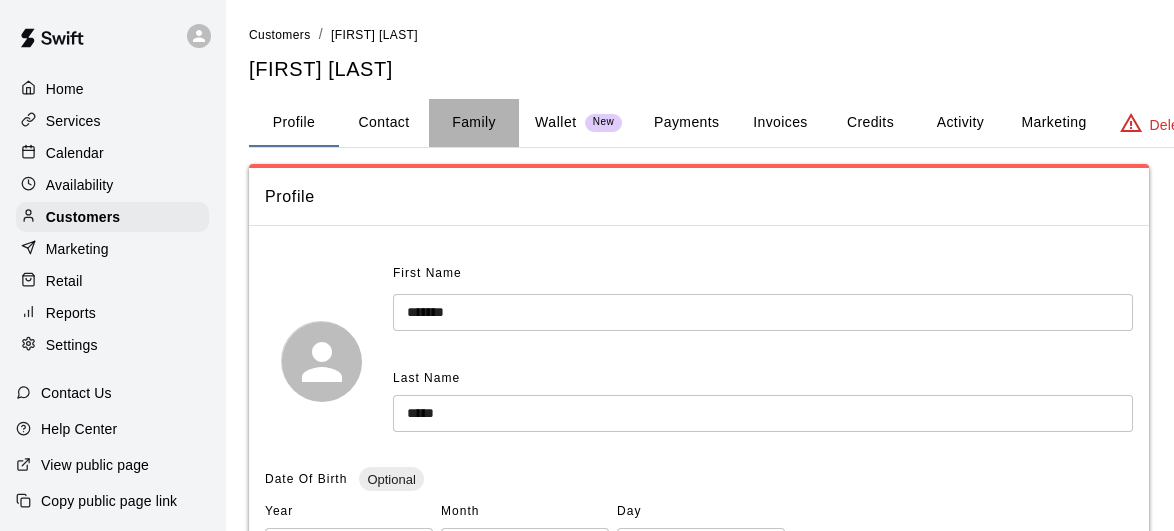 click on "Family" at bounding box center (474, 123) 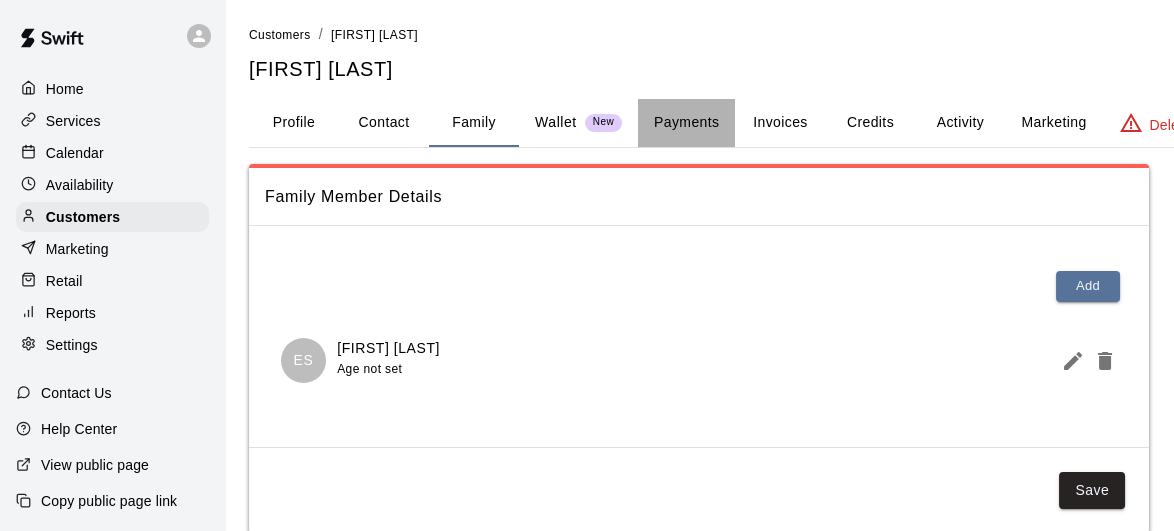 click on "Payments" at bounding box center (686, 123) 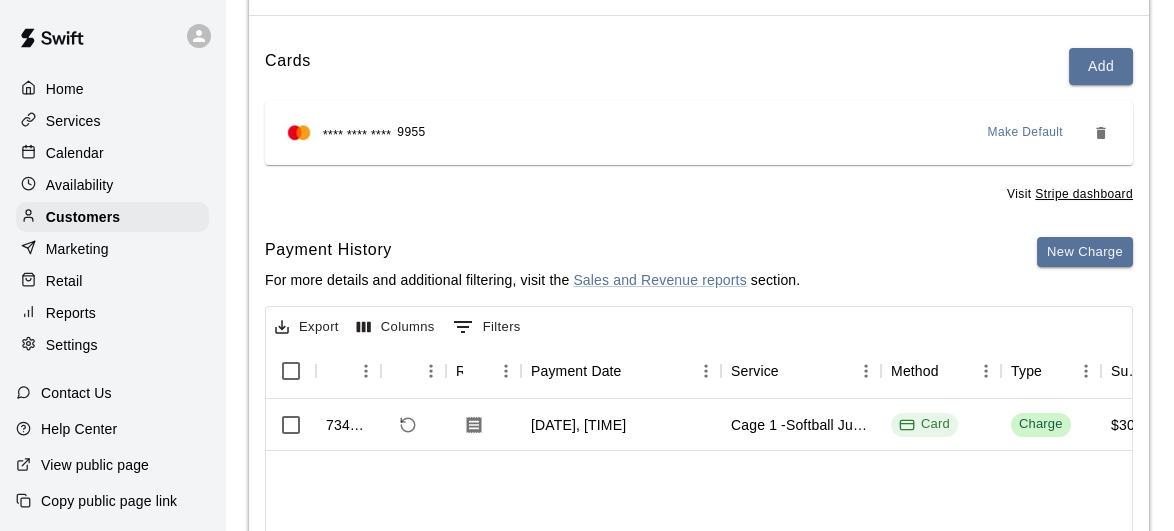 scroll, scrollTop: 0, scrollLeft: 0, axis: both 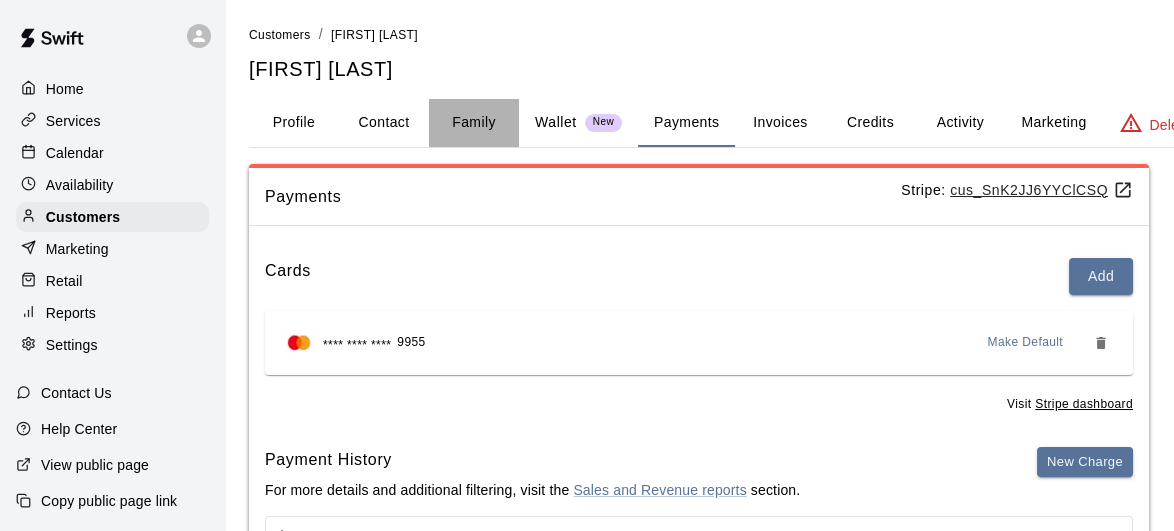 click on "Family" at bounding box center [474, 123] 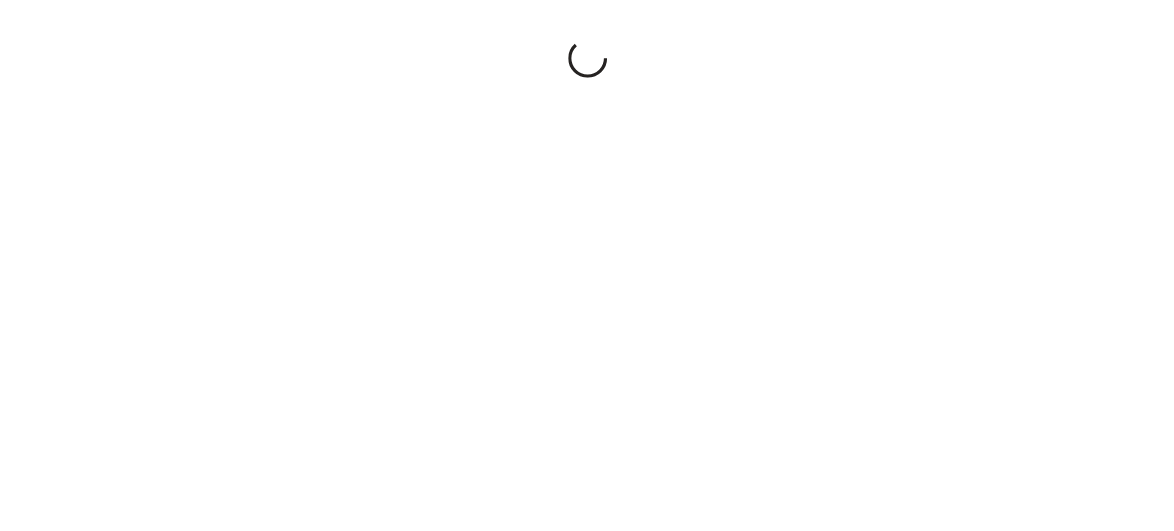 scroll, scrollTop: 0, scrollLeft: 0, axis: both 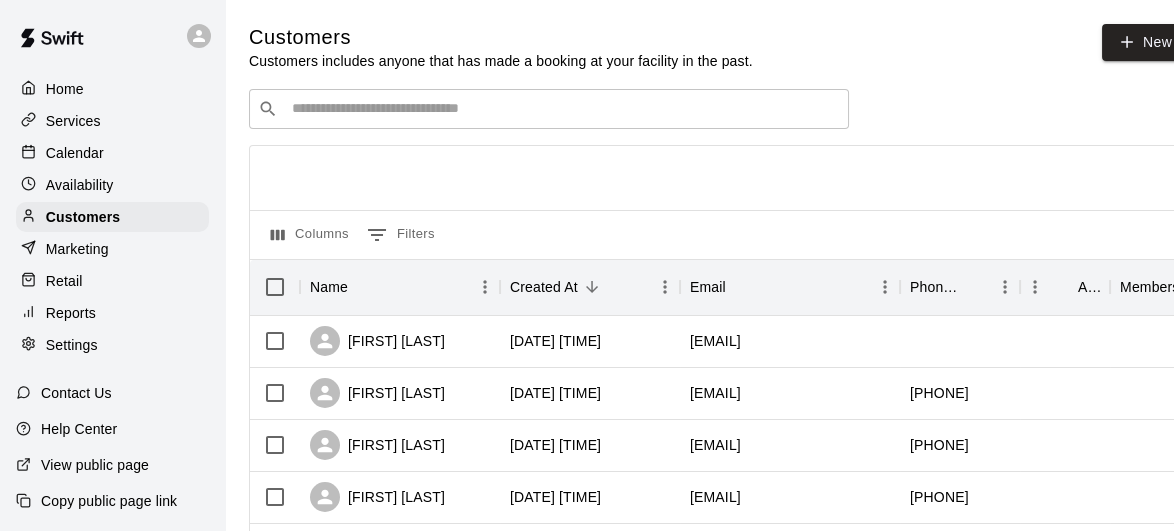click at bounding box center (563, 109) 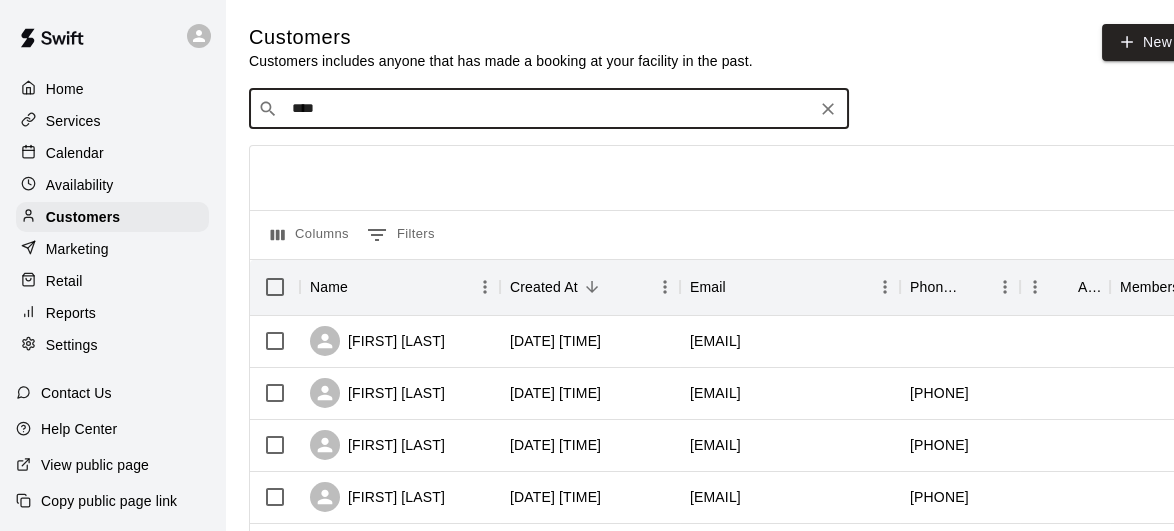 type on "*****" 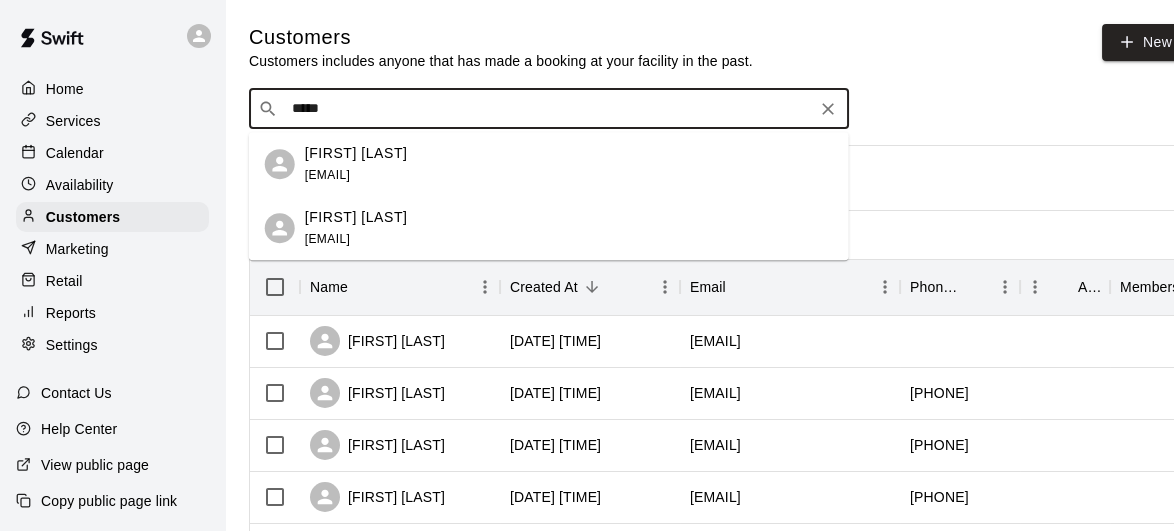 click on "[FIRST] [LAST]" at bounding box center (356, 217) 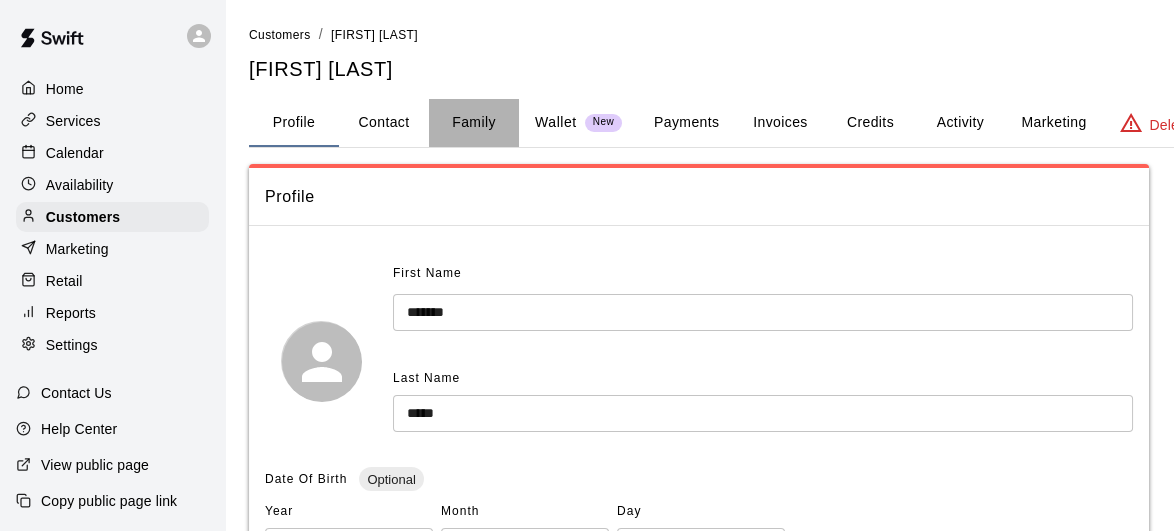 click on "Family" at bounding box center (474, 123) 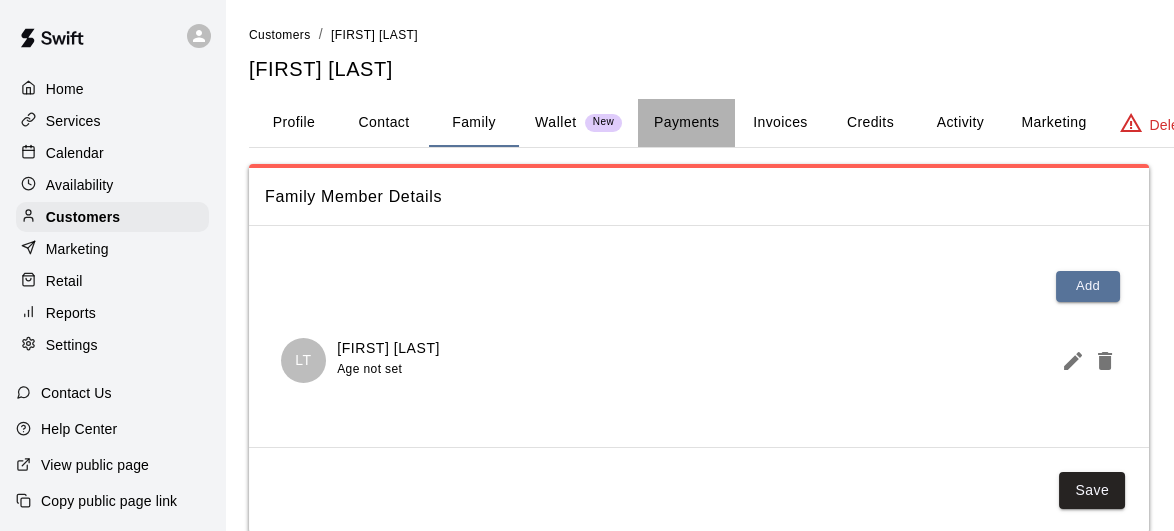click on "Payments" at bounding box center (686, 123) 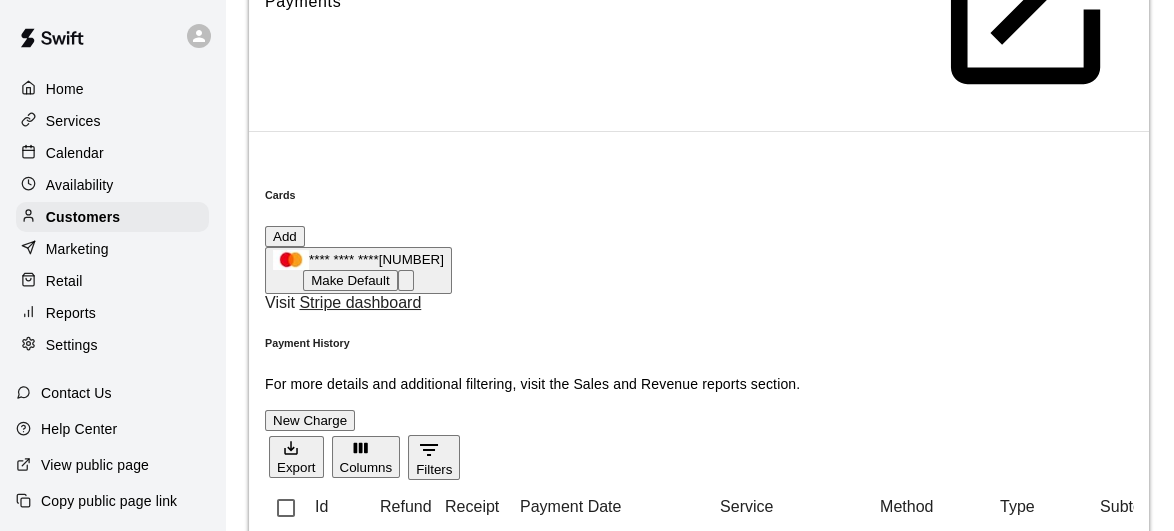 scroll, scrollTop: 0, scrollLeft: 0, axis: both 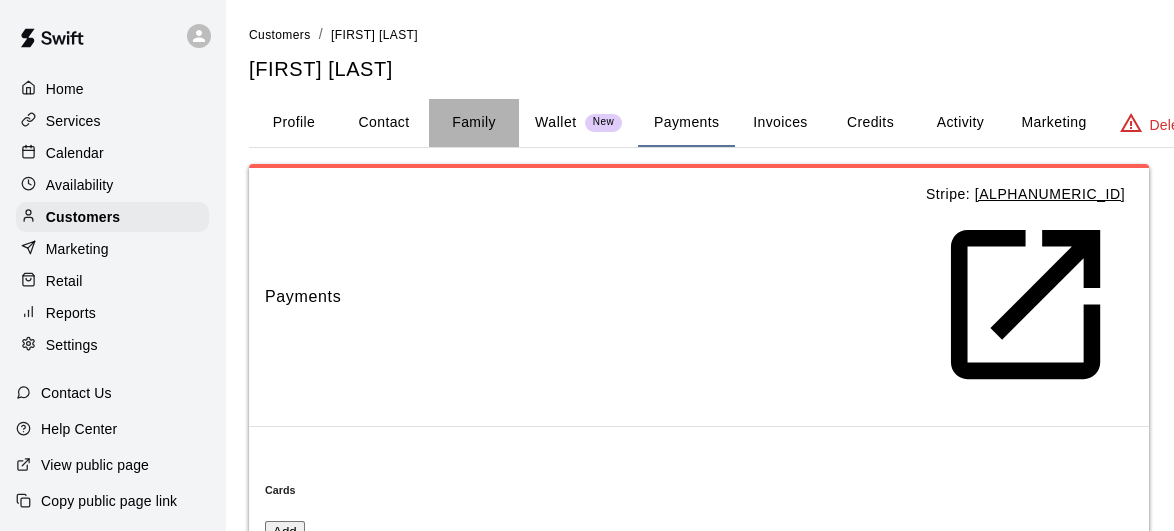 click on "Family" at bounding box center (474, 123) 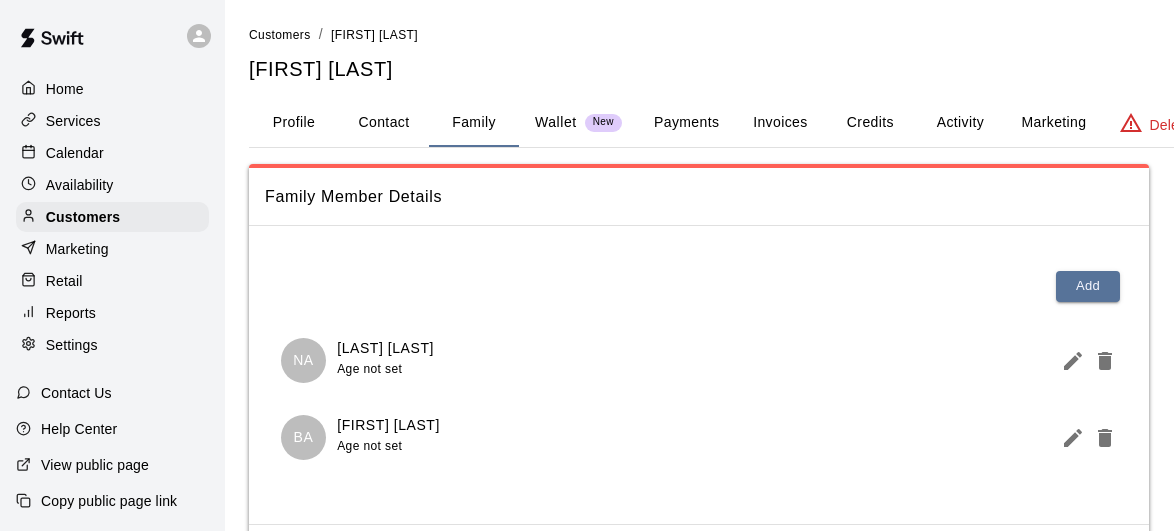 scroll, scrollTop: 0, scrollLeft: 0, axis: both 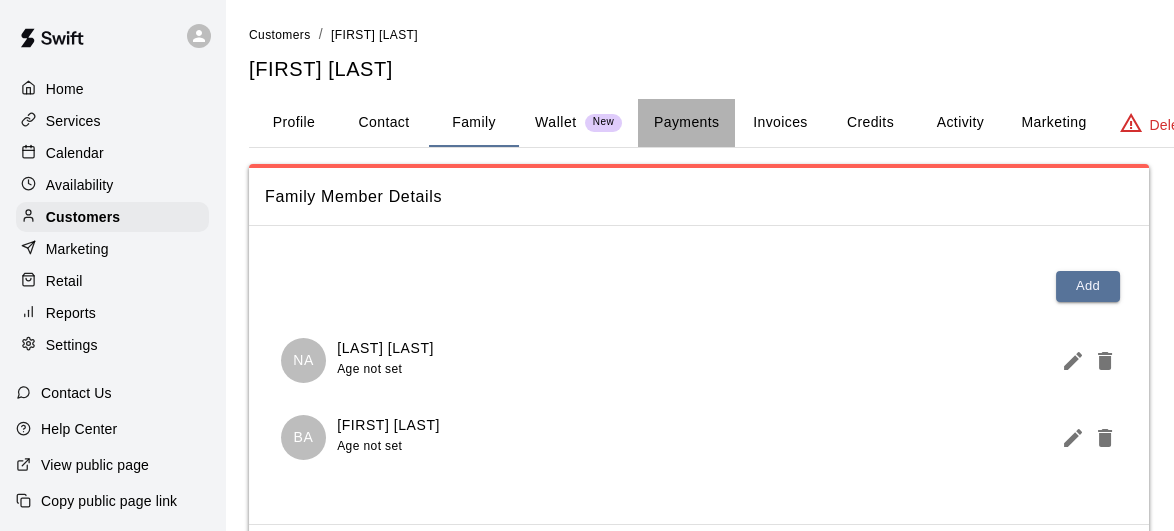 click on "Payments" at bounding box center [686, 123] 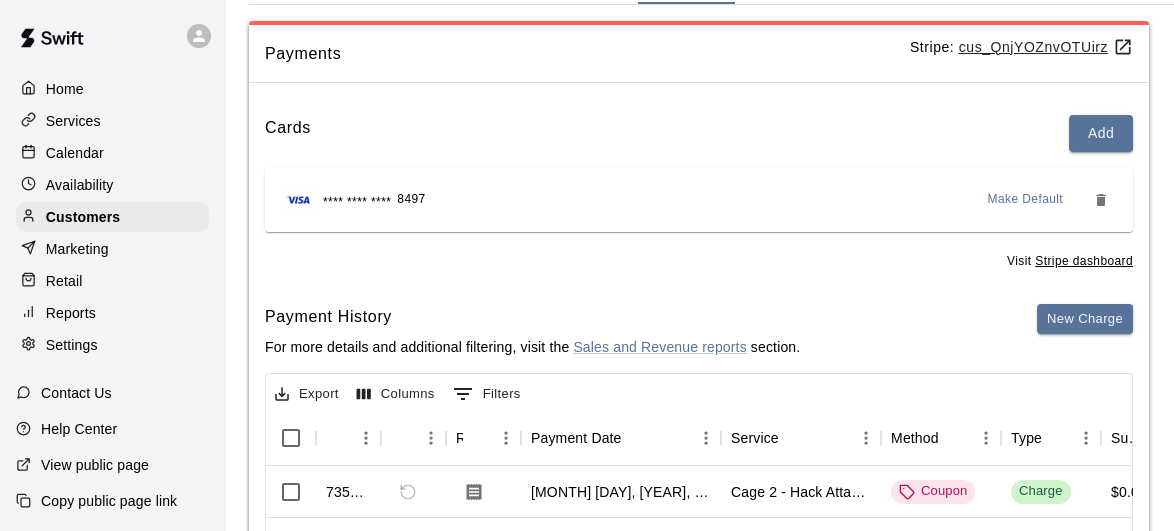 scroll, scrollTop: 0, scrollLeft: 0, axis: both 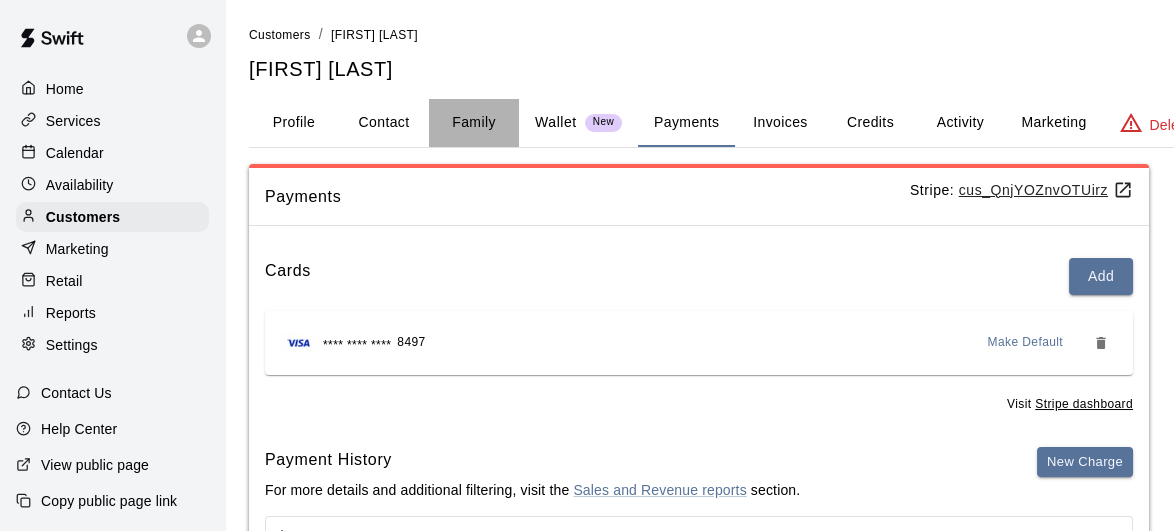 click on "Family" at bounding box center (474, 123) 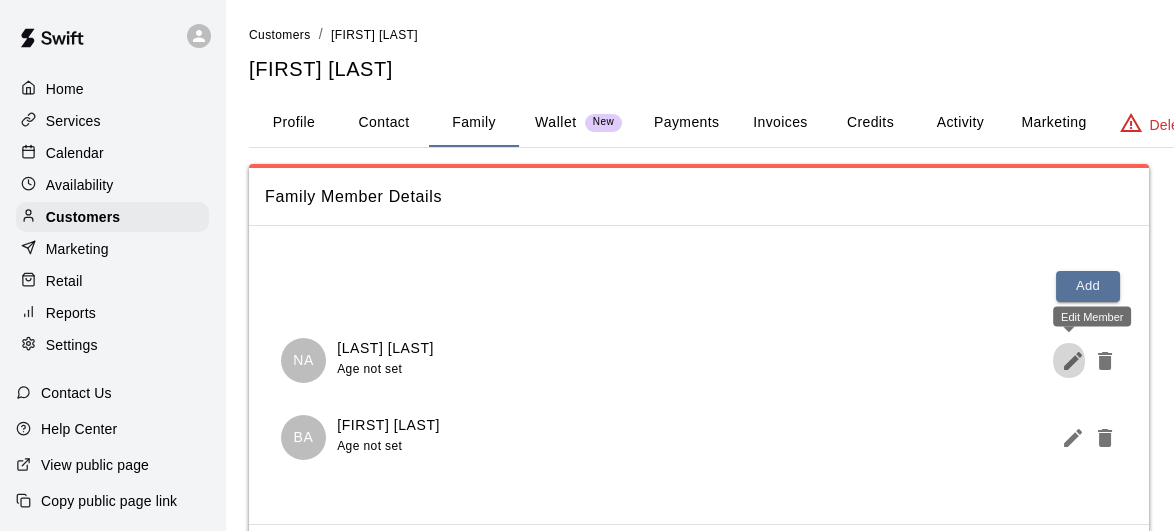 click 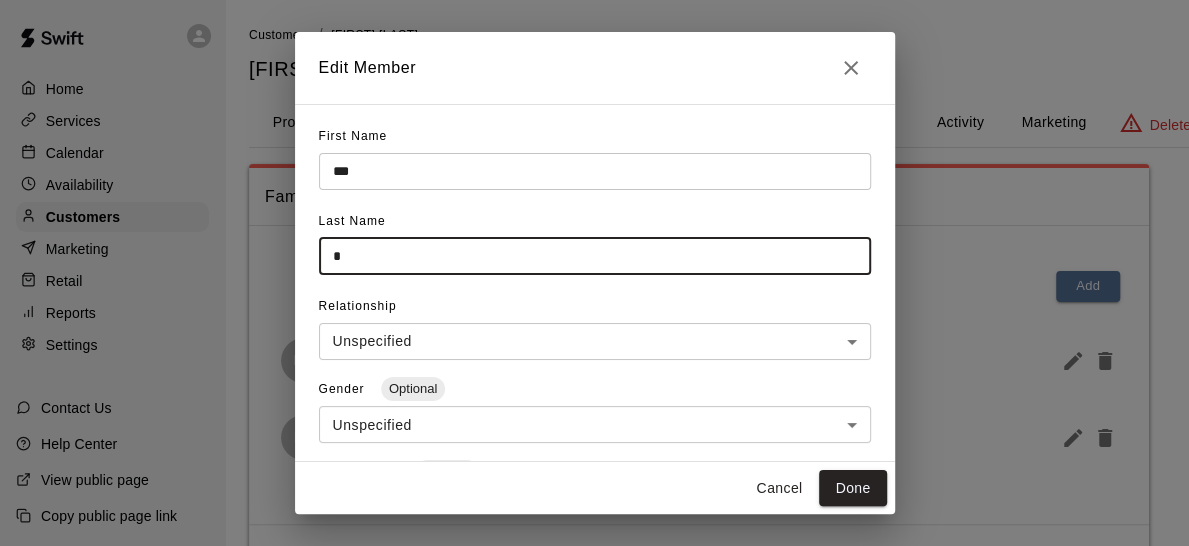 click on "*" at bounding box center [595, 256] 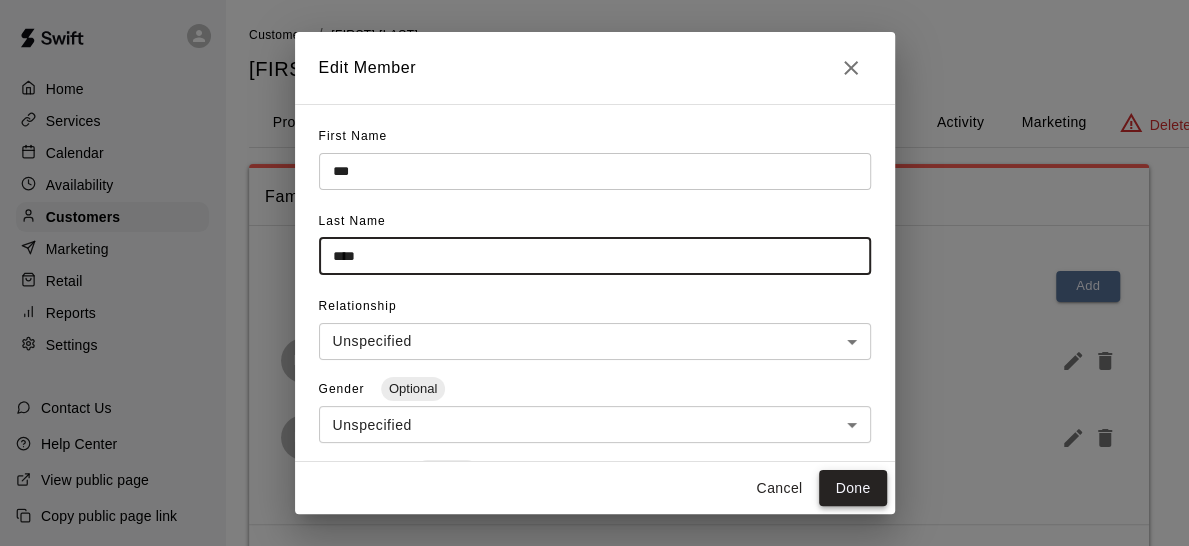 type on "****" 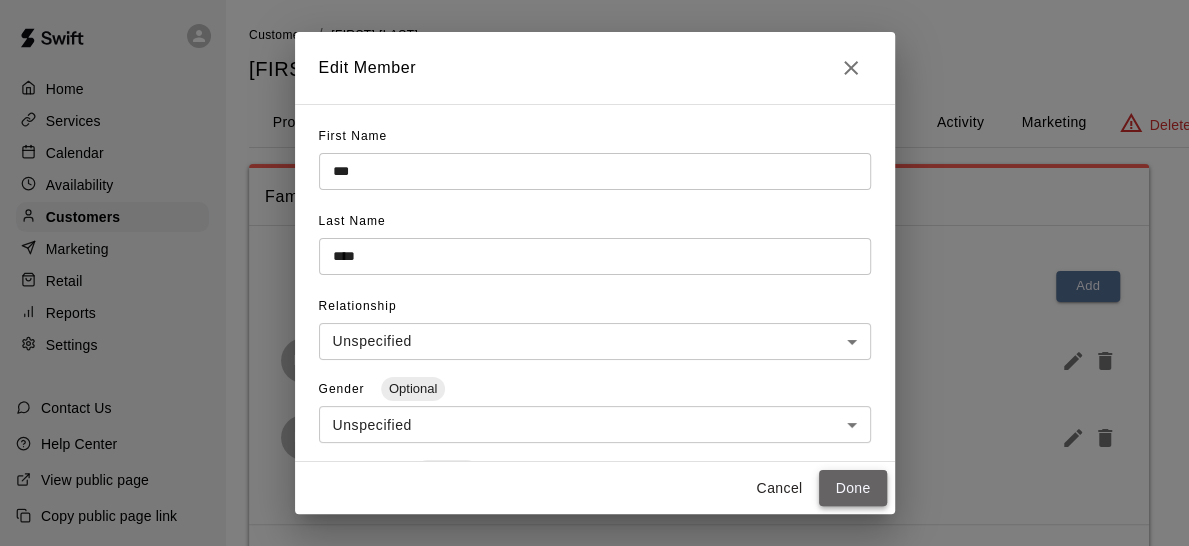 click on "Done" at bounding box center [852, 488] 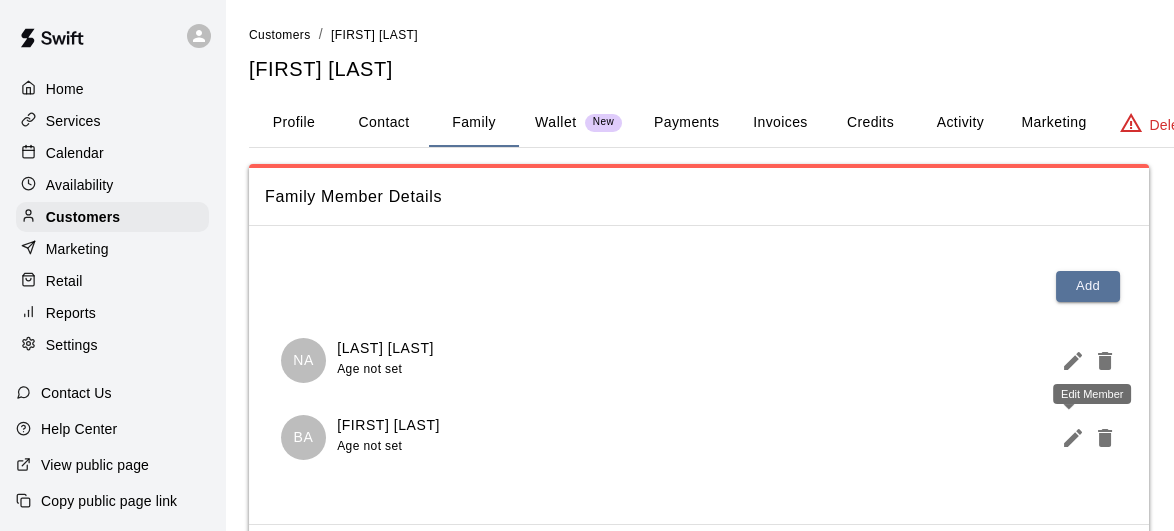 click 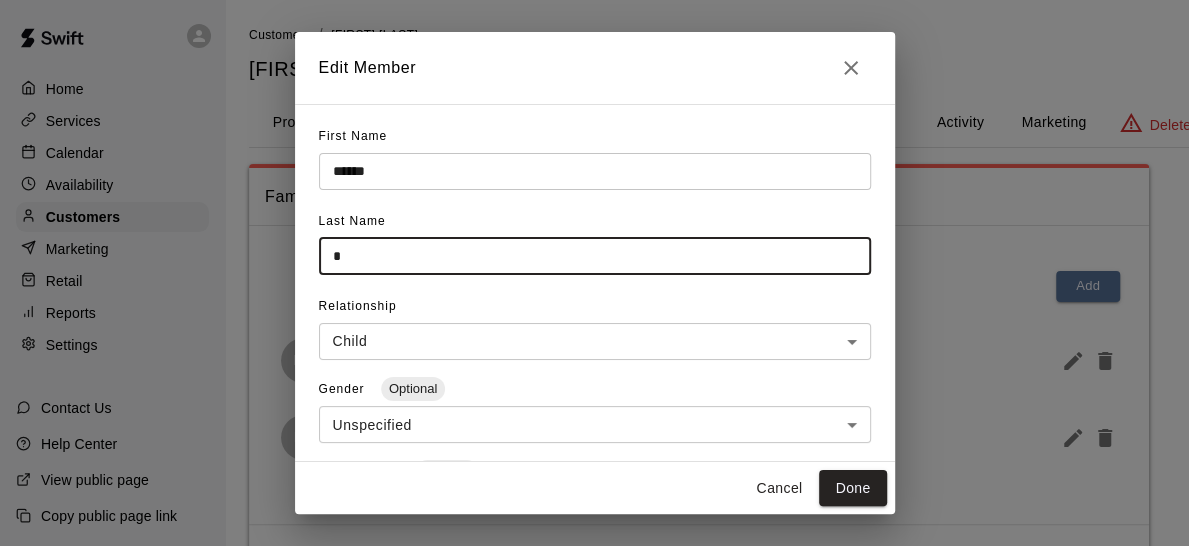 click on "*" at bounding box center (595, 256) 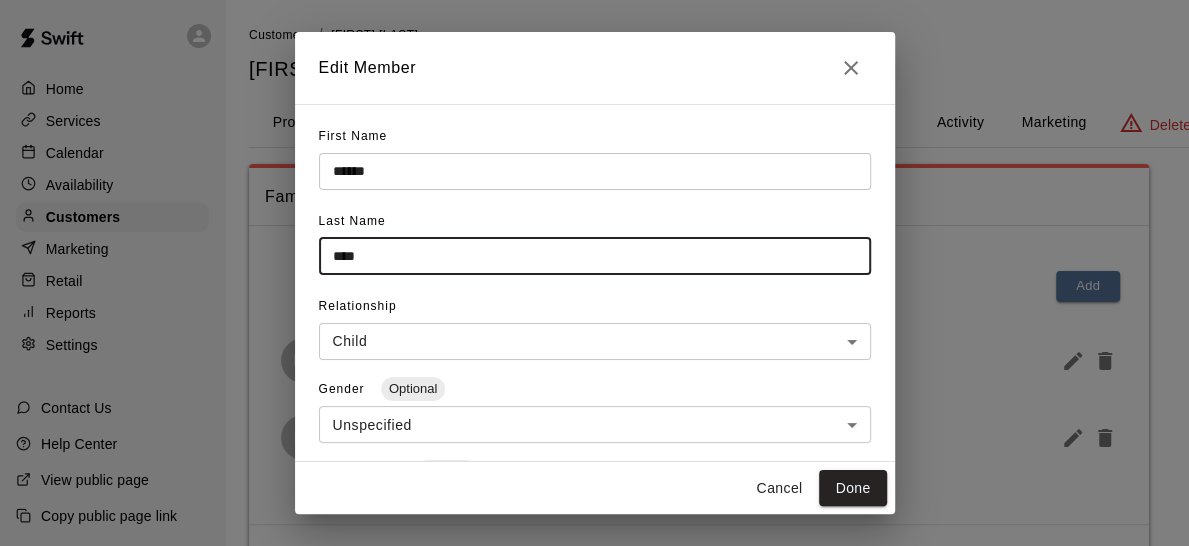 type on "****" 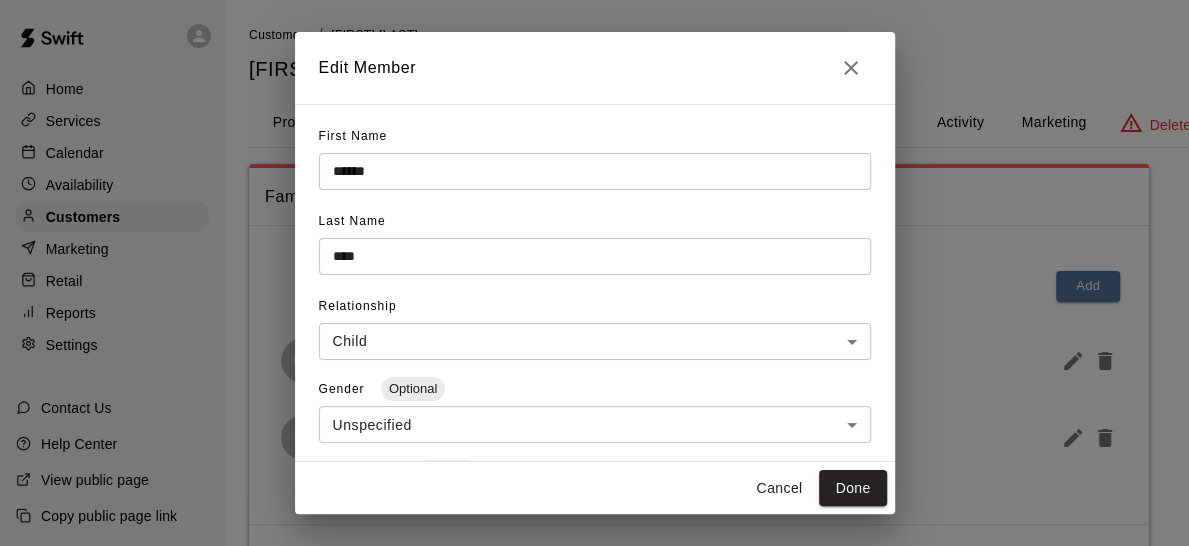 click on "Cancel Done" at bounding box center (595, 488) 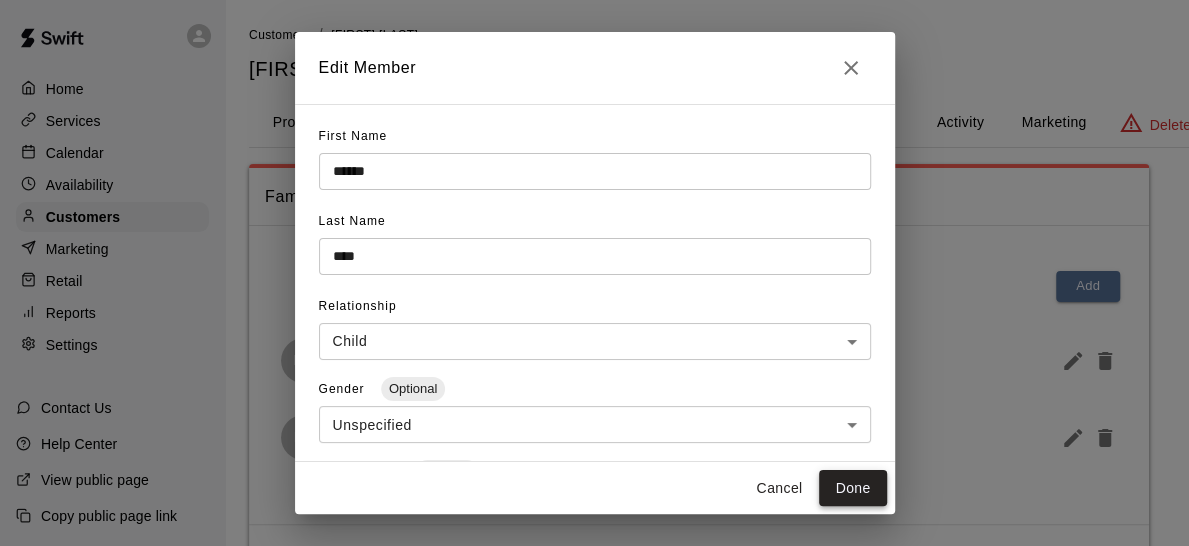 click on "Done" at bounding box center (852, 488) 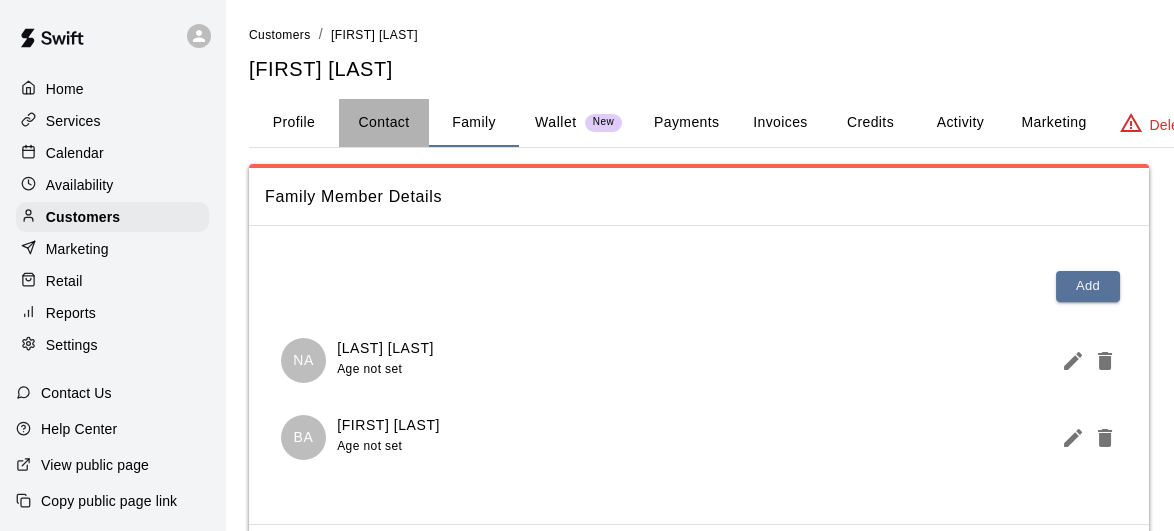 click on "Contact" at bounding box center (384, 123) 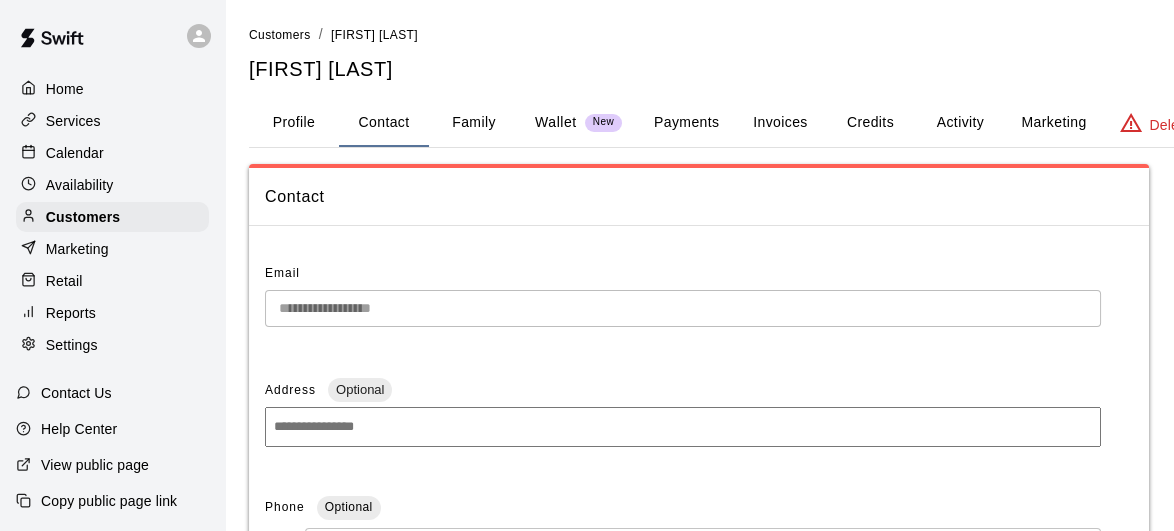 click on "Profile" at bounding box center [294, 123] 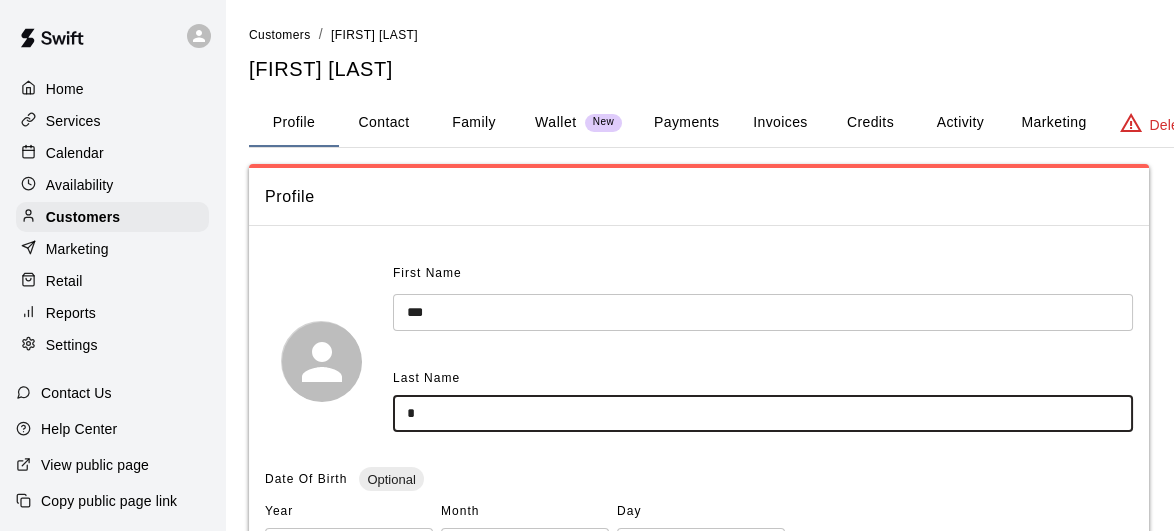 click on "*" at bounding box center (763, 413) 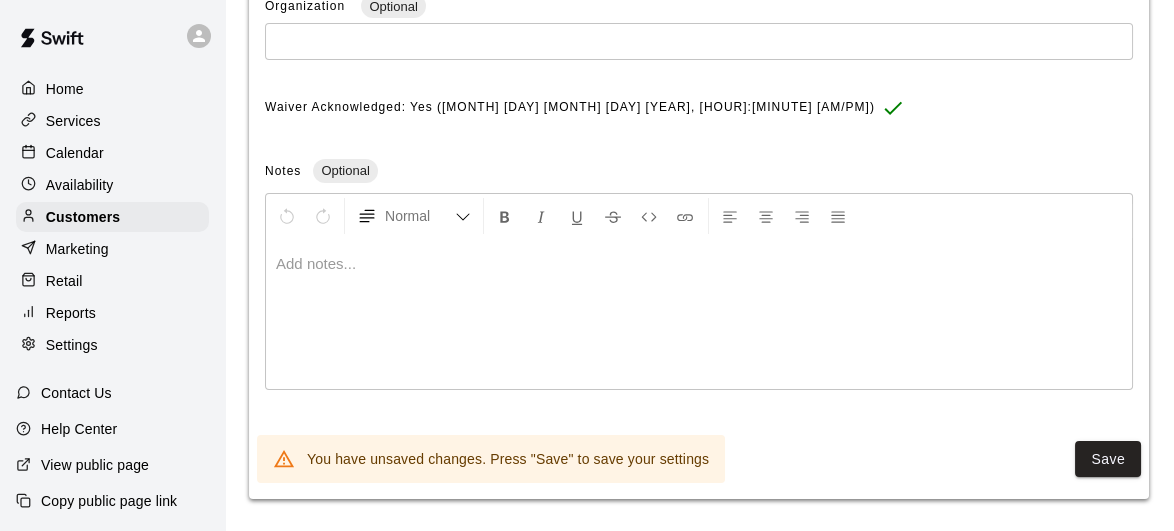scroll, scrollTop: 811, scrollLeft: 0, axis: vertical 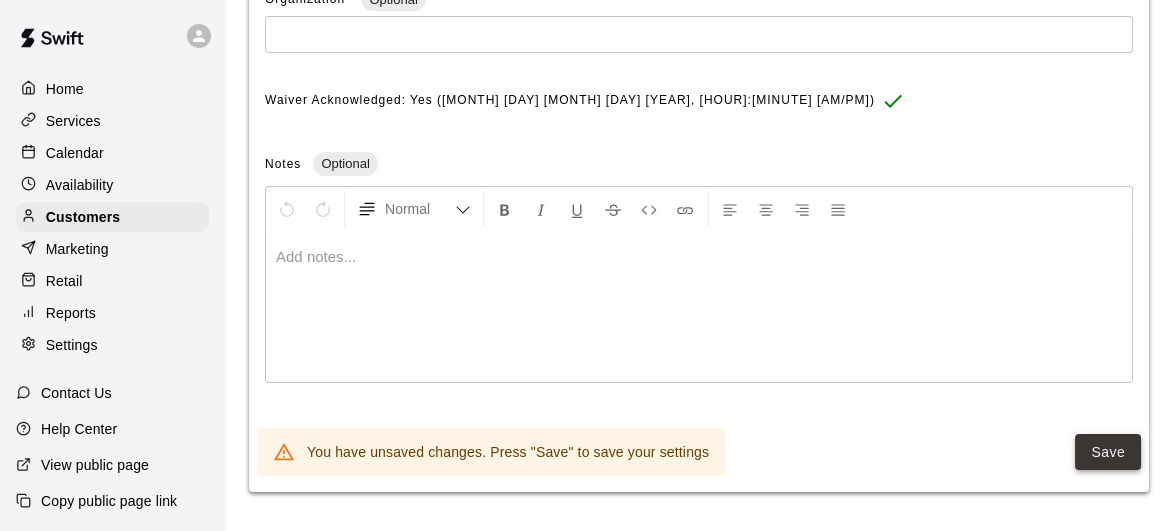 type on "****" 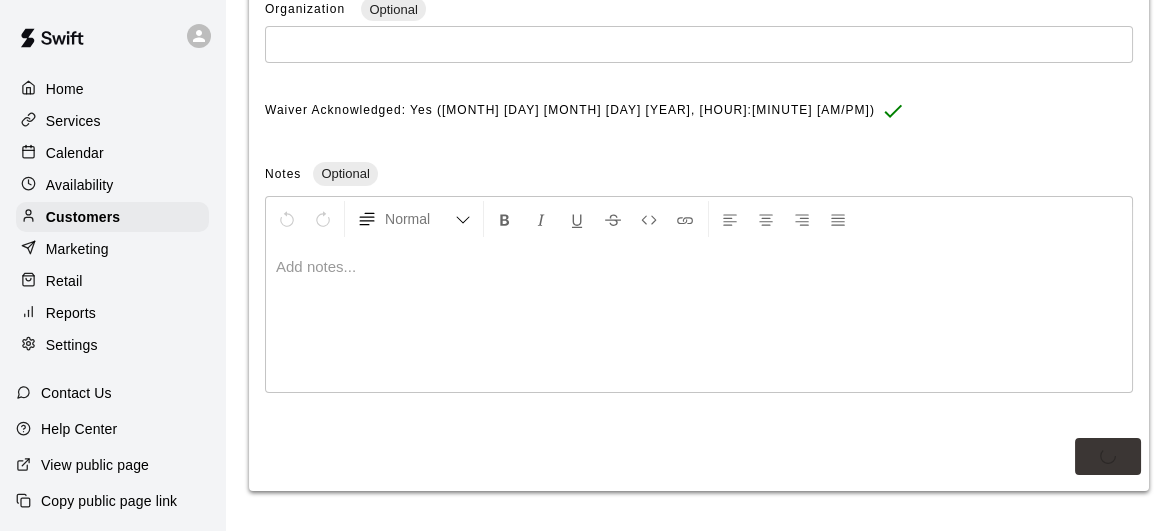 scroll, scrollTop: 799, scrollLeft: 0, axis: vertical 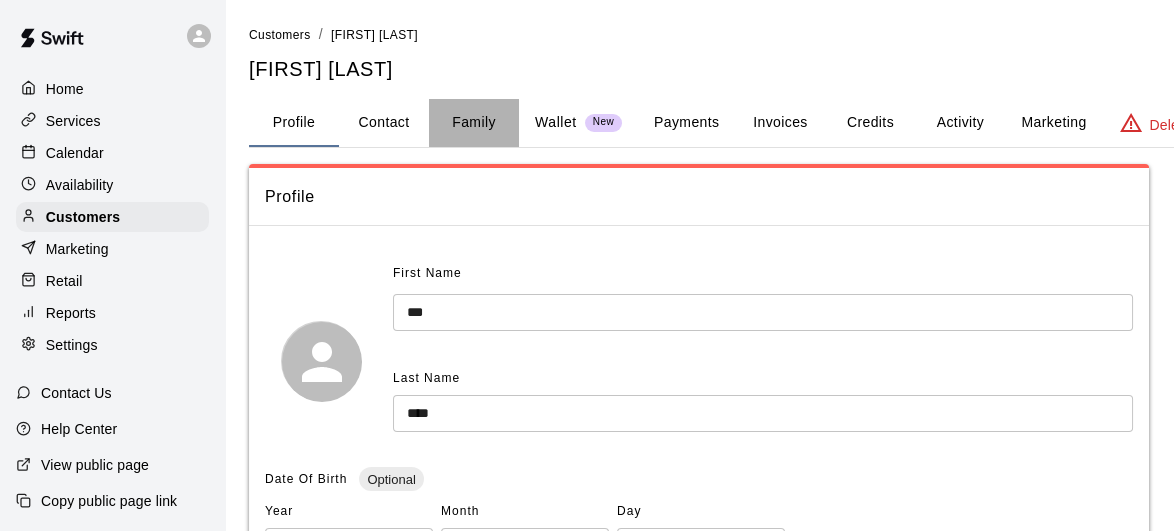 click on "Family" at bounding box center [474, 123] 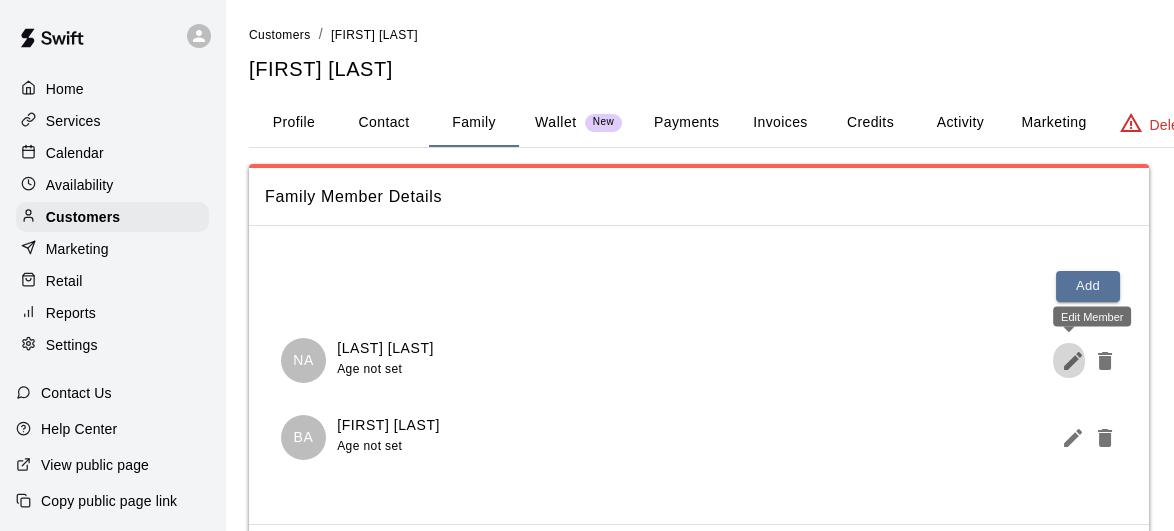 click 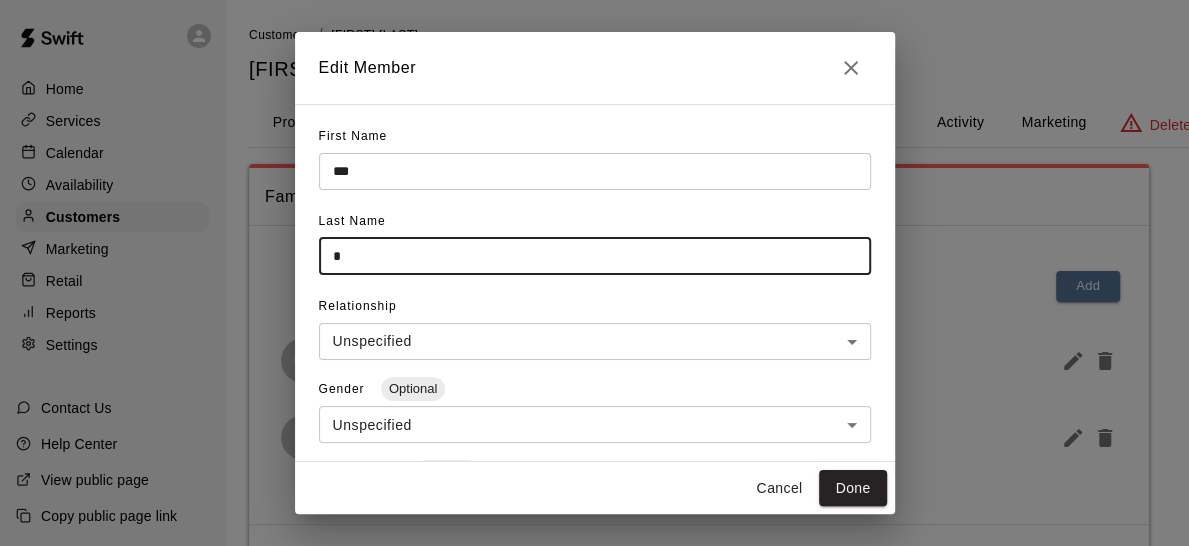 click on "*" at bounding box center [595, 256] 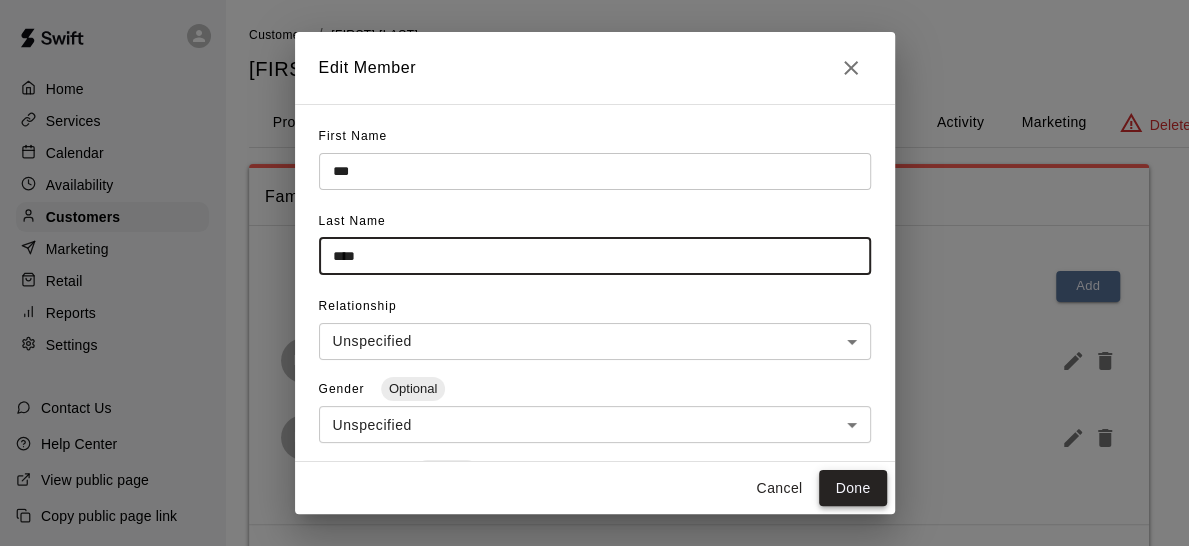 type on "****" 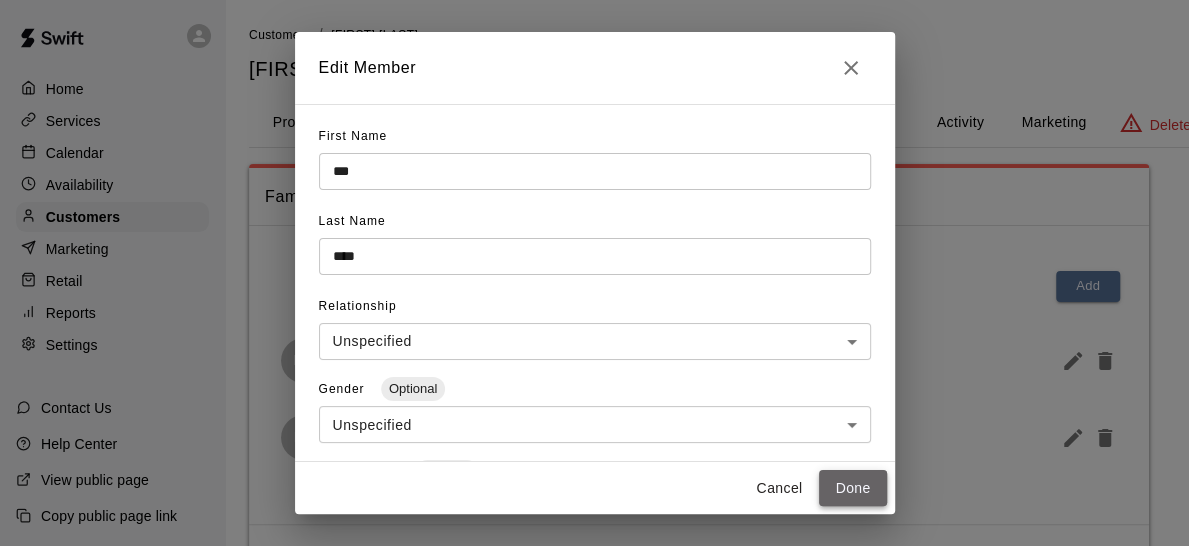 click on "Done" at bounding box center [852, 488] 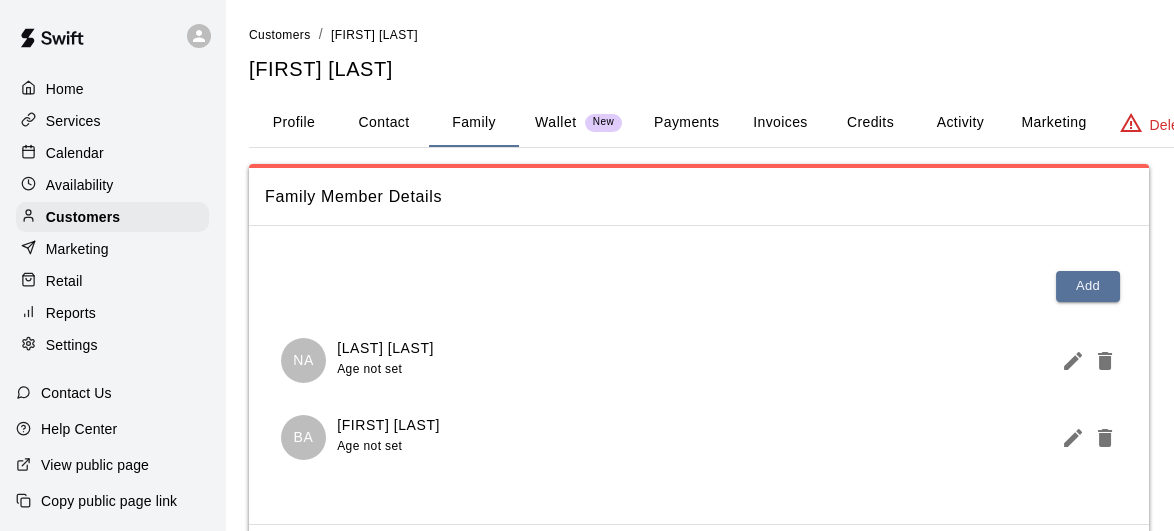 scroll, scrollTop: 60, scrollLeft: 0, axis: vertical 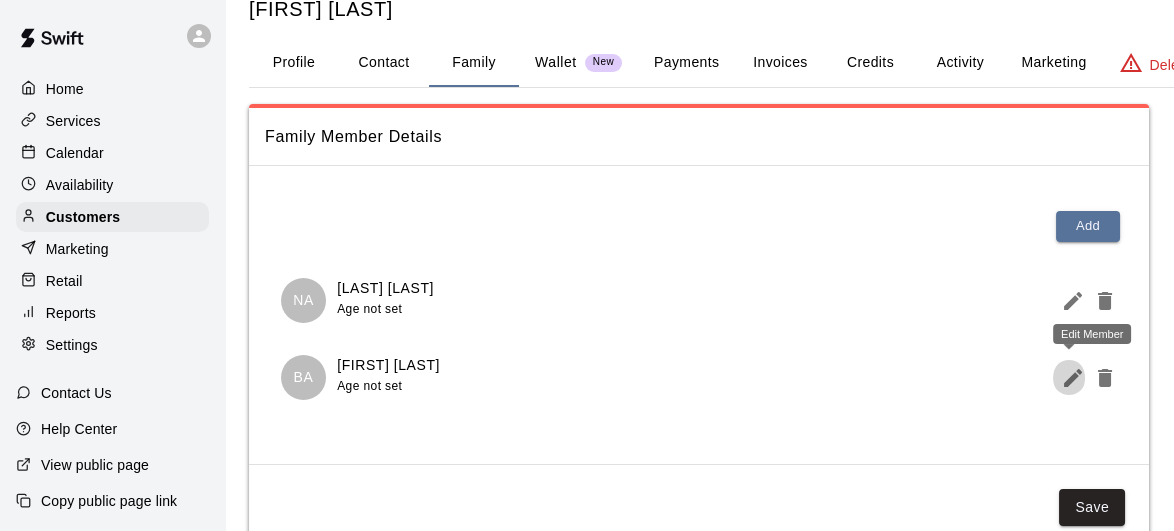 click 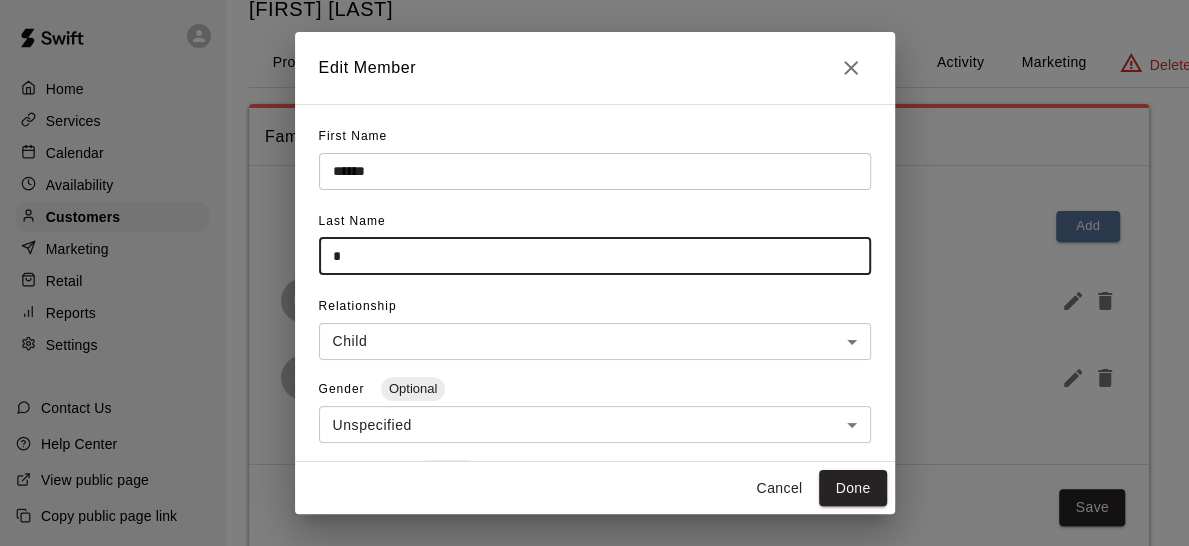 click on "*" at bounding box center [595, 256] 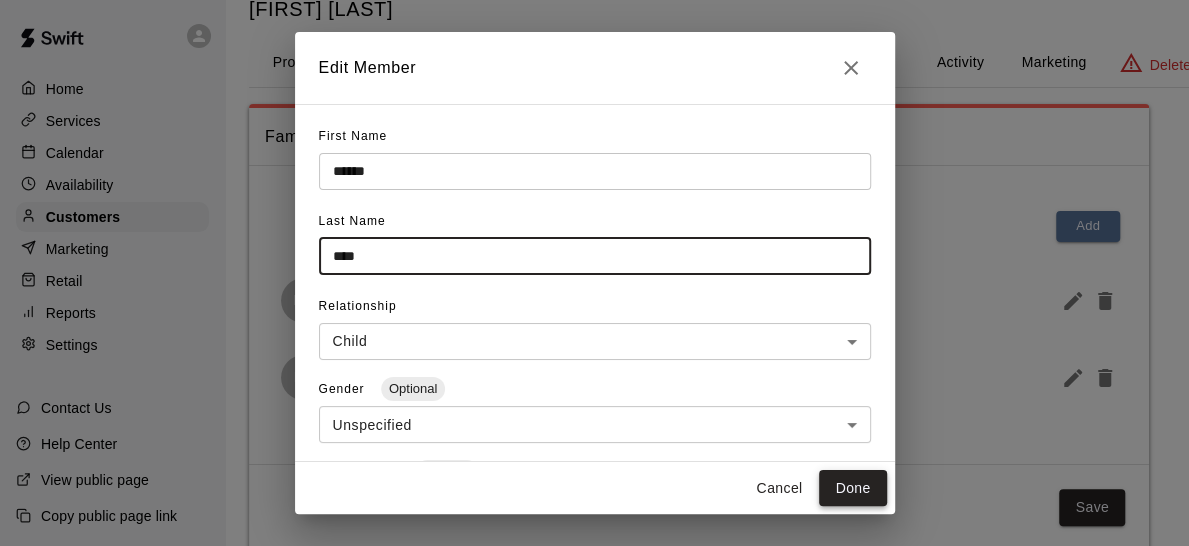 type on "****" 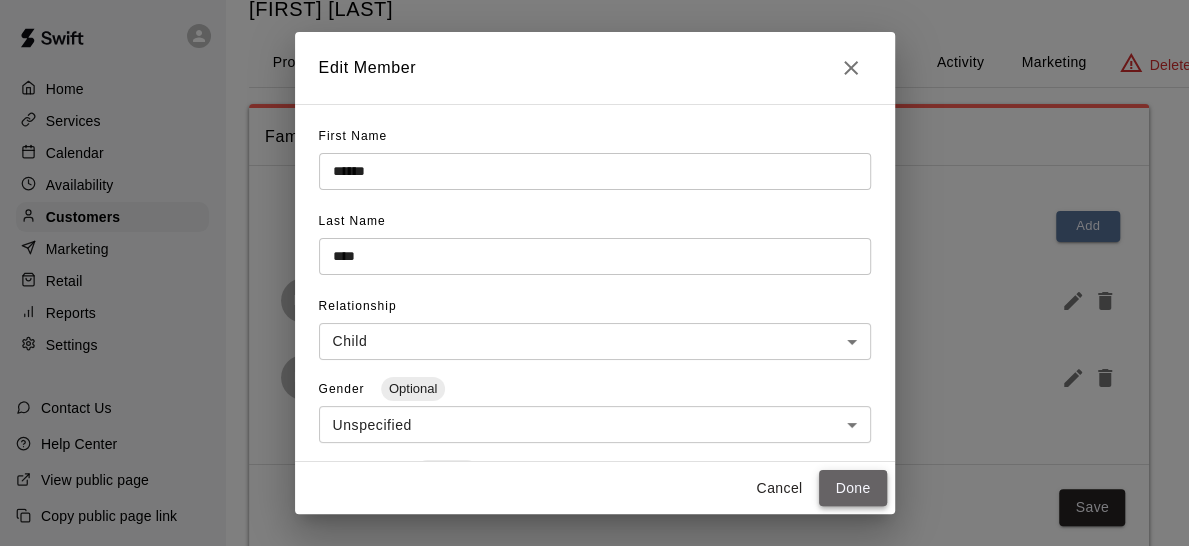 click on "Done" at bounding box center (852, 488) 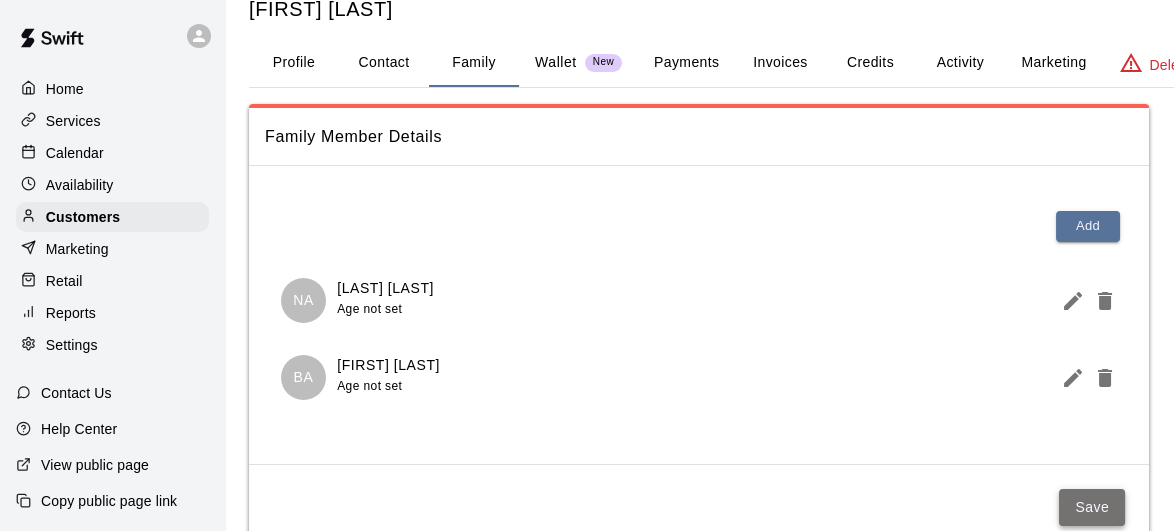 click on "Save" at bounding box center (1092, 507) 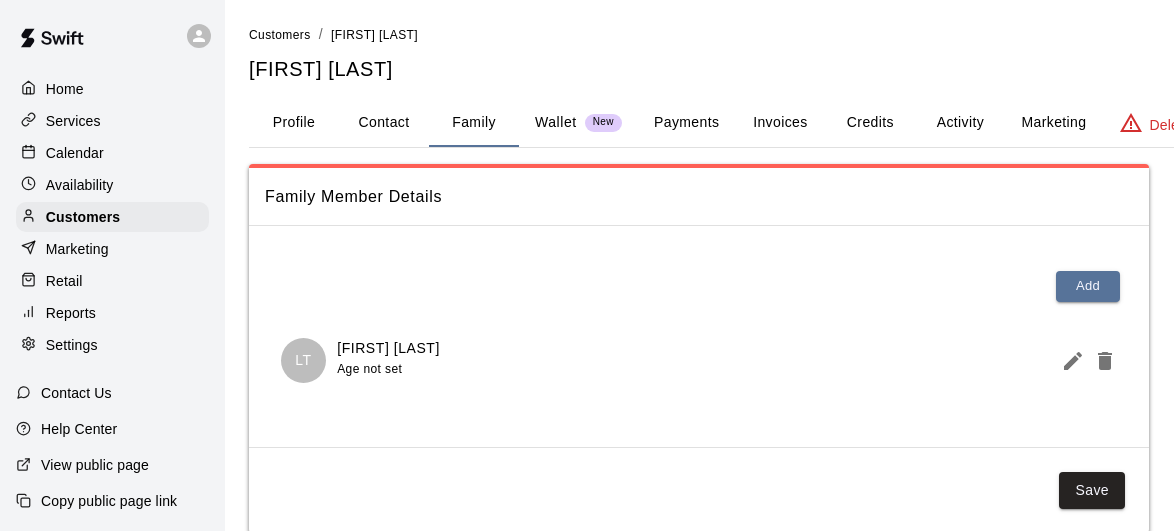 scroll, scrollTop: 0, scrollLeft: 0, axis: both 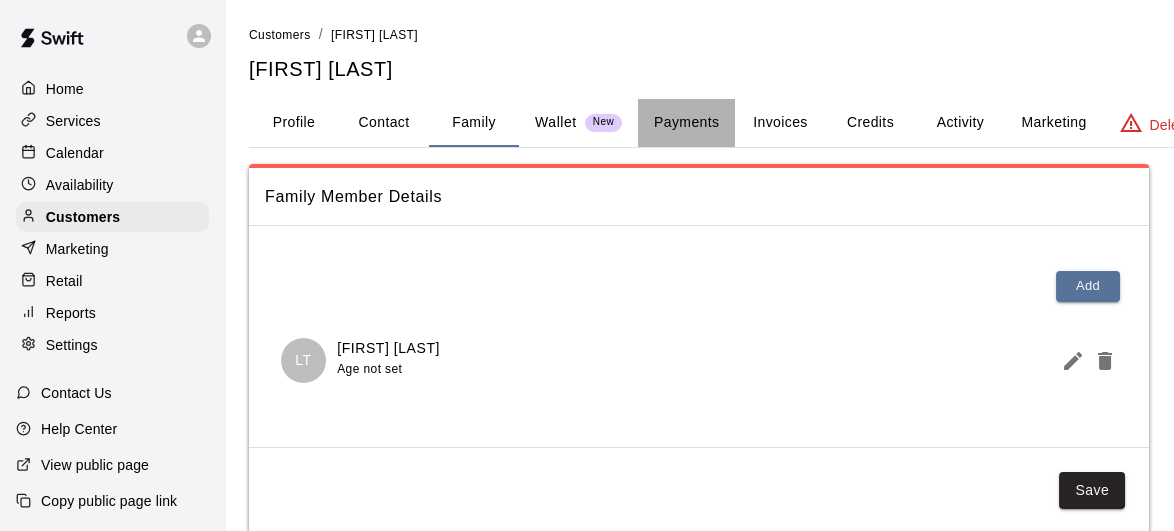 click on "Payments" at bounding box center (686, 123) 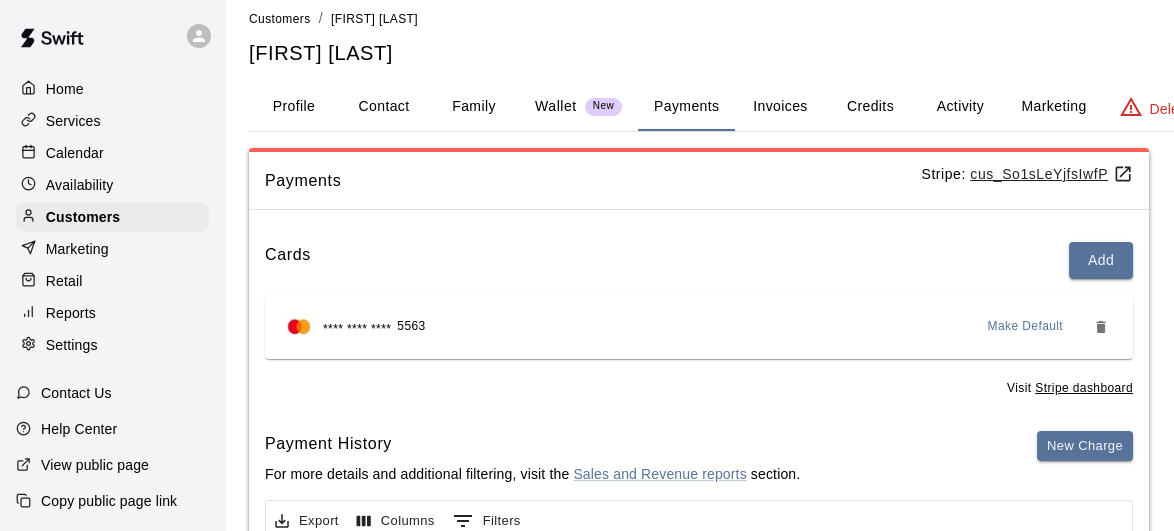 scroll, scrollTop: 0, scrollLeft: 0, axis: both 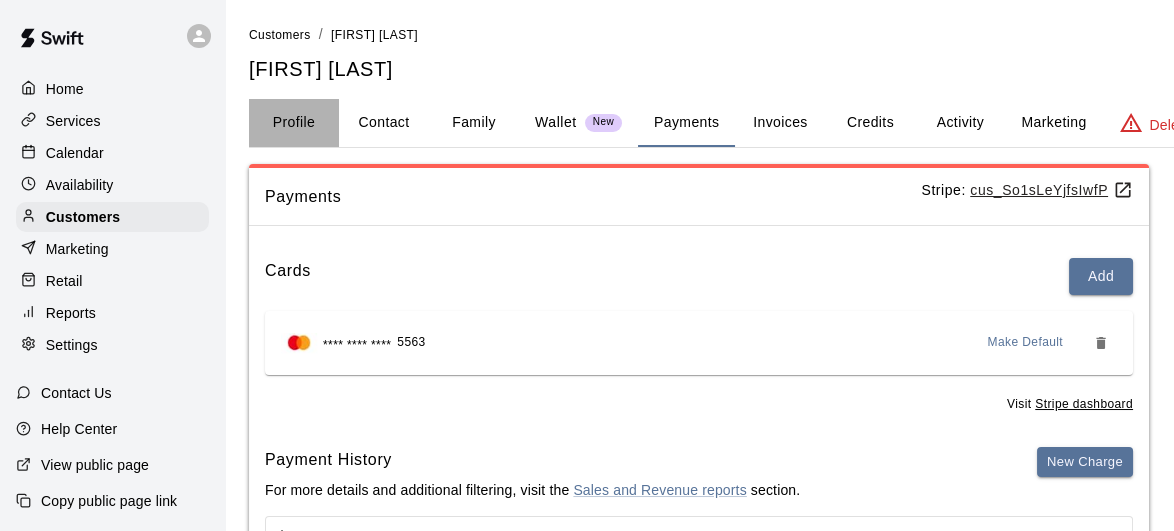 click on "Profile" at bounding box center (294, 123) 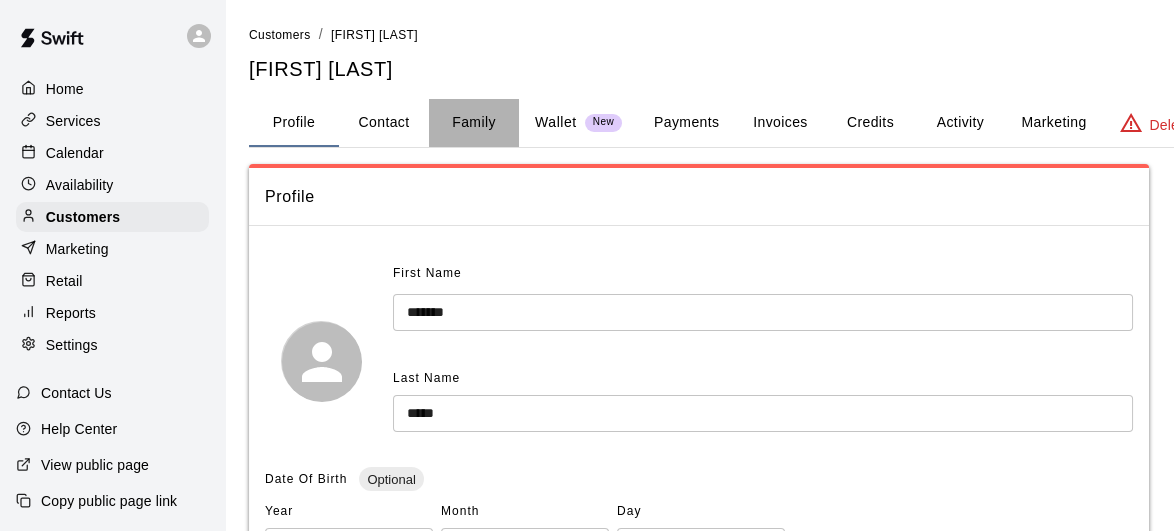 click on "Family" at bounding box center [474, 123] 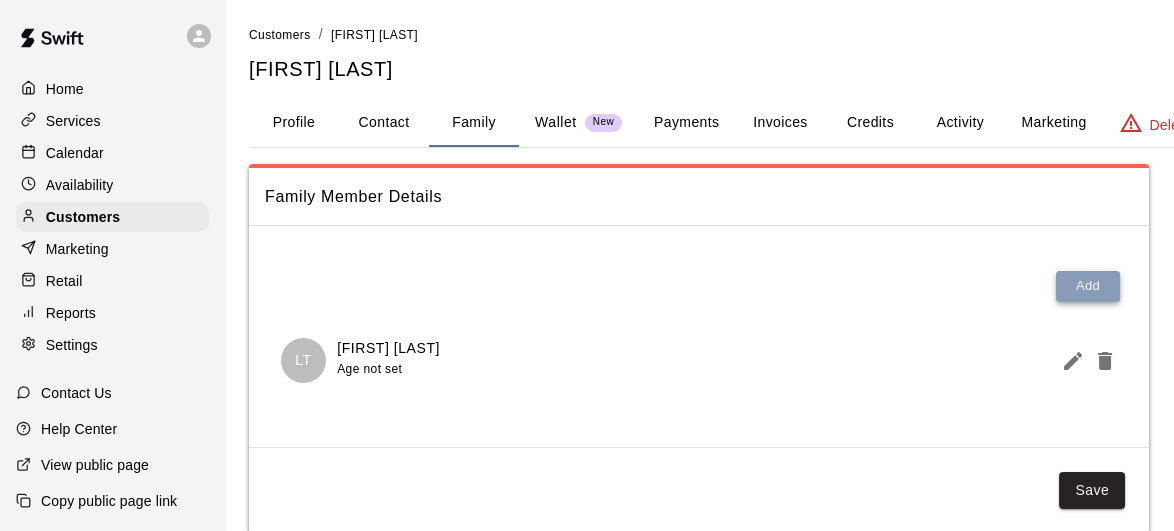 click on "Add" at bounding box center [1088, 286] 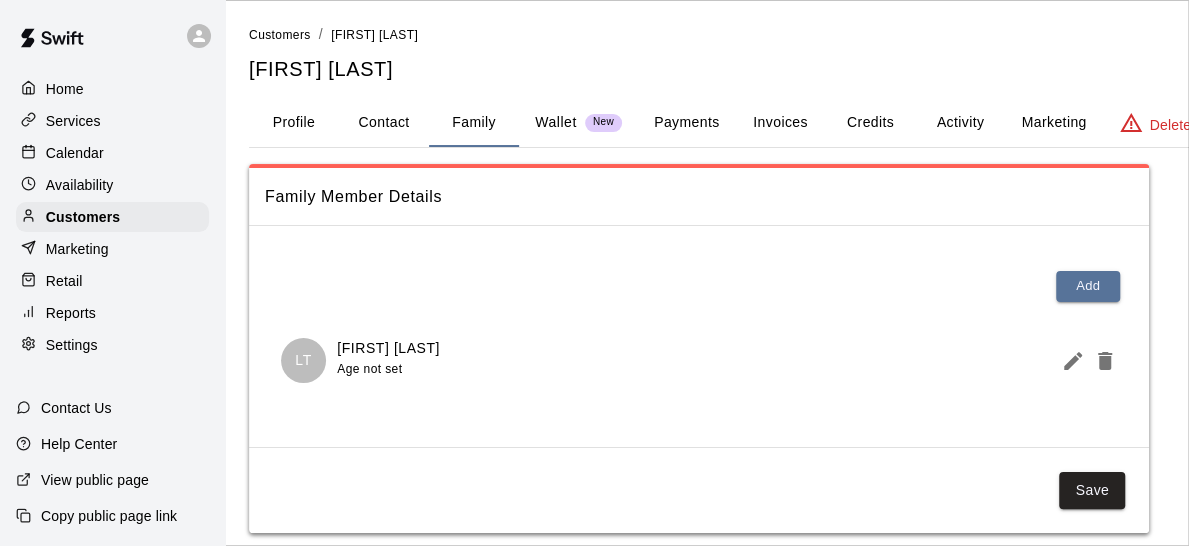 click at bounding box center [587, 702] 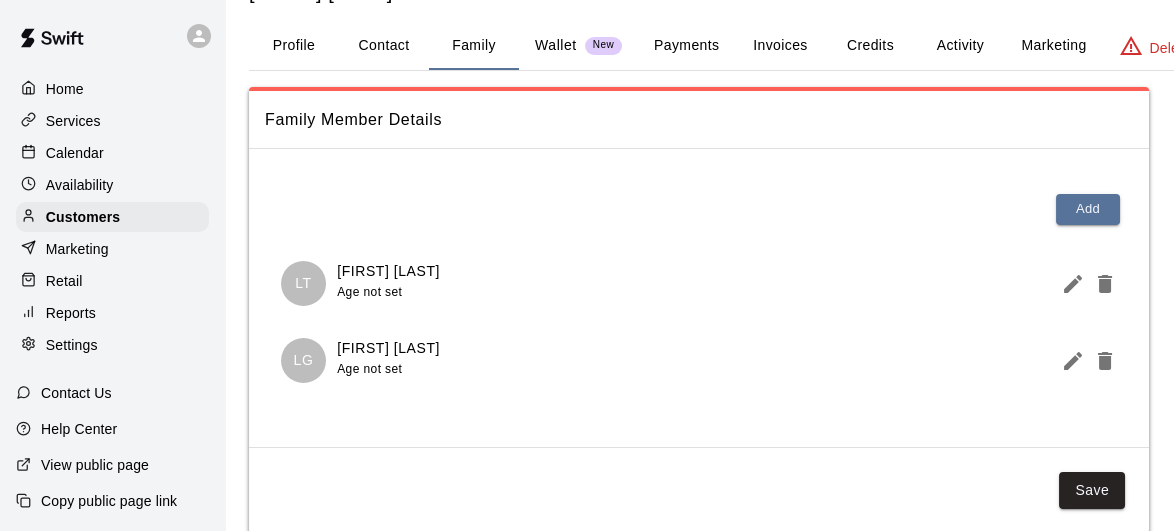 scroll, scrollTop: 100, scrollLeft: 0, axis: vertical 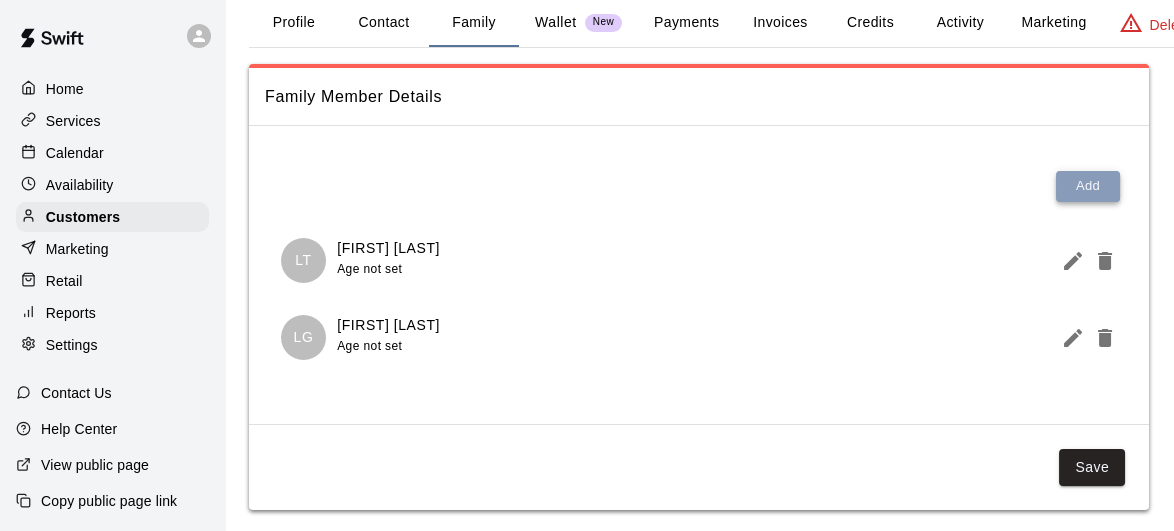 click on "Add" at bounding box center (1088, 186) 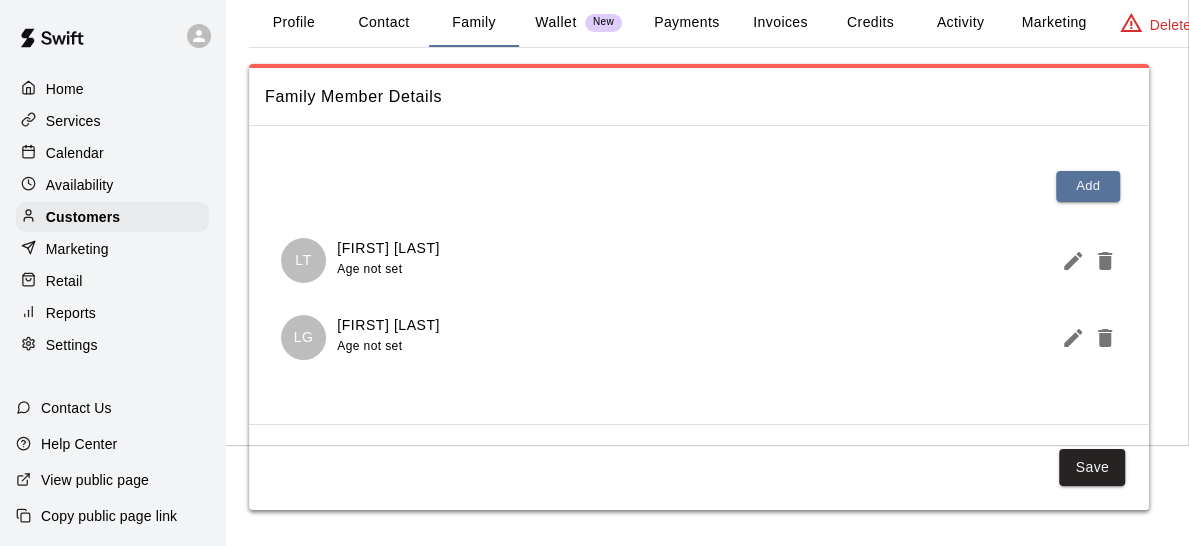 click at bounding box center [587, 679] 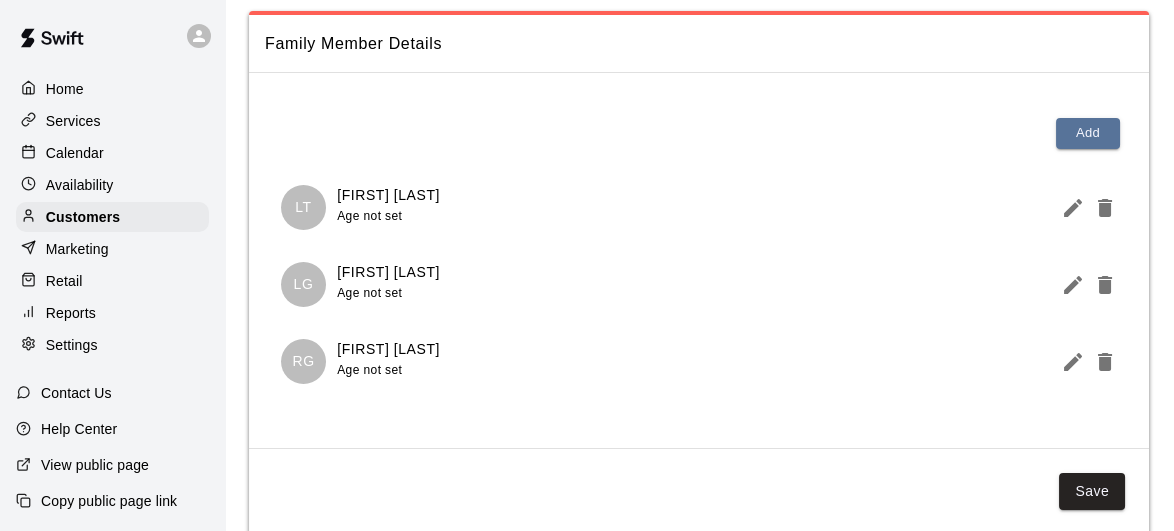 scroll, scrollTop: 173, scrollLeft: 0, axis: vertical 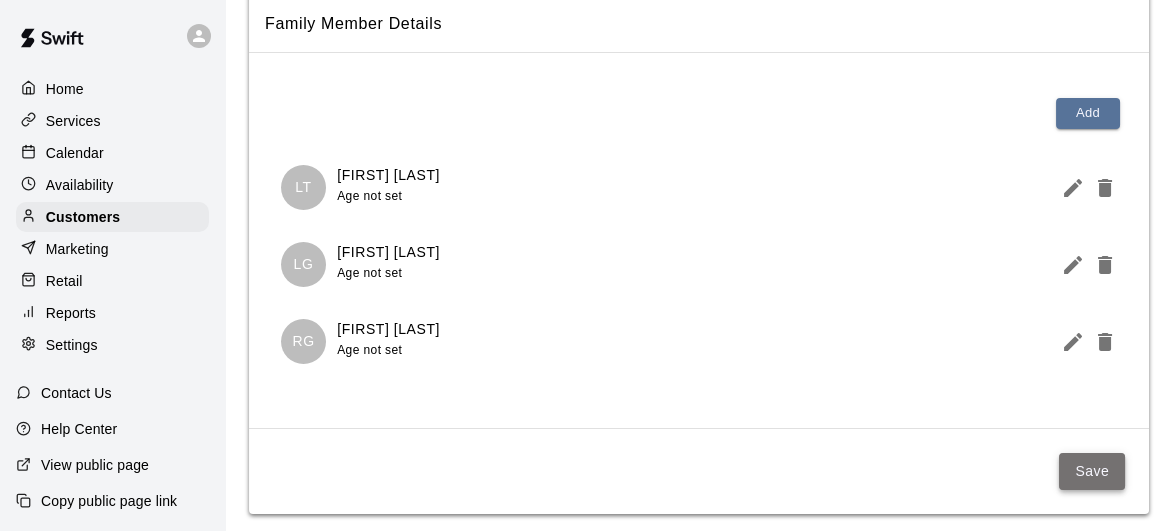 click on "Save" at bounding box center (1092, 471) 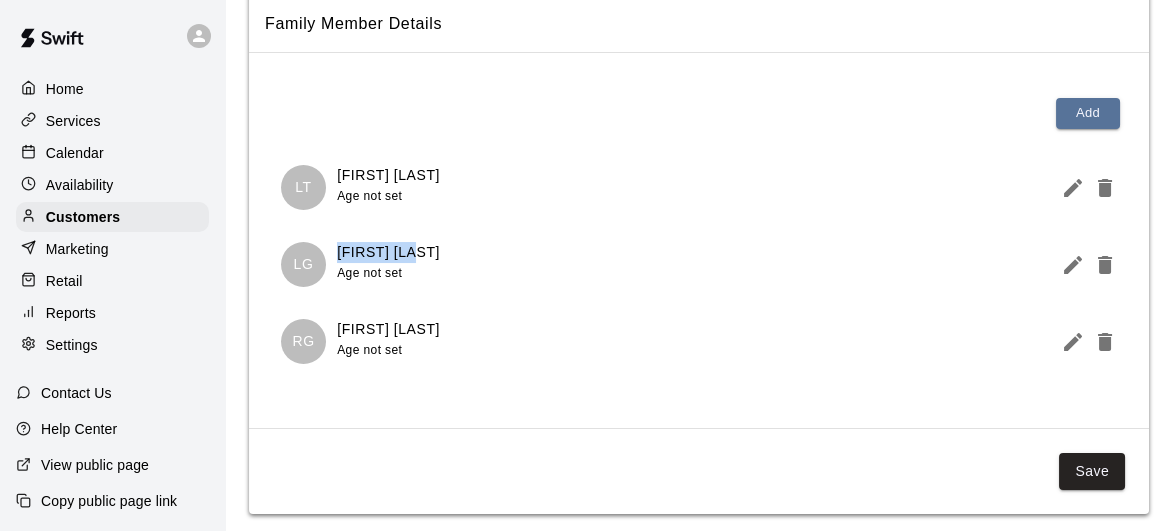 drag, startPoint x: 418, startPoint y: 249, endPoint x: 338, endPoint y: 256, distance: 80.305664 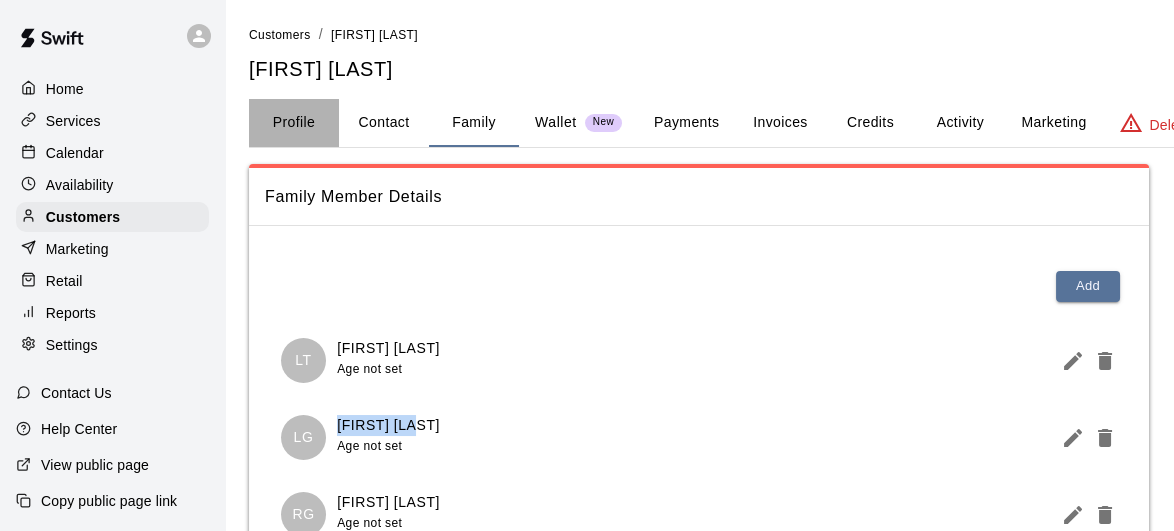 click on "Profile" at bounding box center [294, 123] 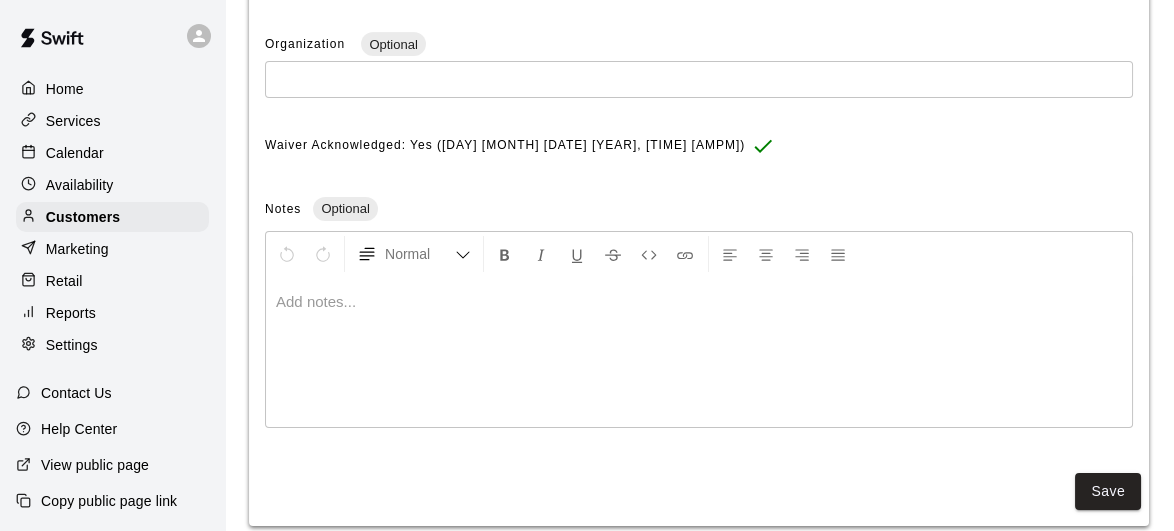 scroll, scrollTop: 799, scrollLeft: 0, axis: vertical 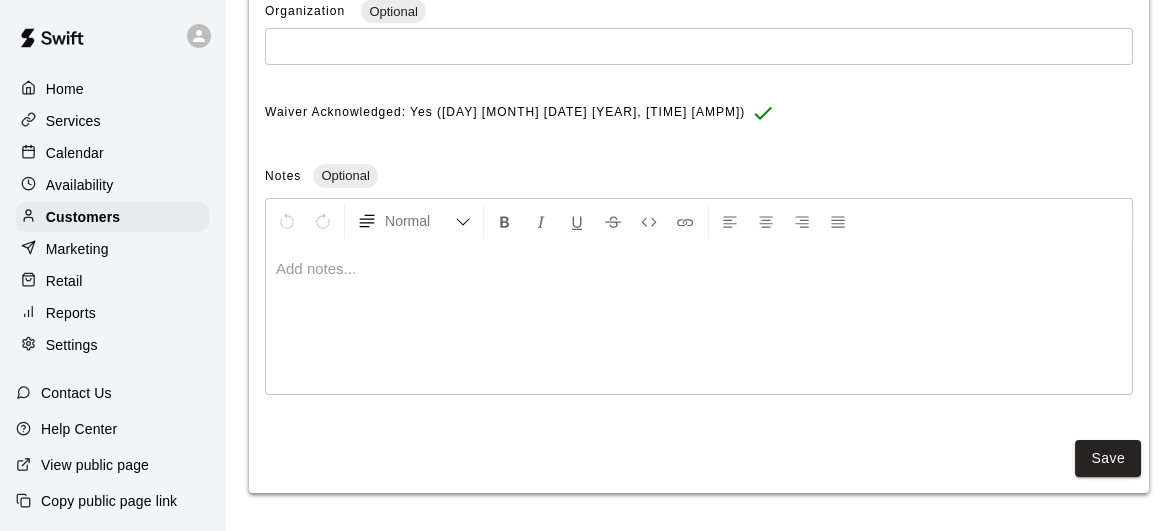 click at bounding box center [699, 319] 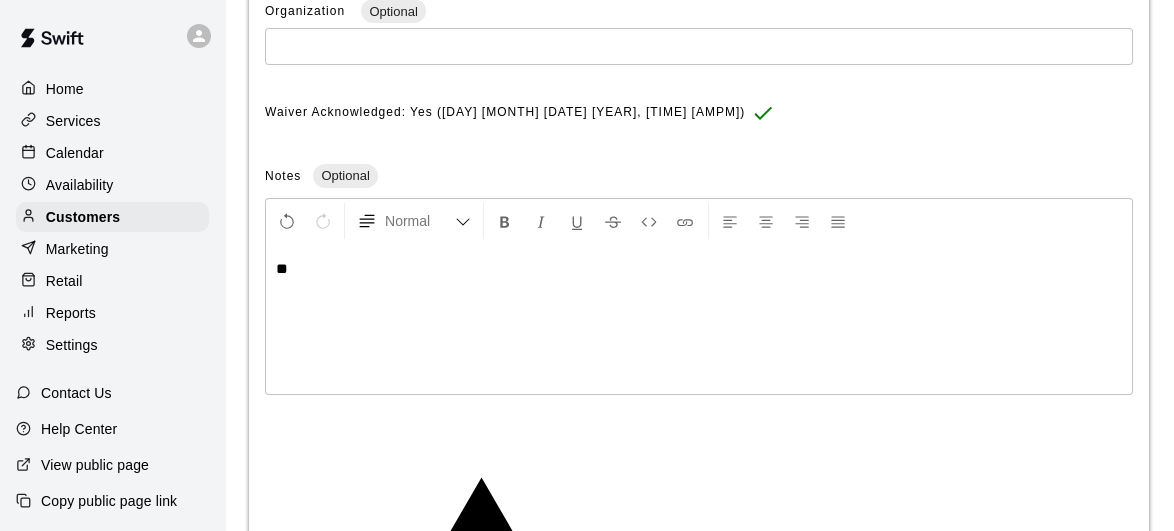 type 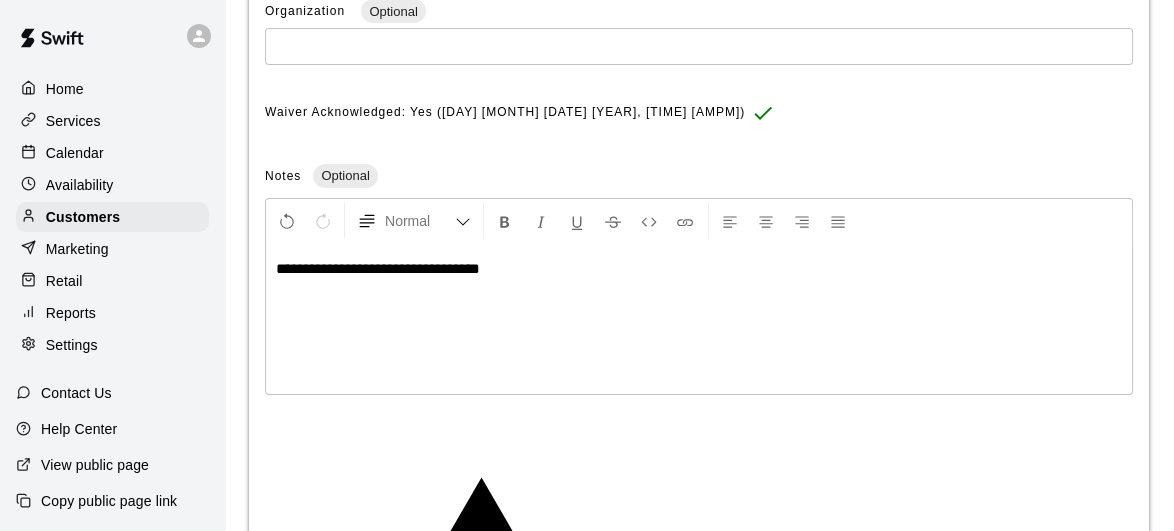 click on "**********" at bounding box center [378, 268] 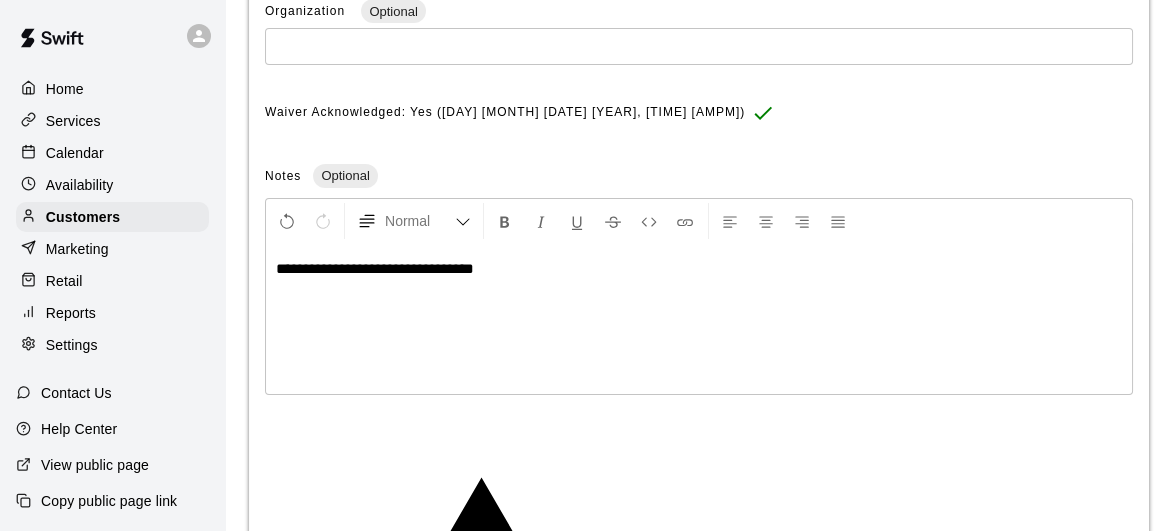 click on "Save" at bounding box center (1108, 675) 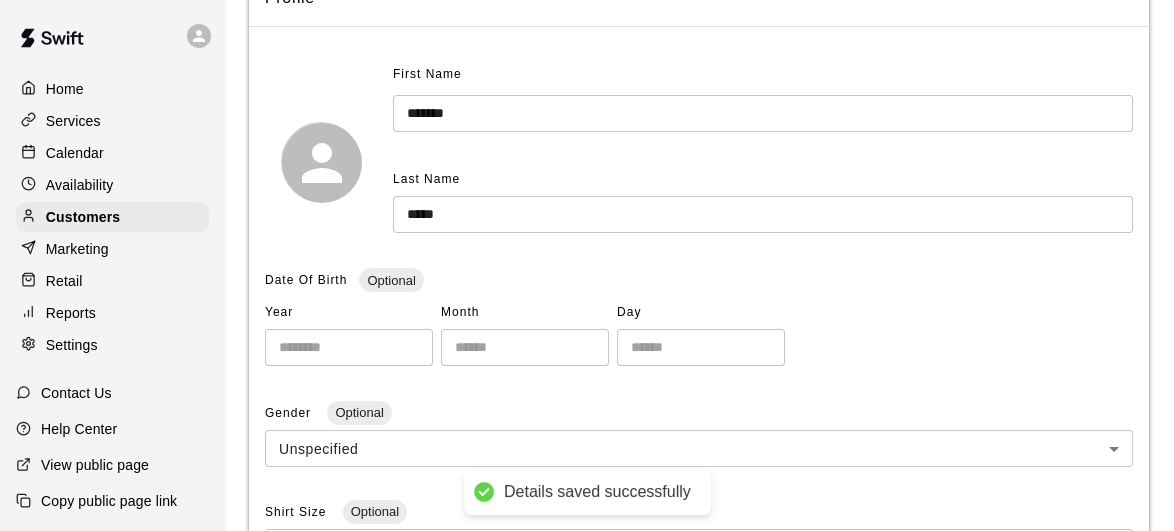 scroll, scrollTop: 0, scrollLeft: 0, axis: both 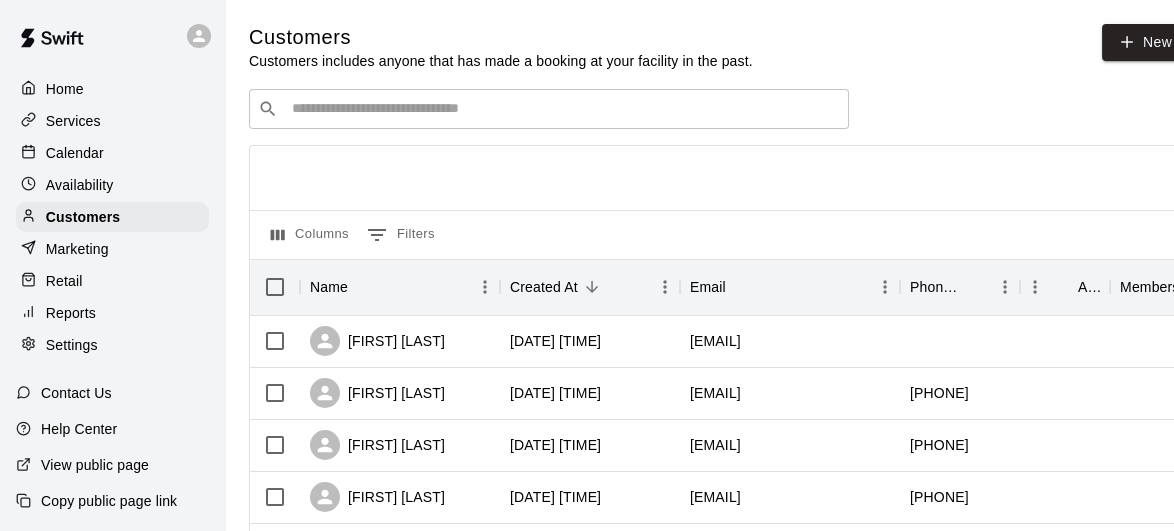 click at bounding box center (563, 109) 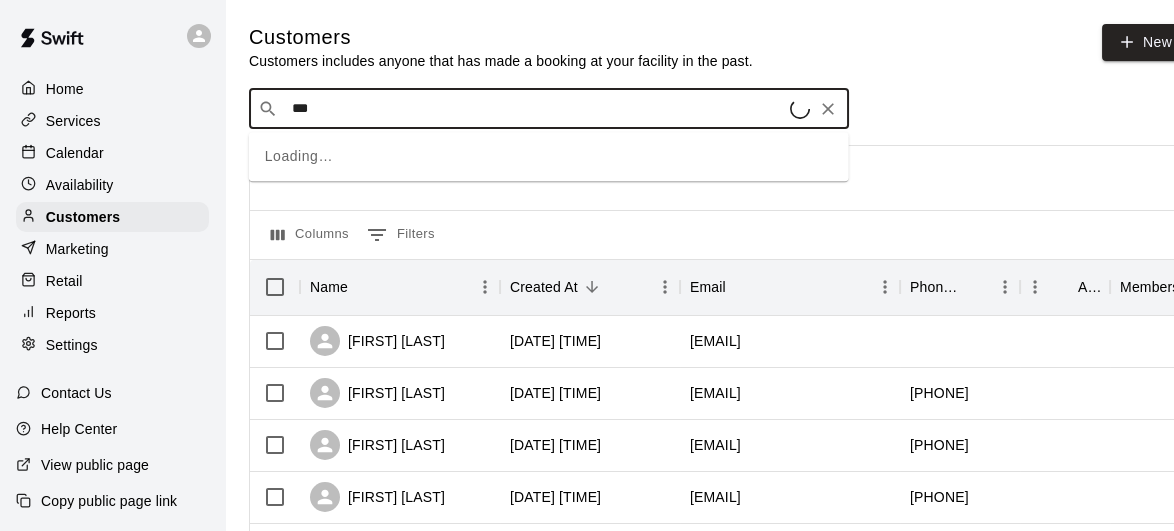 type on "****" 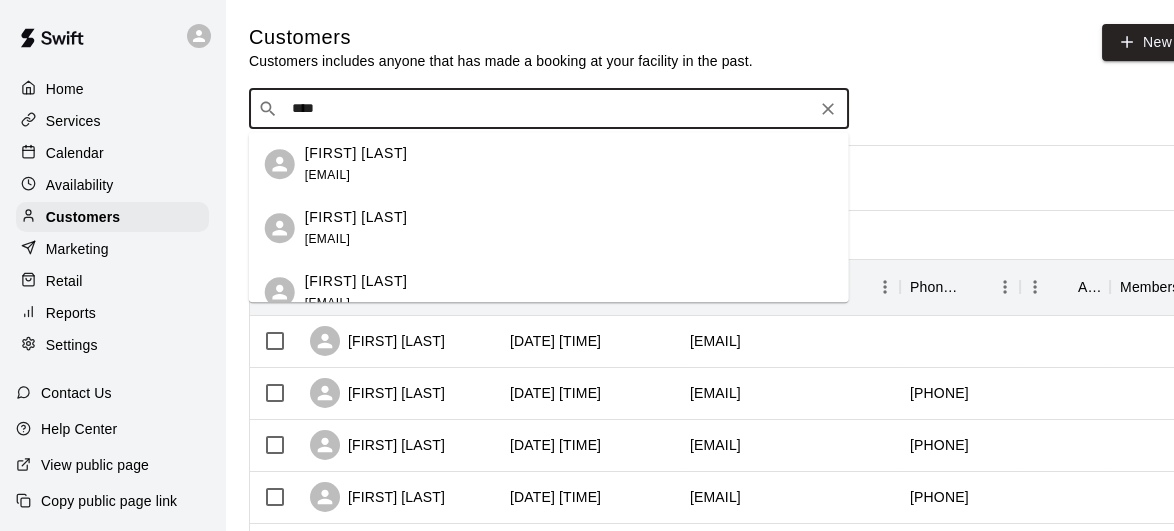 click on "[FIRST] [LAST]" at bounding box center [356, 281] 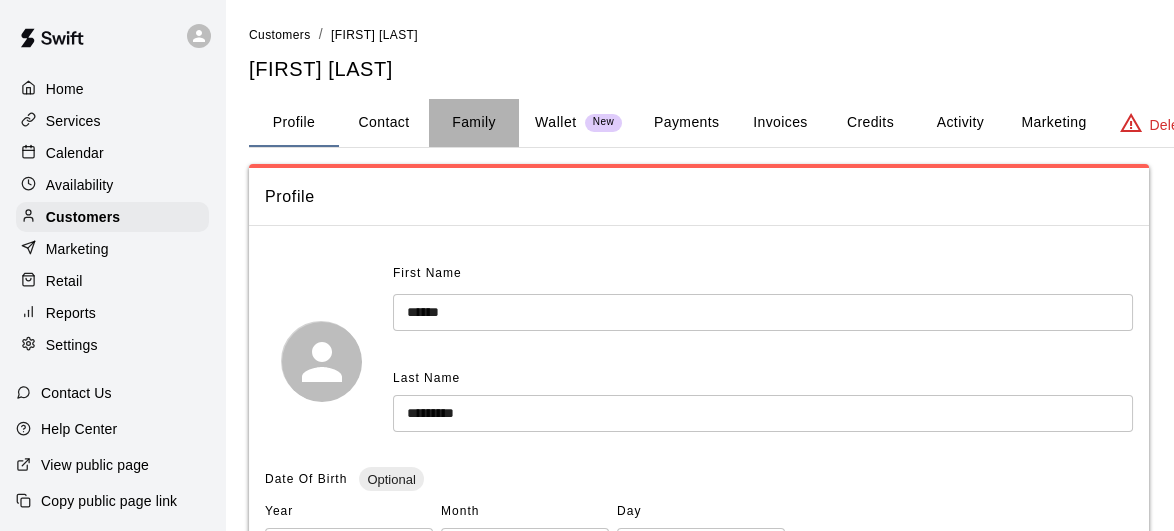 click on "Family" at bounding box center (474, 123) 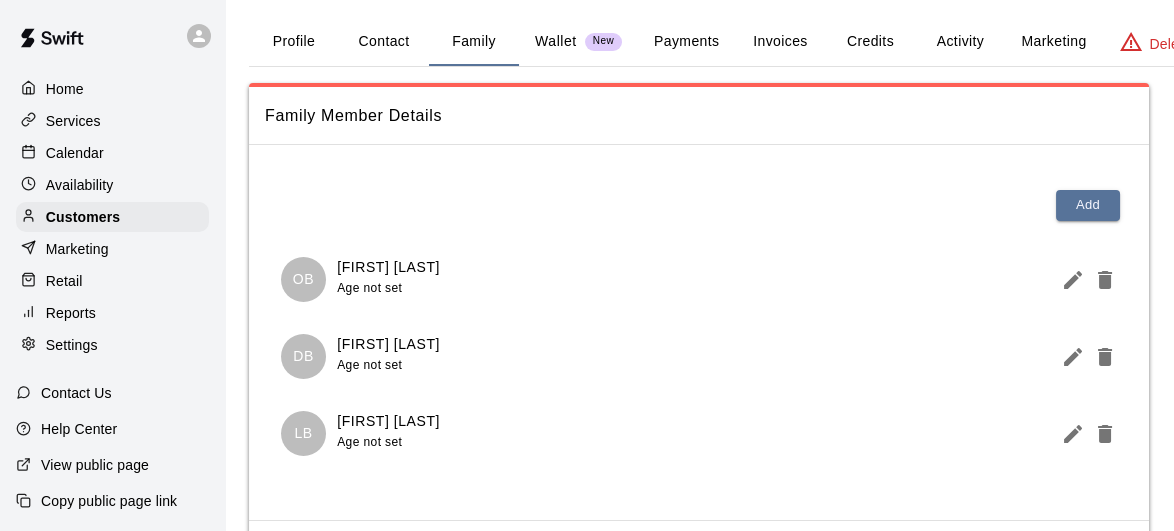 scroll, scrollTop: 79, scrollLeft: 0, axis: vertical 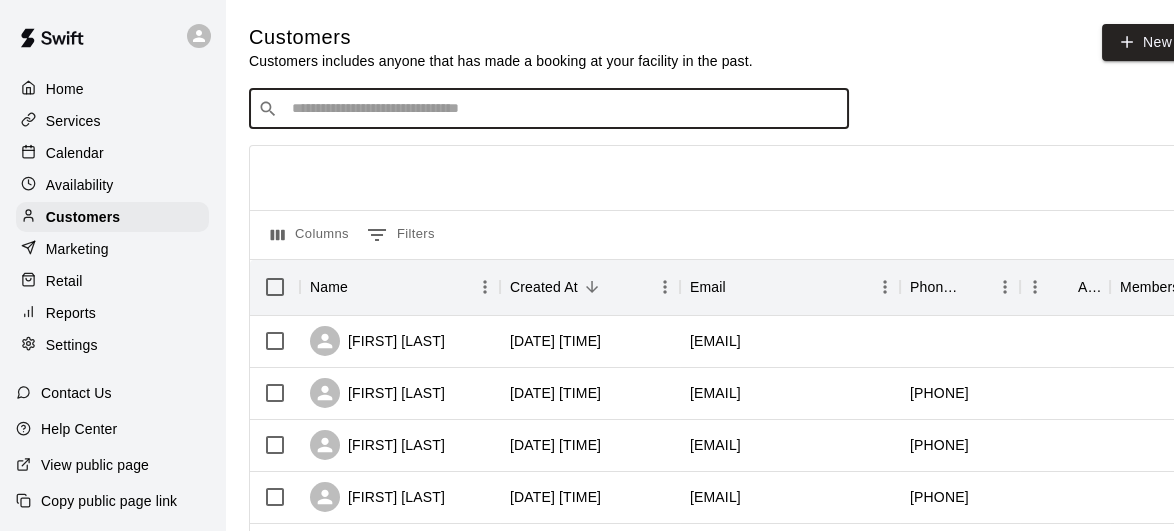 click at bounding box center [563, 109] 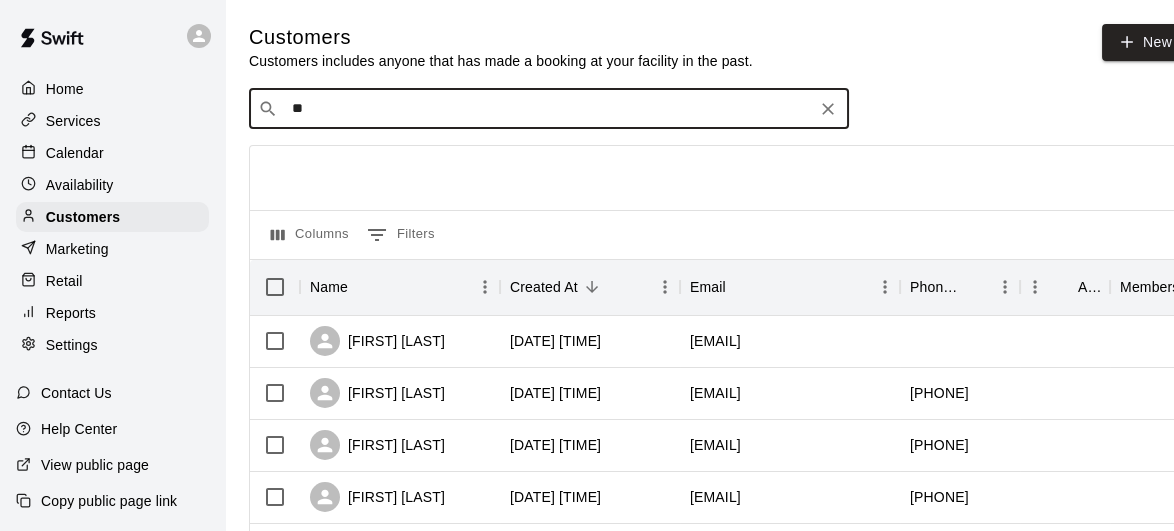 type on "***" 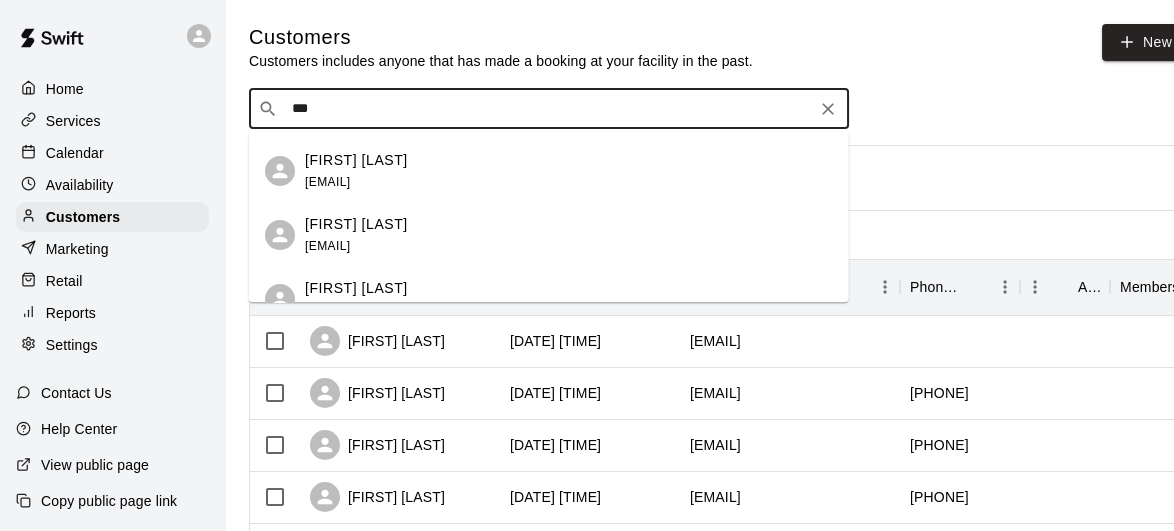 scroll, scrollTop: 230, scrollLeft: 0, axis: vertical 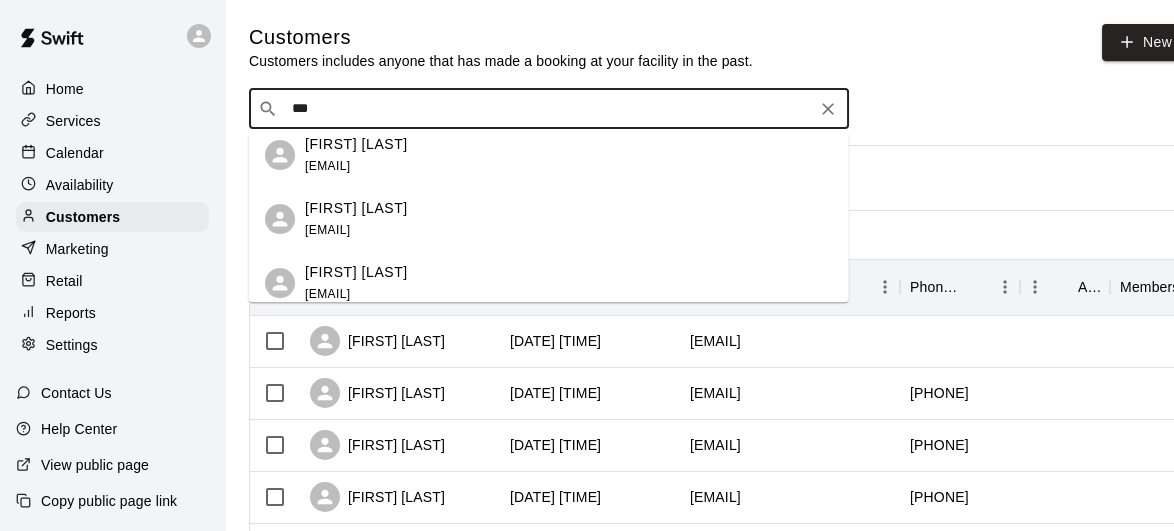 click on "Sam Tekela jtekela@rogers.com" at bounding box center [569, 219] 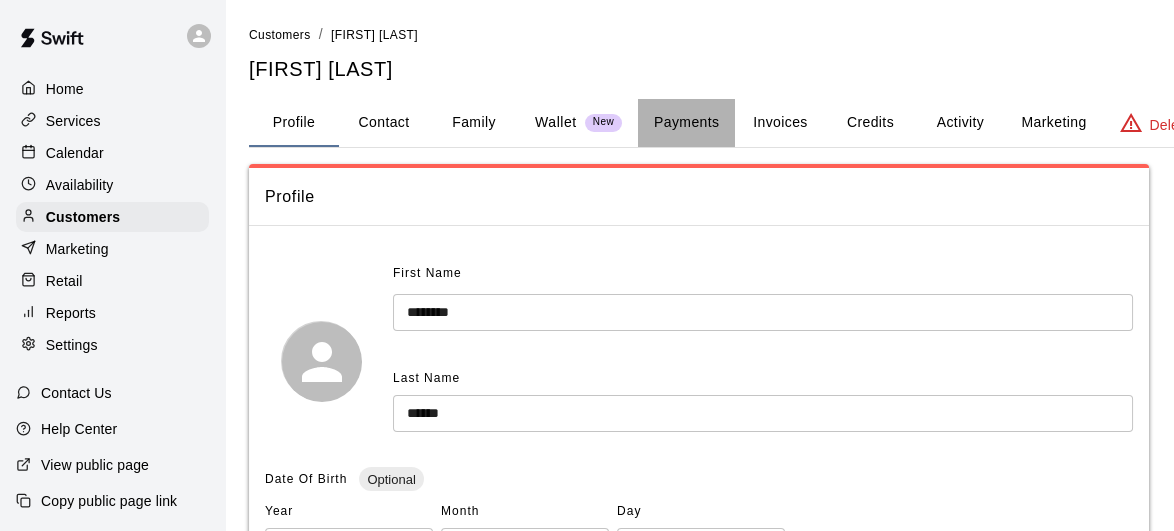 click on "Payments" at bounding box center [686, 123] 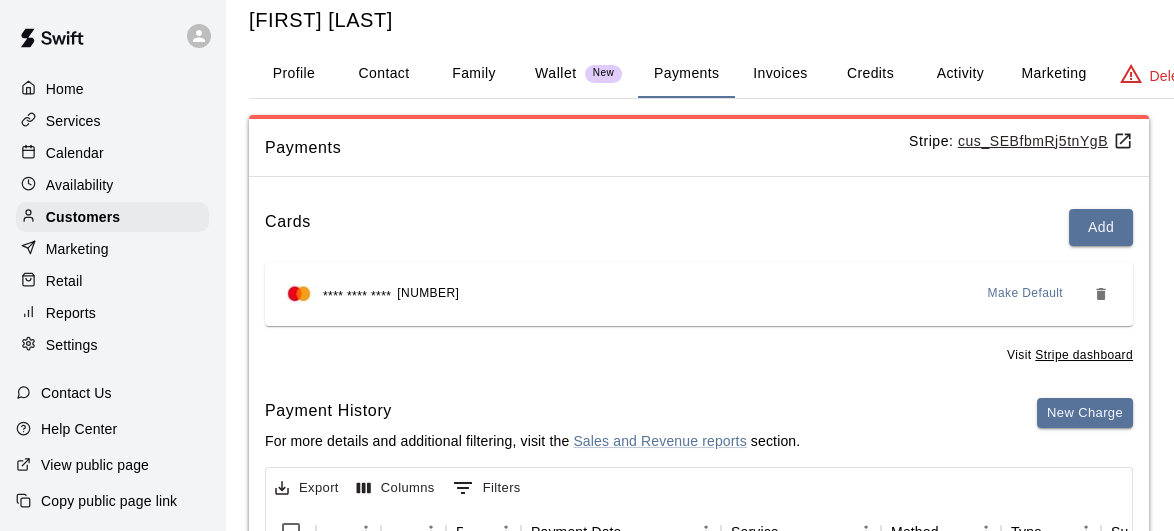scroll, scrollTop: 46, scrollLeft: 0, axis: vertical 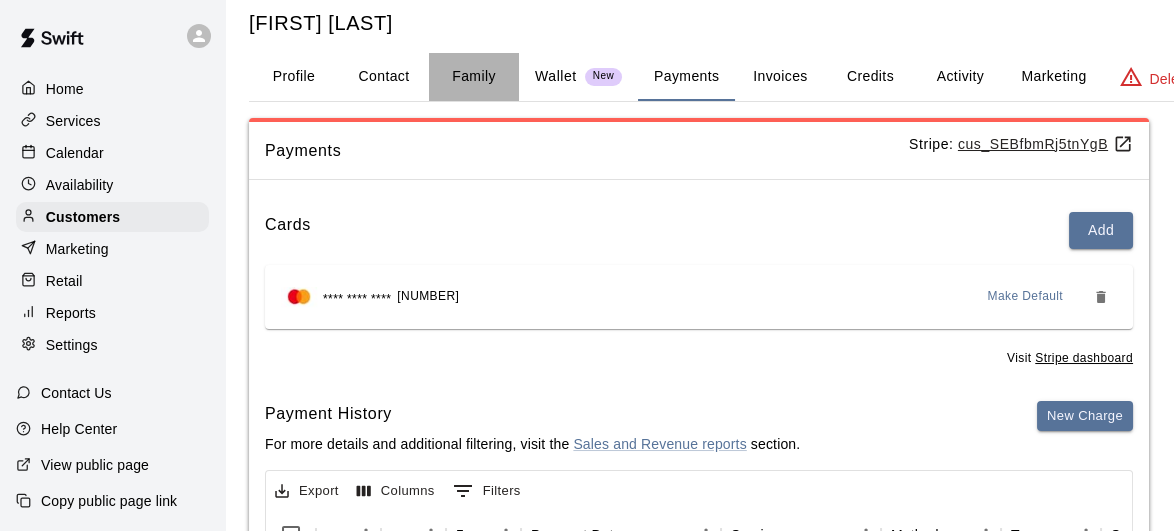 click on "Family" at bounding box center (474, 77) 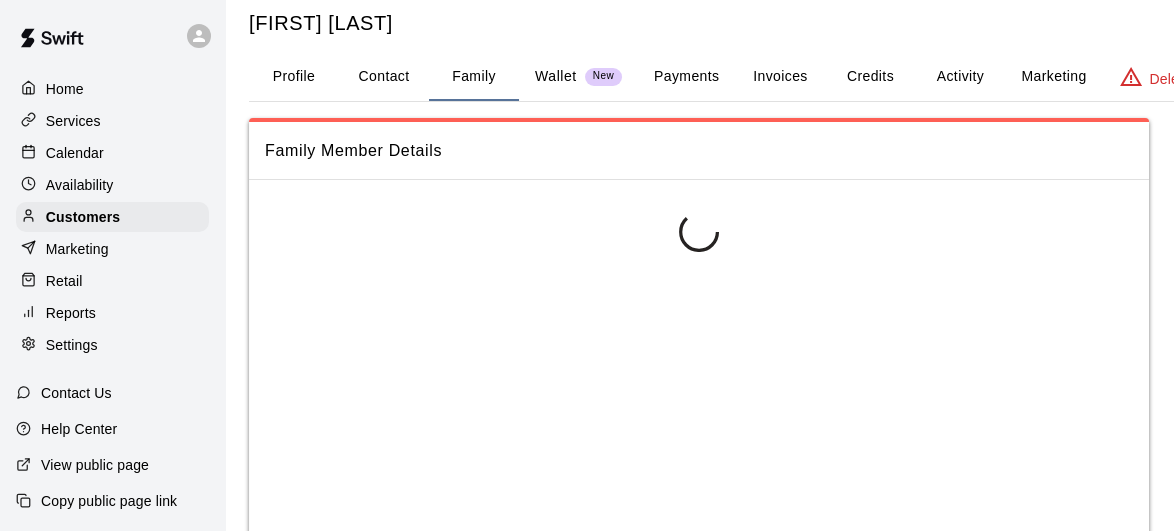 scroll, scrollTop: 40, scrollLeft: 0, axis: vertical 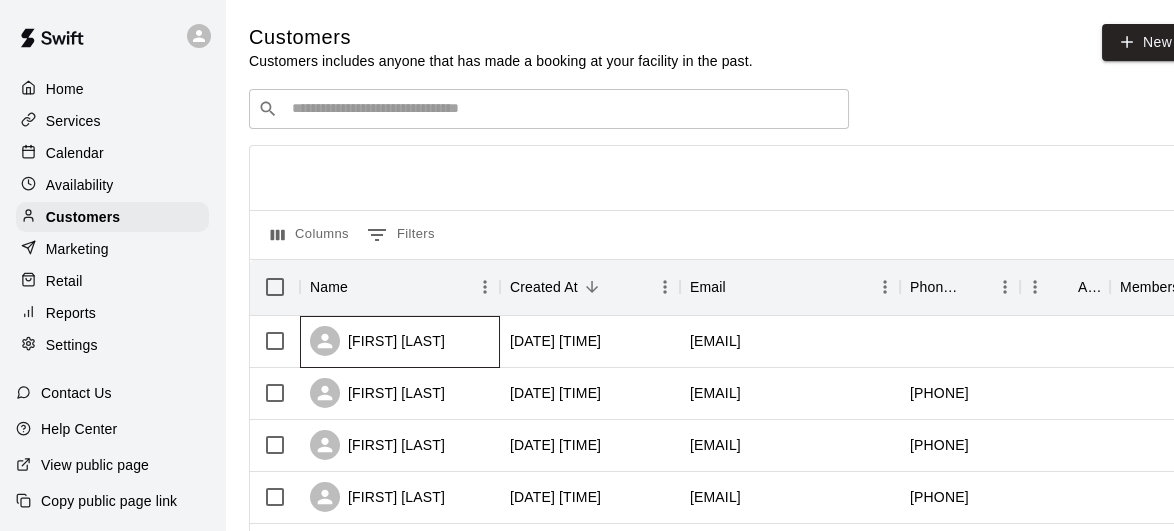 click on "[FIRST] [LAST]" at bounding box center [377, 341] 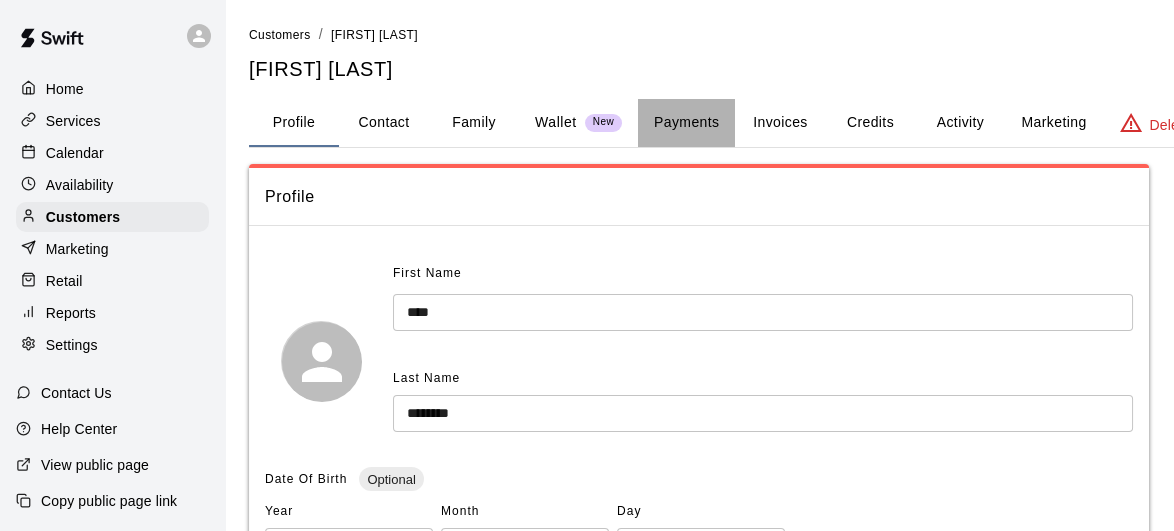 click on "Payments" at bounding box center (686, 123) 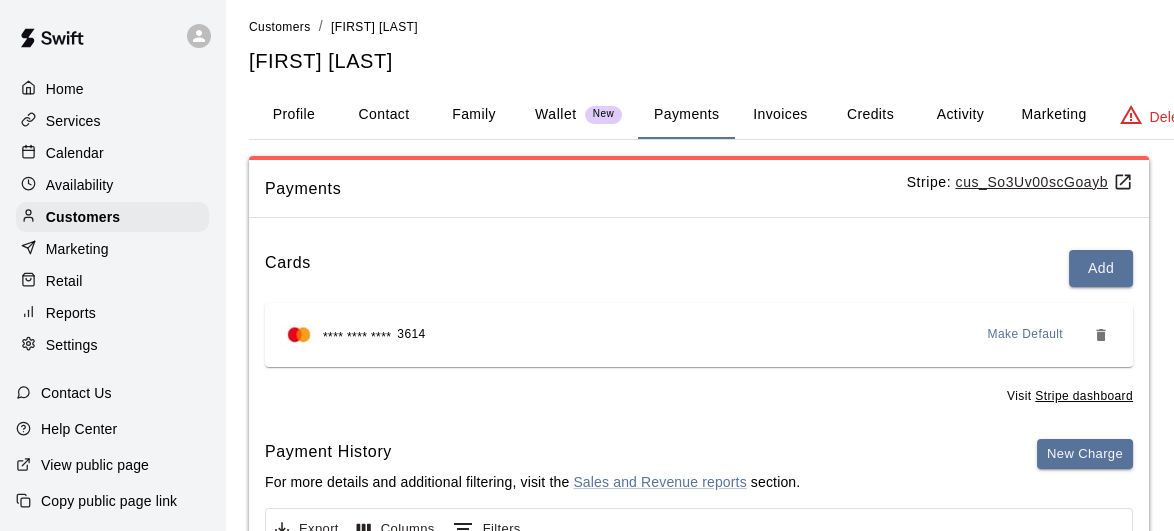 scroll, scrollTop: 0, scrollLeft: 0, axis: both 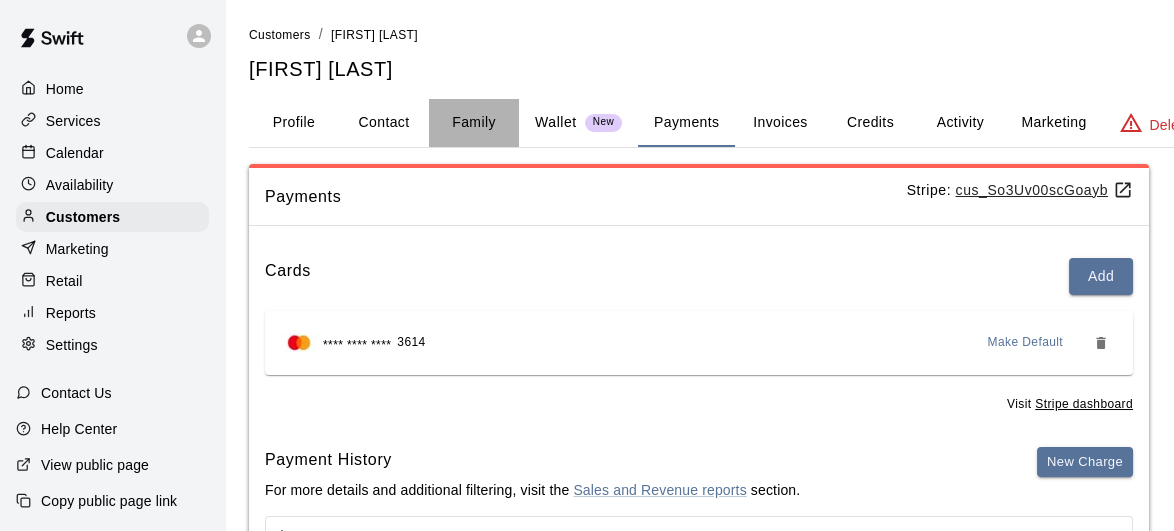 click on "Family" at bounding box center [474, 123] 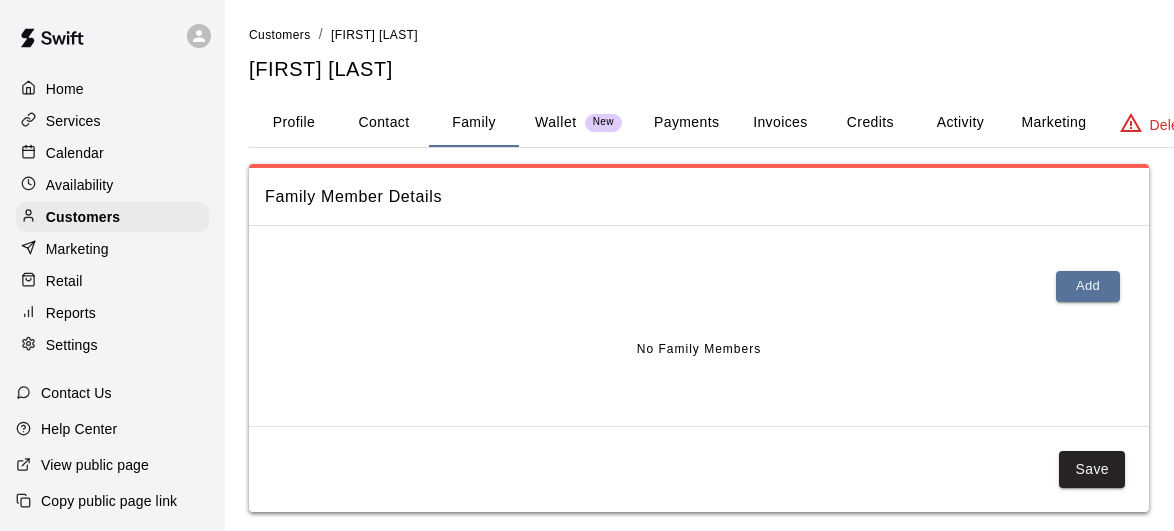 scroll, scrollTop: 0, scrollLeft: 0, axis: both 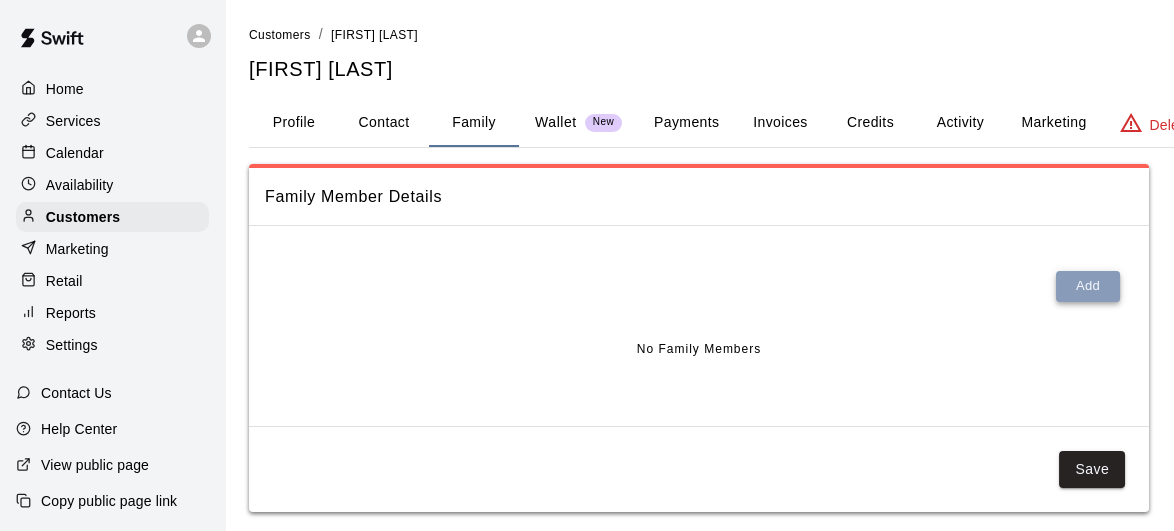 click on "Add" at bounding box center (1088, 286) 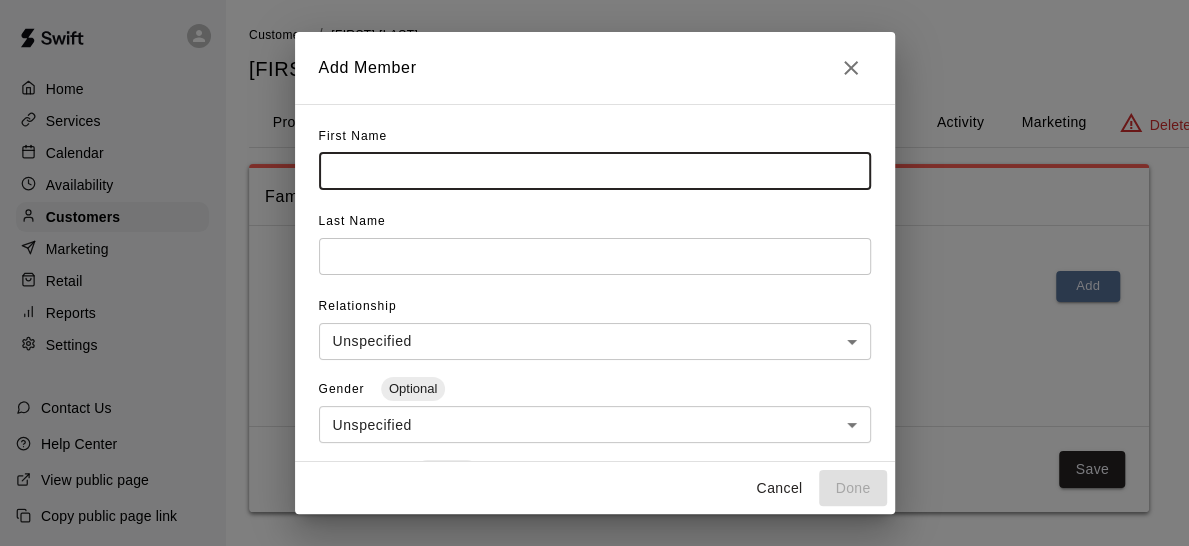 click at bounding box center (595, 171) 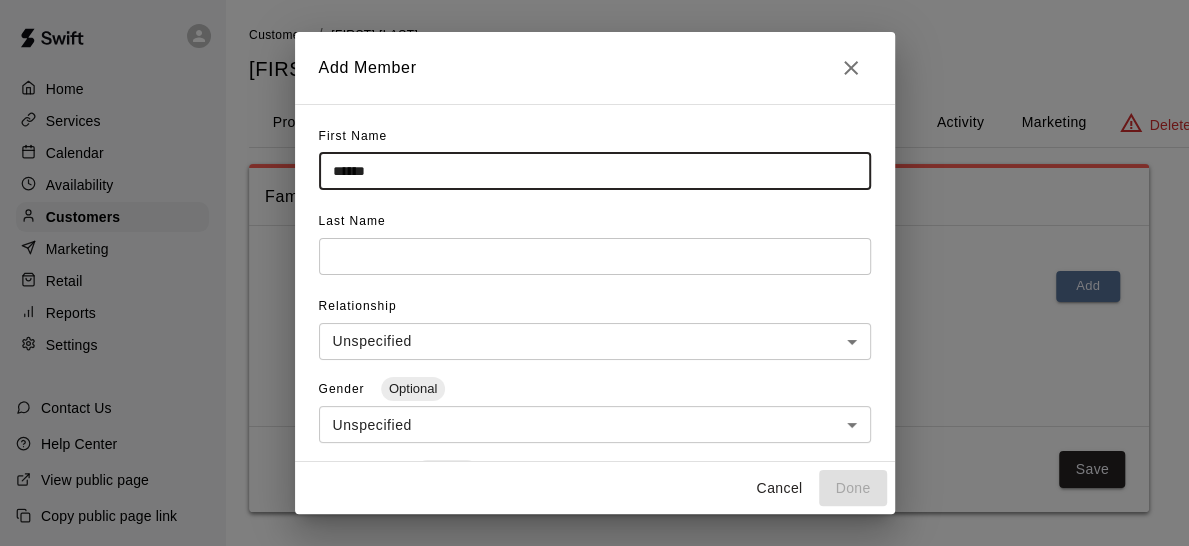 click on "******" at bounding box center (595, 171) 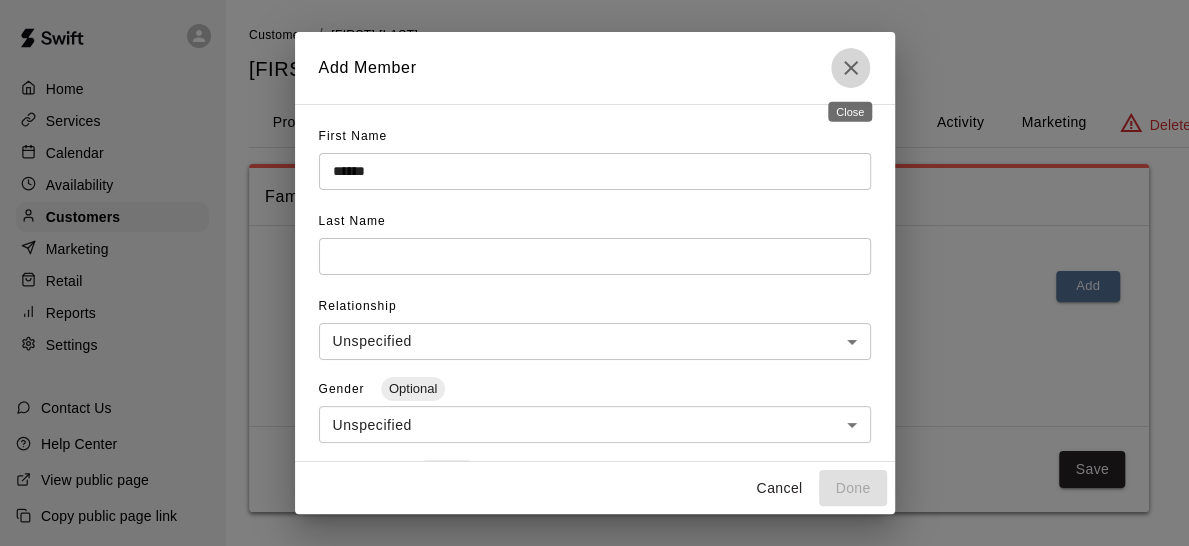 click 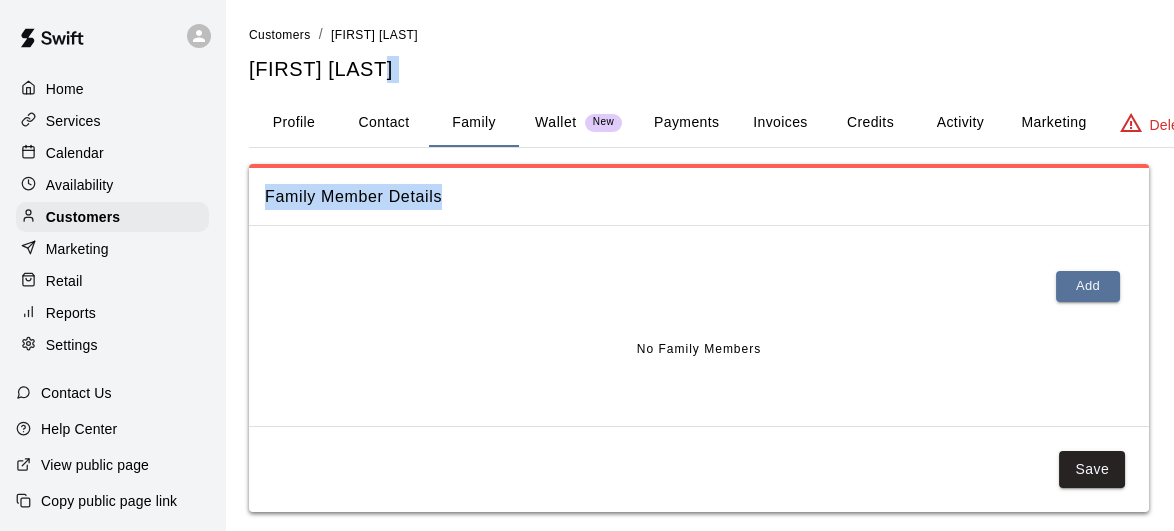 drag, startPoint x: 377, startPoint y: 72, endPoint x: 766, endPoint y: 250, distance: 427.79083 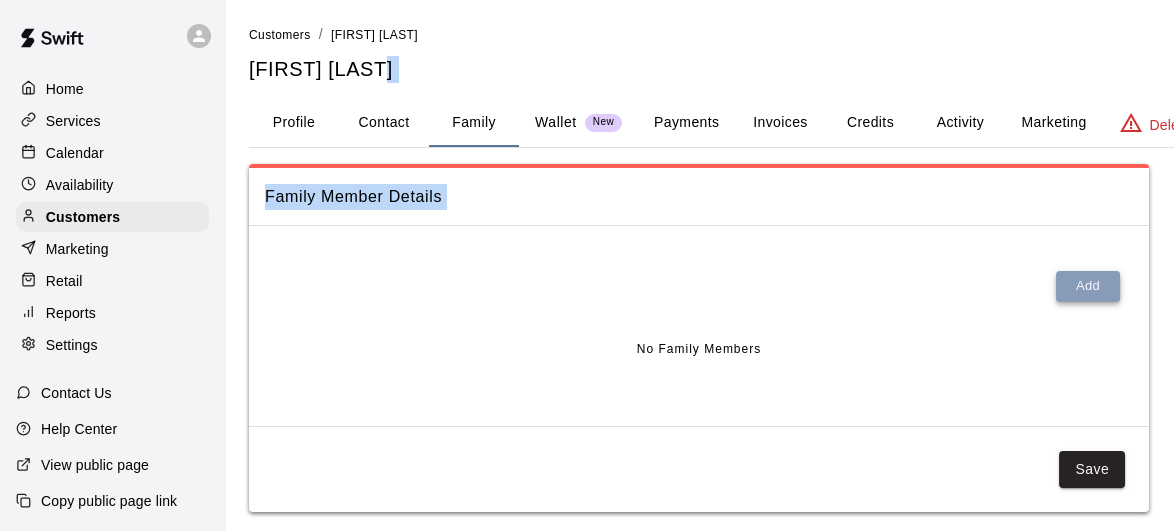 click on "Add" at bounding box center (1088, 286) 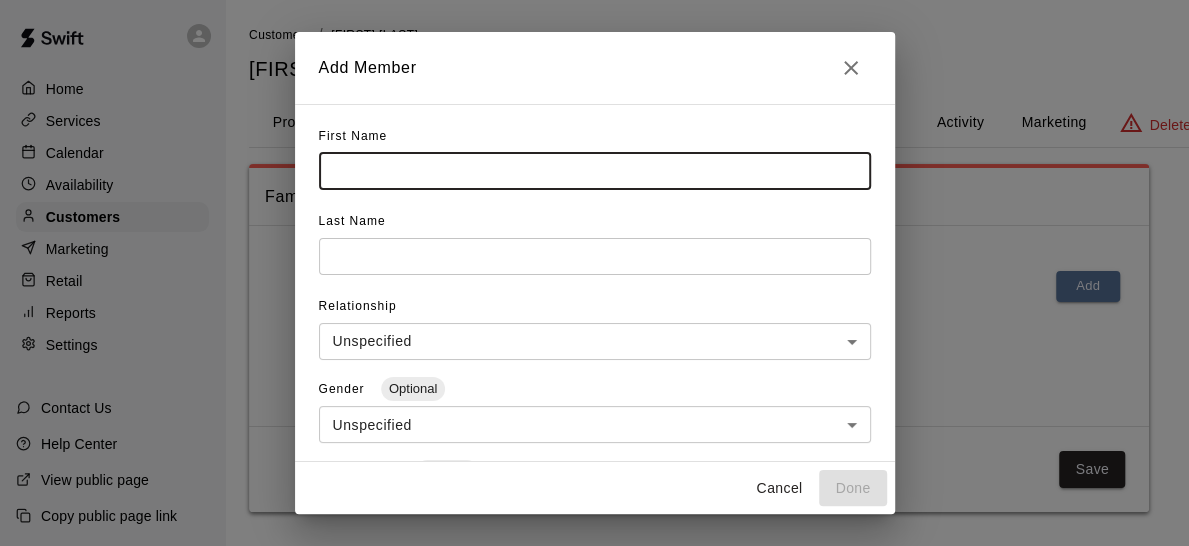 click at bounding box center (595, 171) 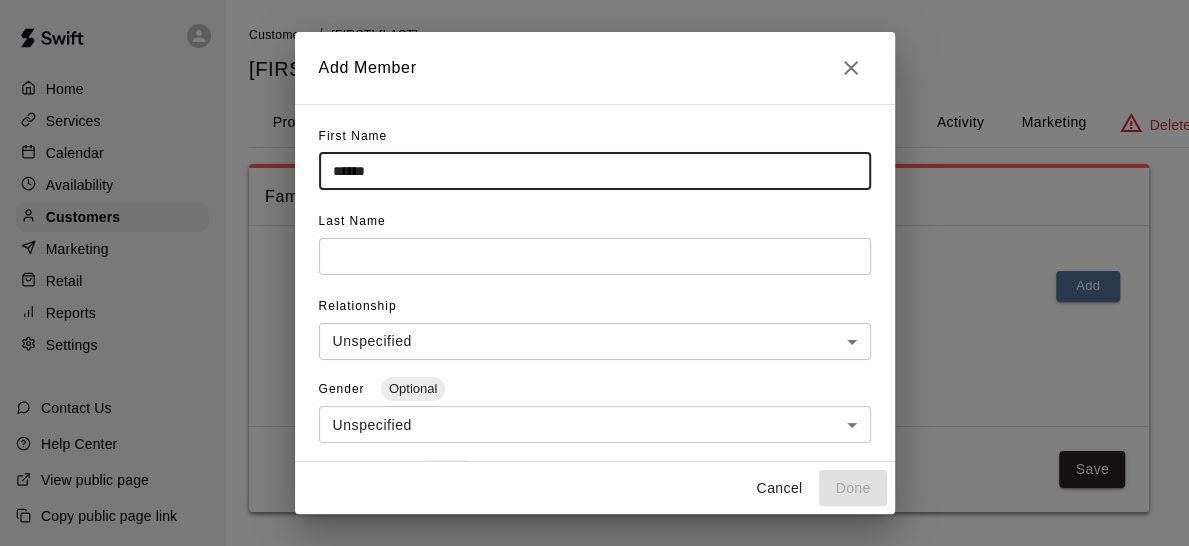 type on "******" 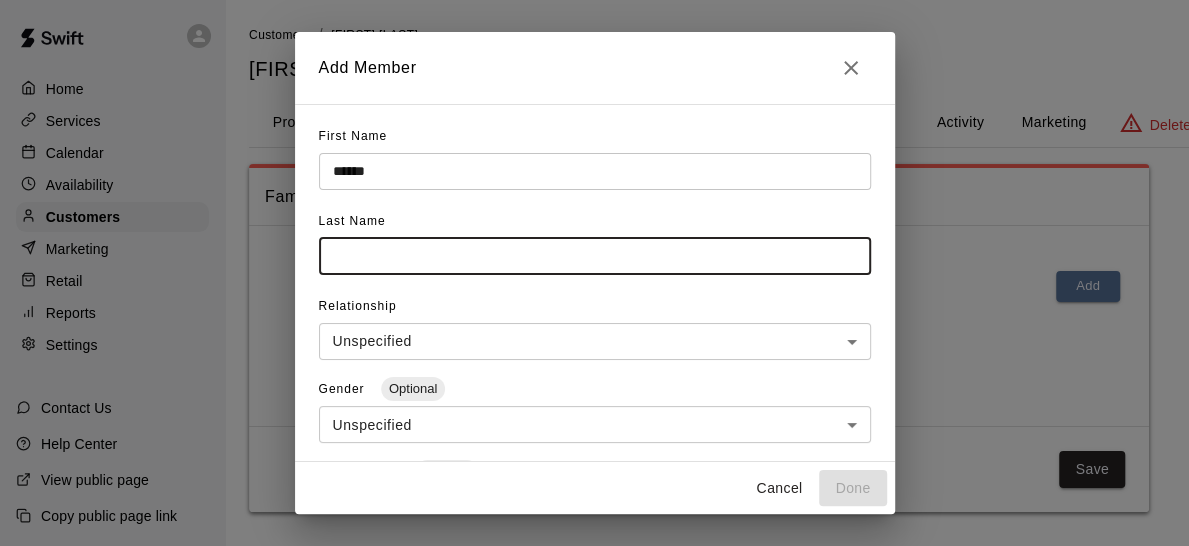 paste on "********" 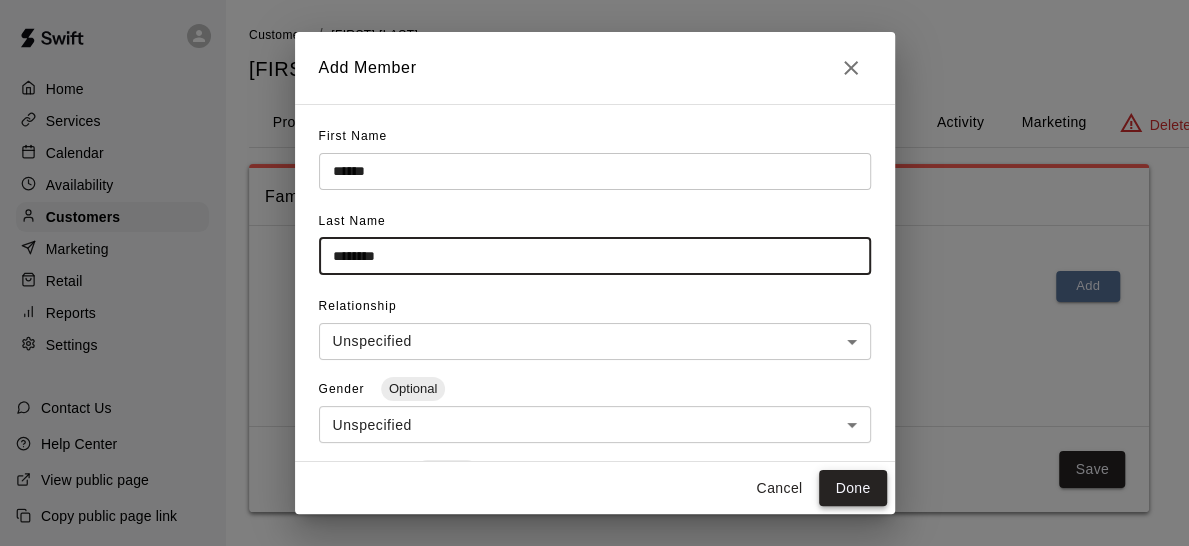 type on "********" 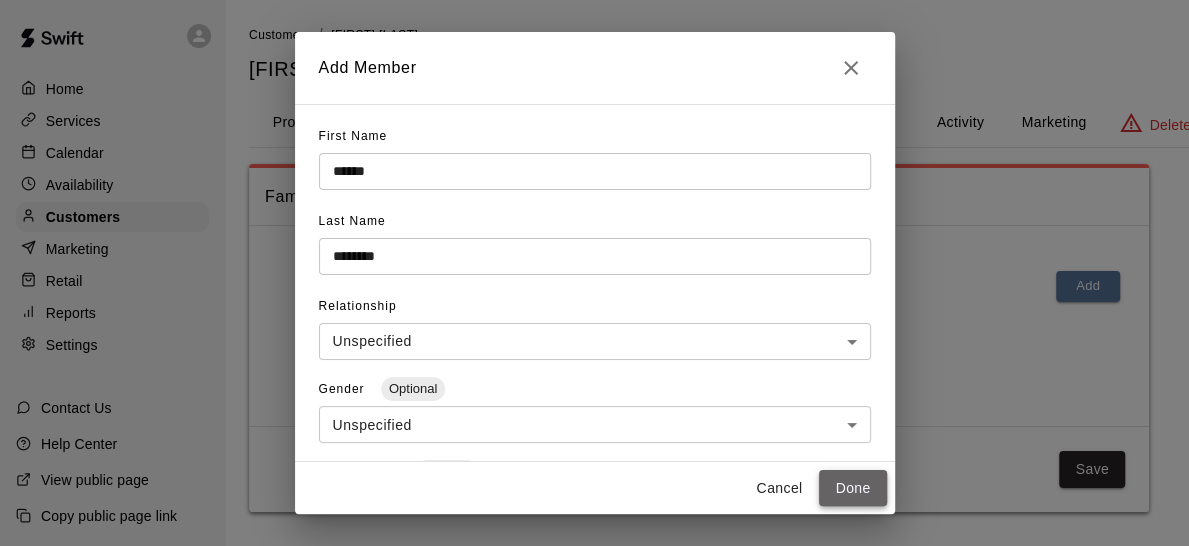 click on "Done" at bounding box center [852, 488] 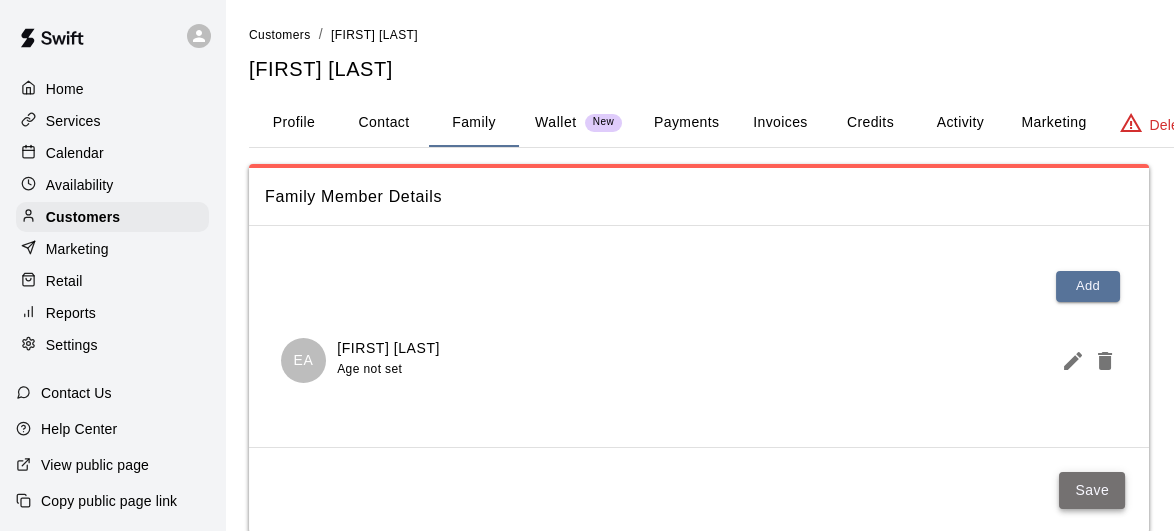 click on "Save" at bounding box center [1092, 490] 